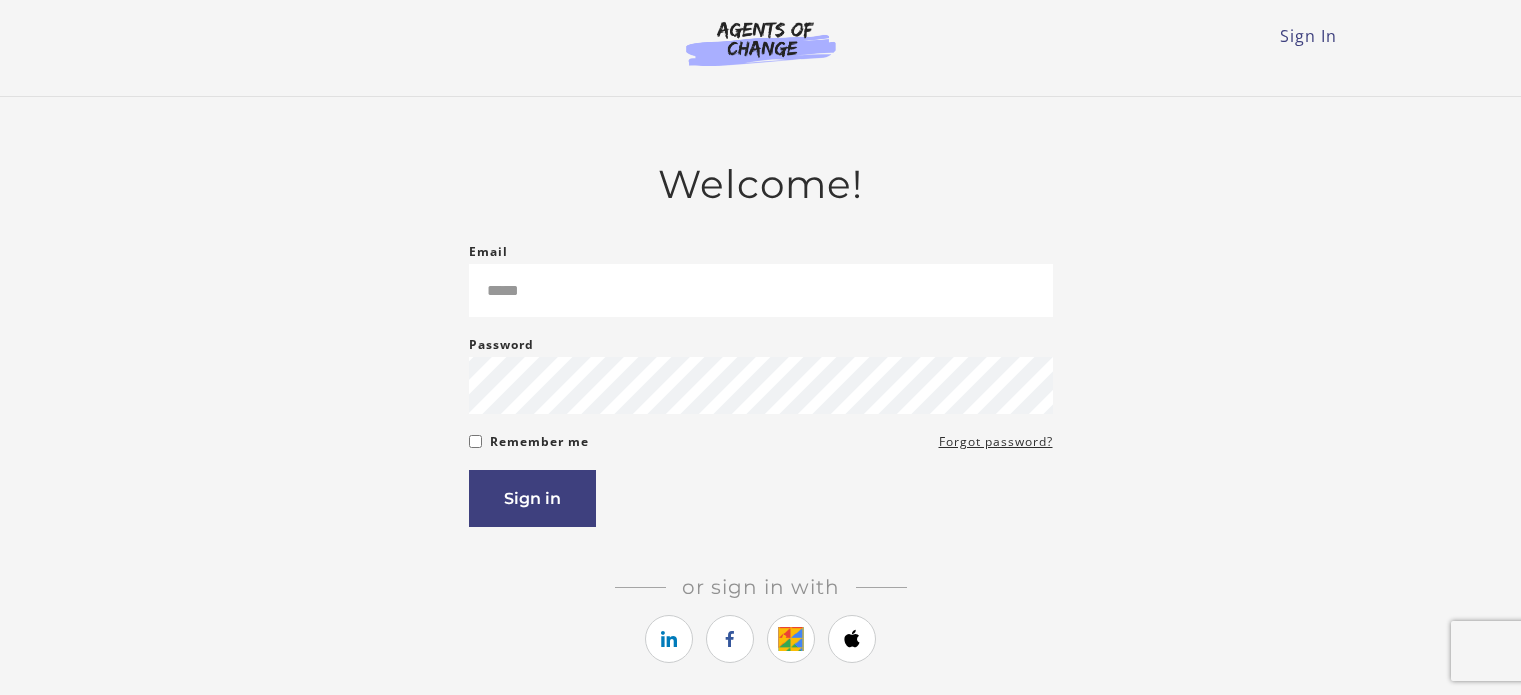 scroll, scrollTop: 0, scrollLeft: 0, axis: both 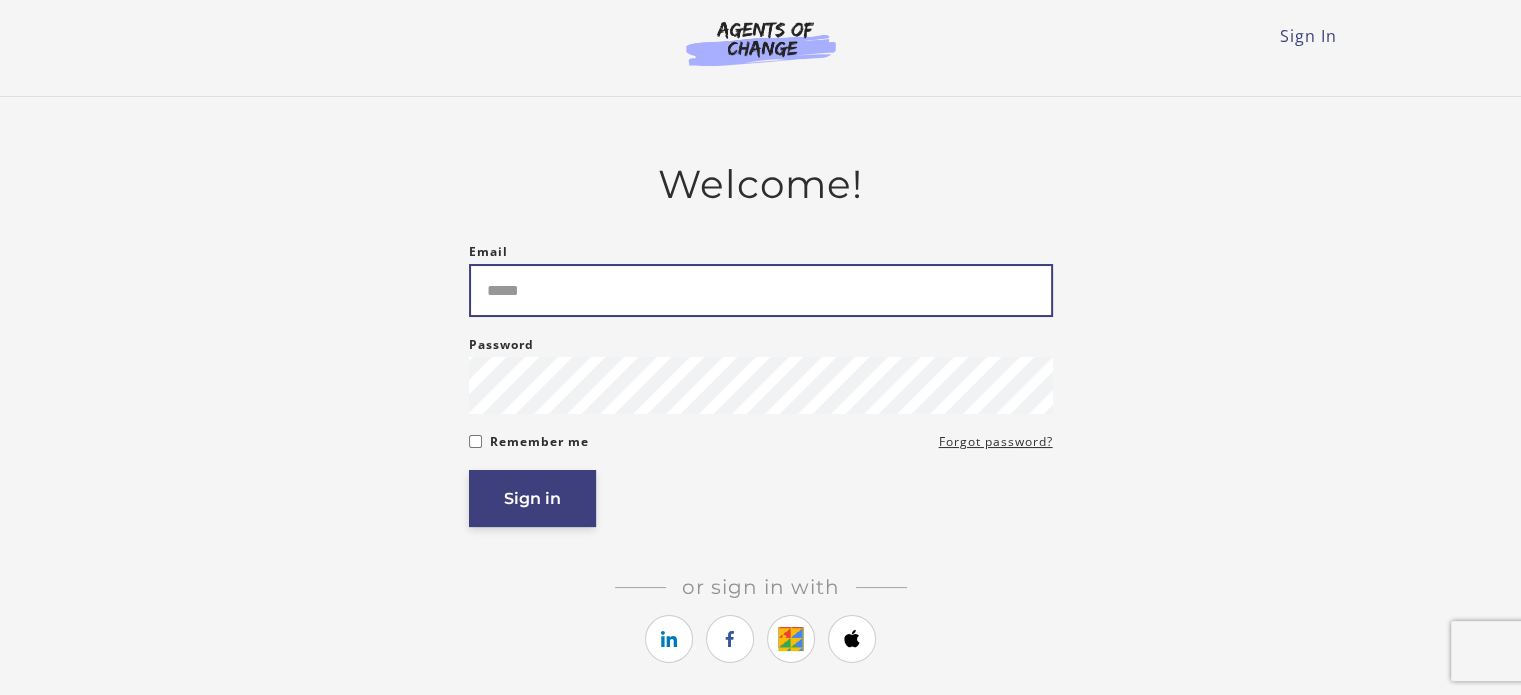 type on "**********" 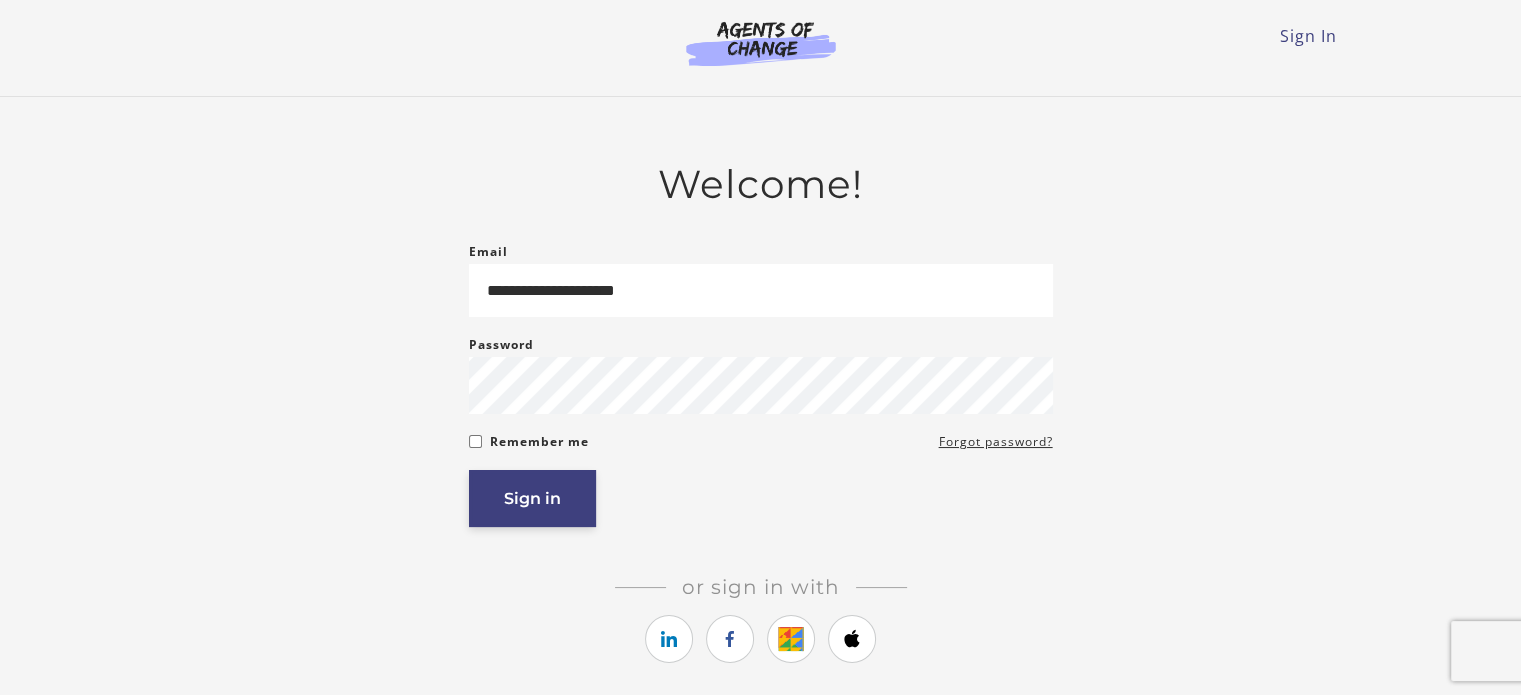 click on "Sign in" at bounding box center (532, 498) 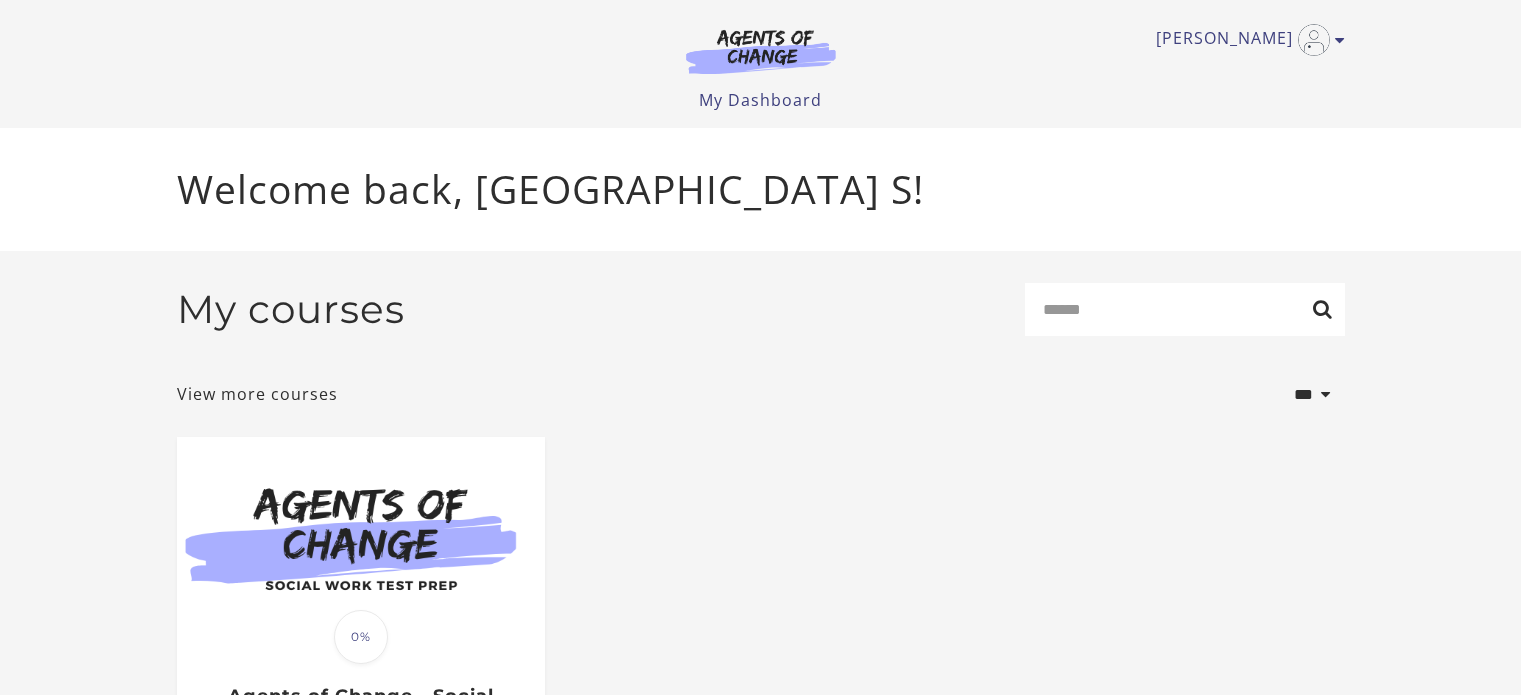 scroll, scrollTop: 0, scrollLeft: 0, axis: both 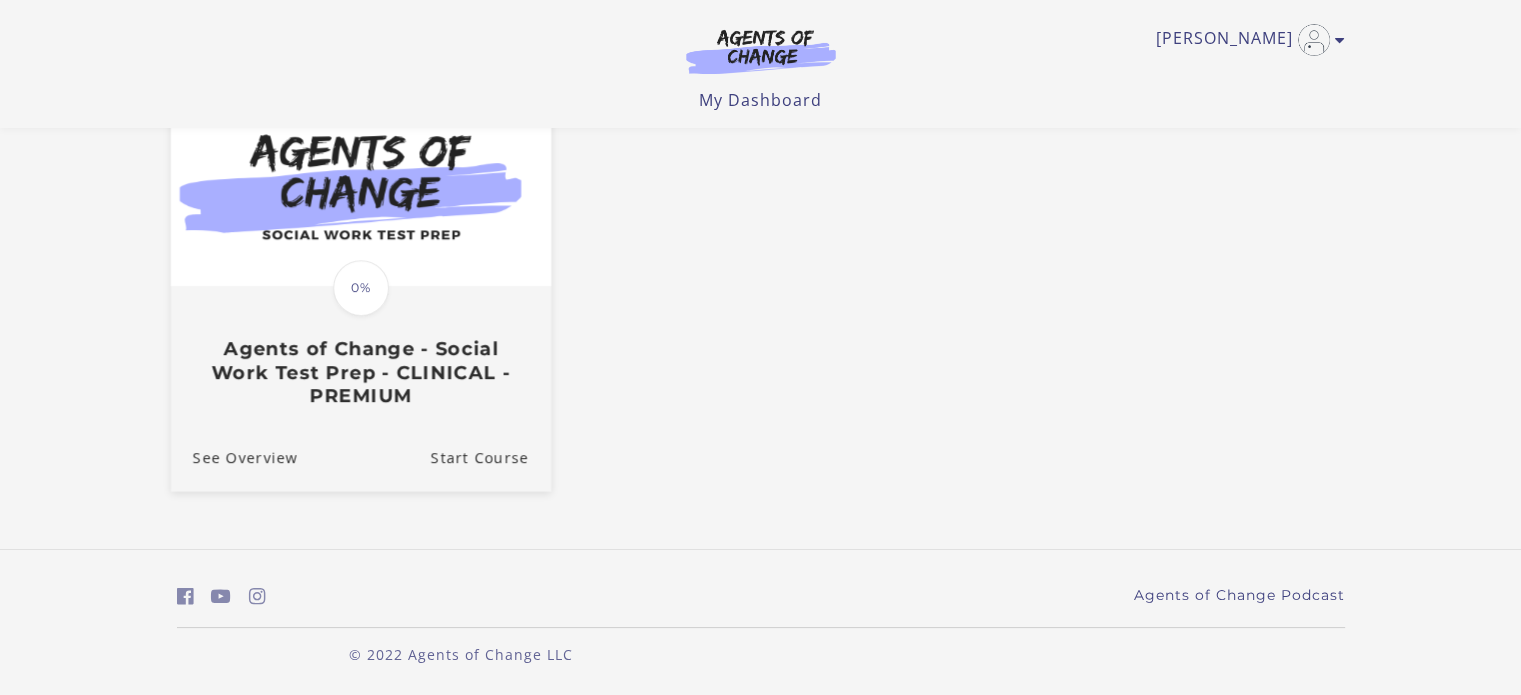 click on "Translation missing: en.liquid.partials.dashboard_course_card.progress_description: 0%
0%
Agents of Change - Social Work Test Prep - CLINICAL - PREMIUM" at bounding box center (360, 347) 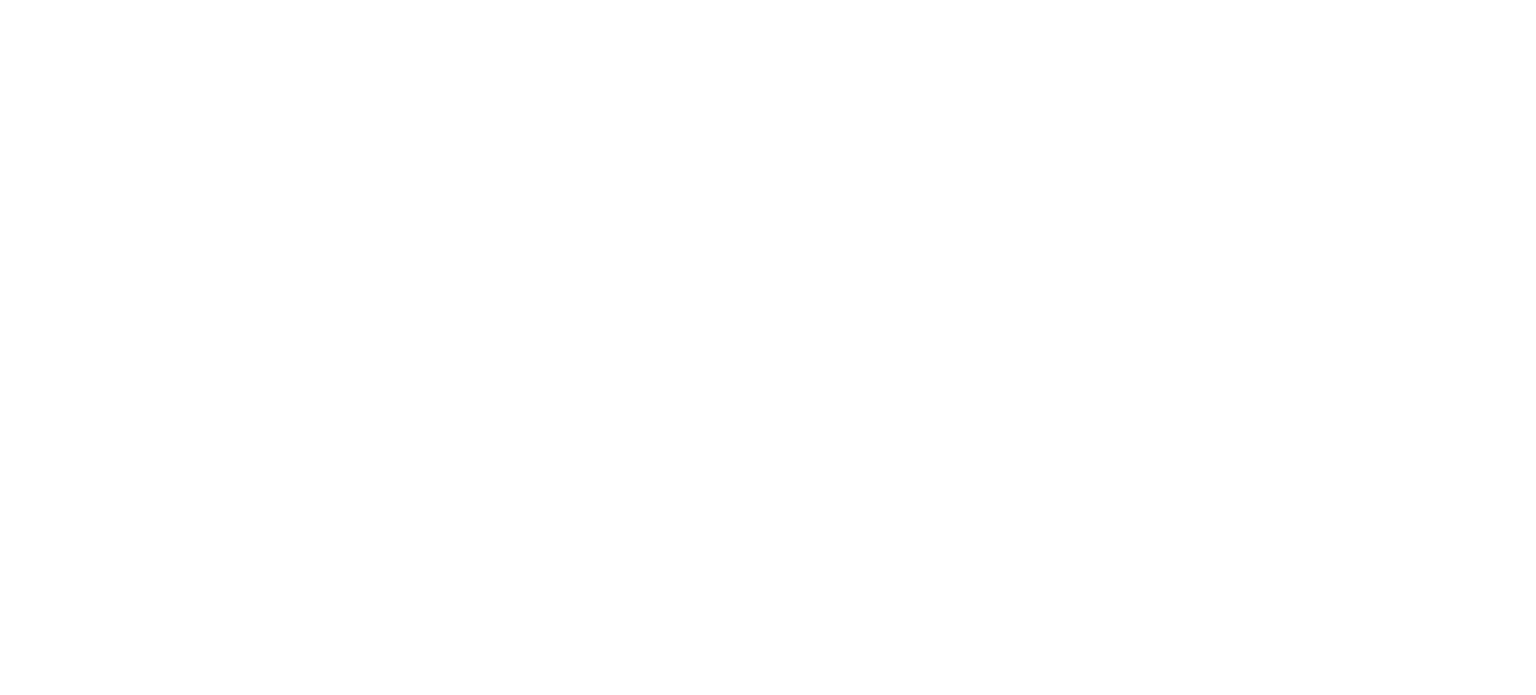 scroll, scrollTop: 0, scrollLeft: 0, axis: both 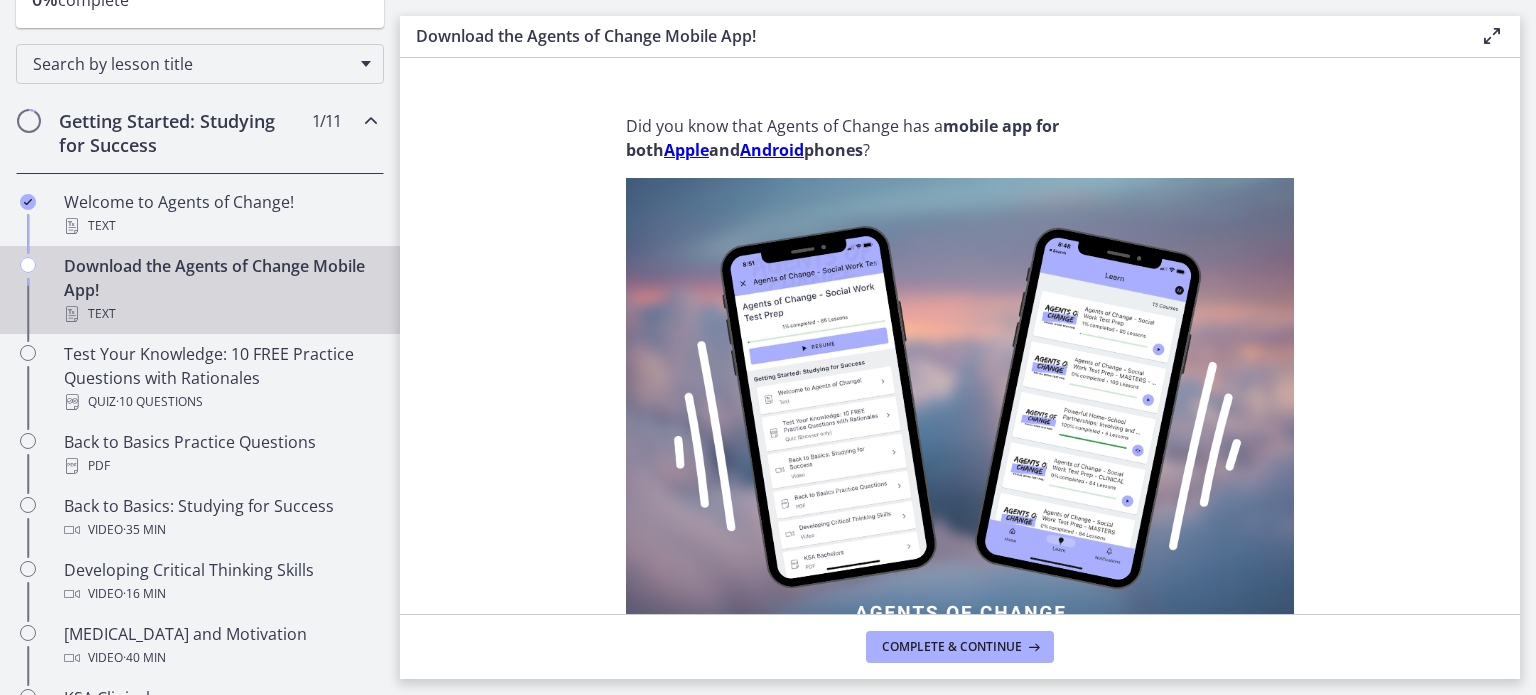 click on "Download the Agents of Change Mobile App!
Text" at bounding box center (220, 290) 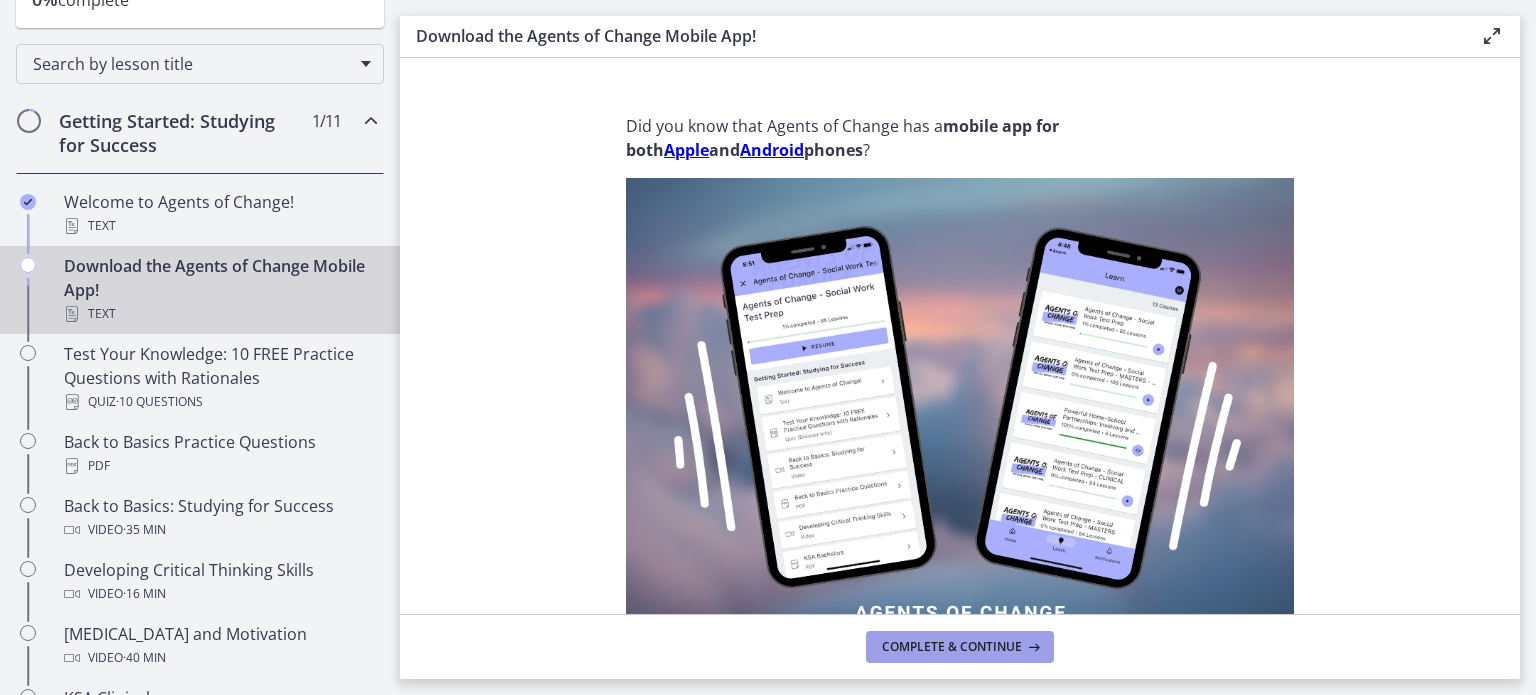 click on "Complete & continue" at bounding box center (952, 647) 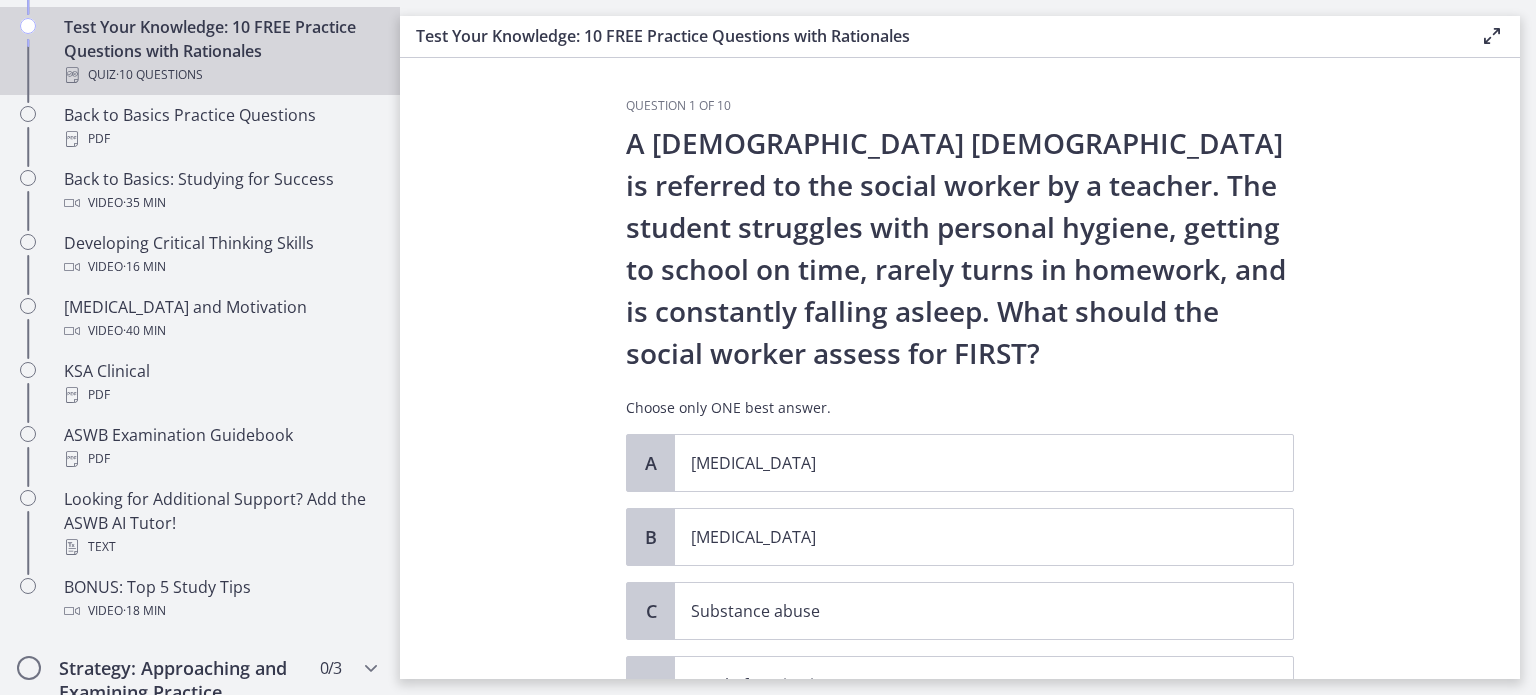scroll, scrollTop: 618, scrollLeft: 0, axis: vertical 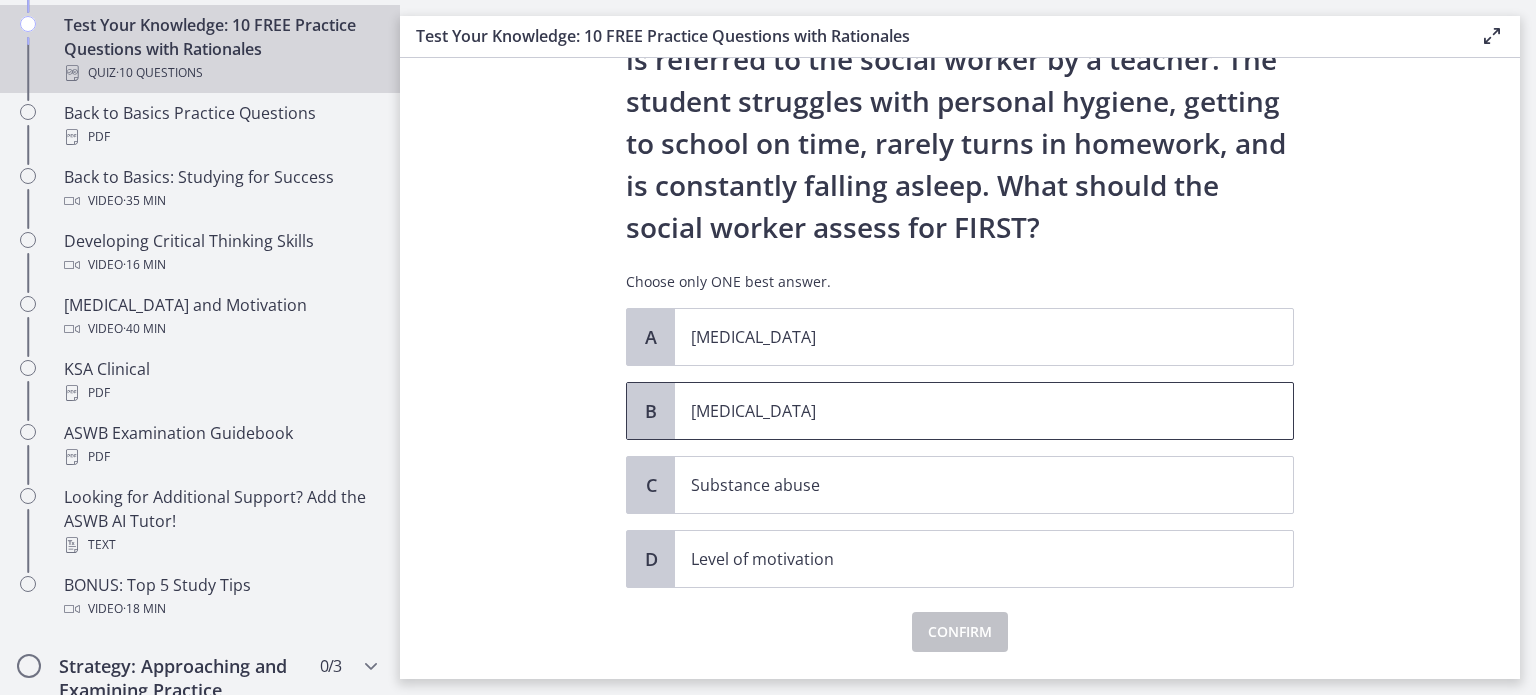 drag, startPoint x: 861, startPoint y: 427, endPoint x: 763, endPoint y: 414, distance: 98.85848 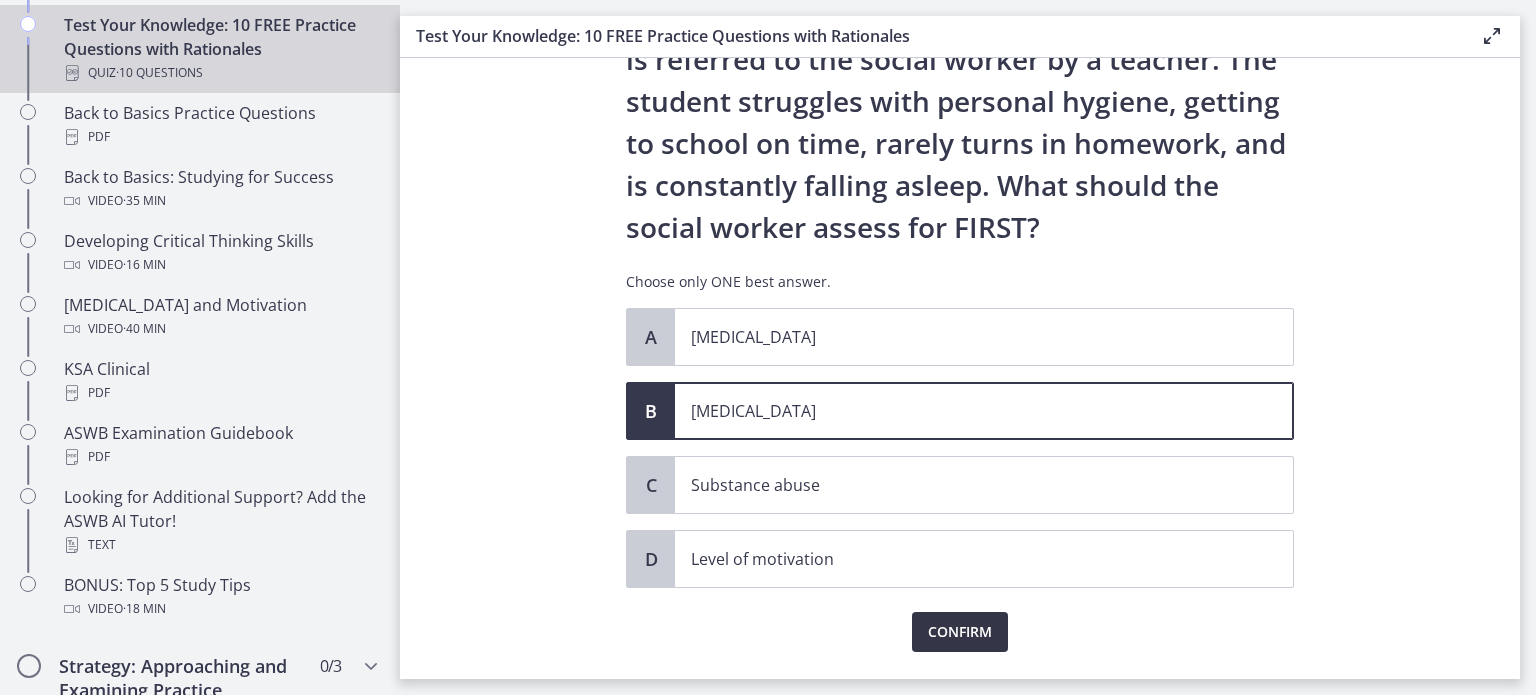 click on "Confirm" at bounding box center [960, 632] 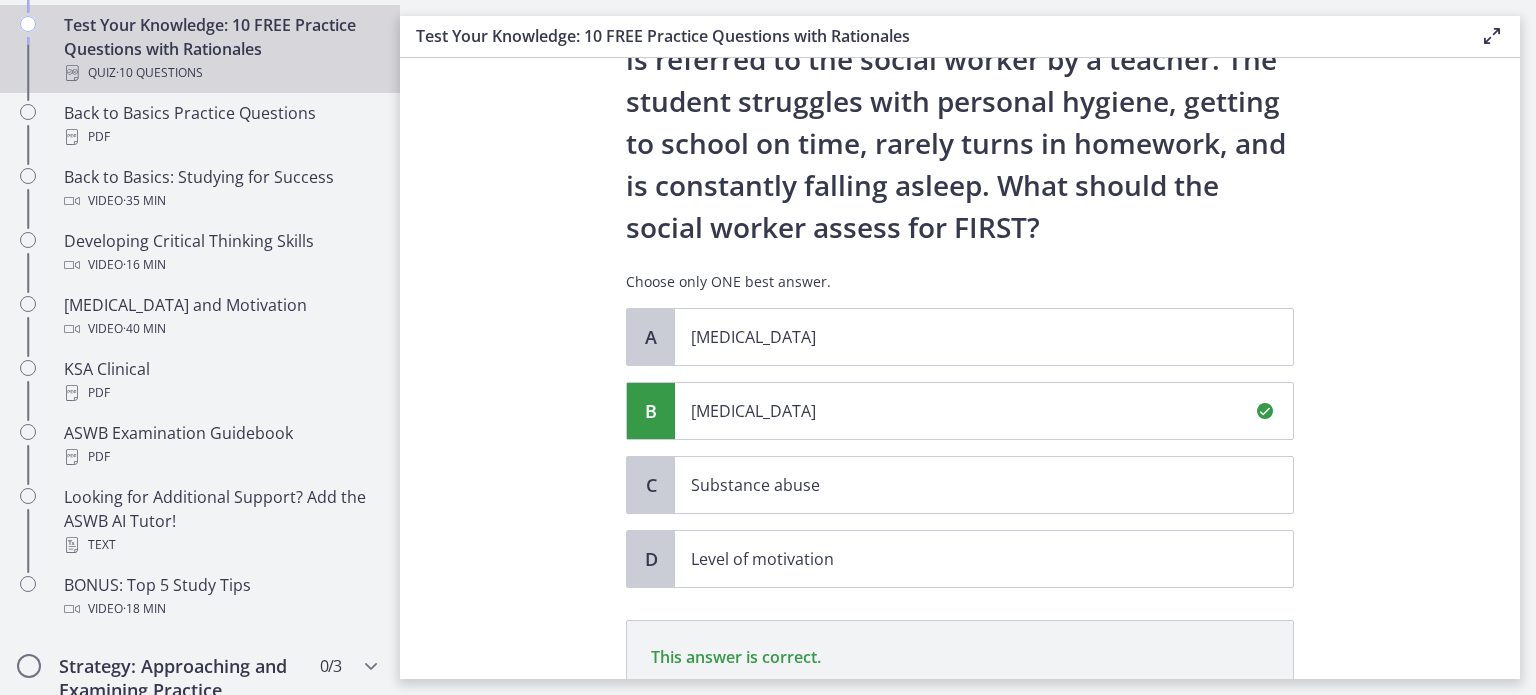 scroll, scrollTop: 410, scrollLeft: 0, axis: vertical 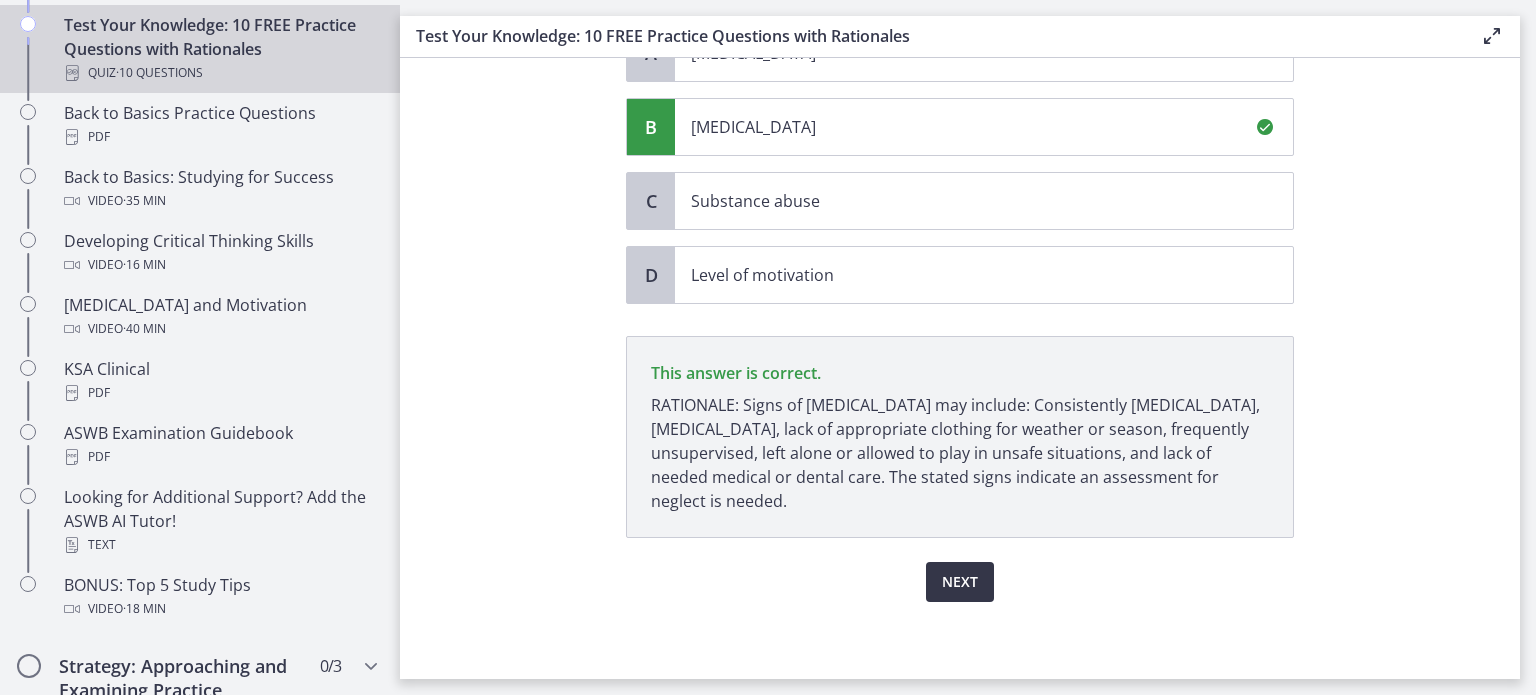 click on "Next" at bounding box center (960, 582) 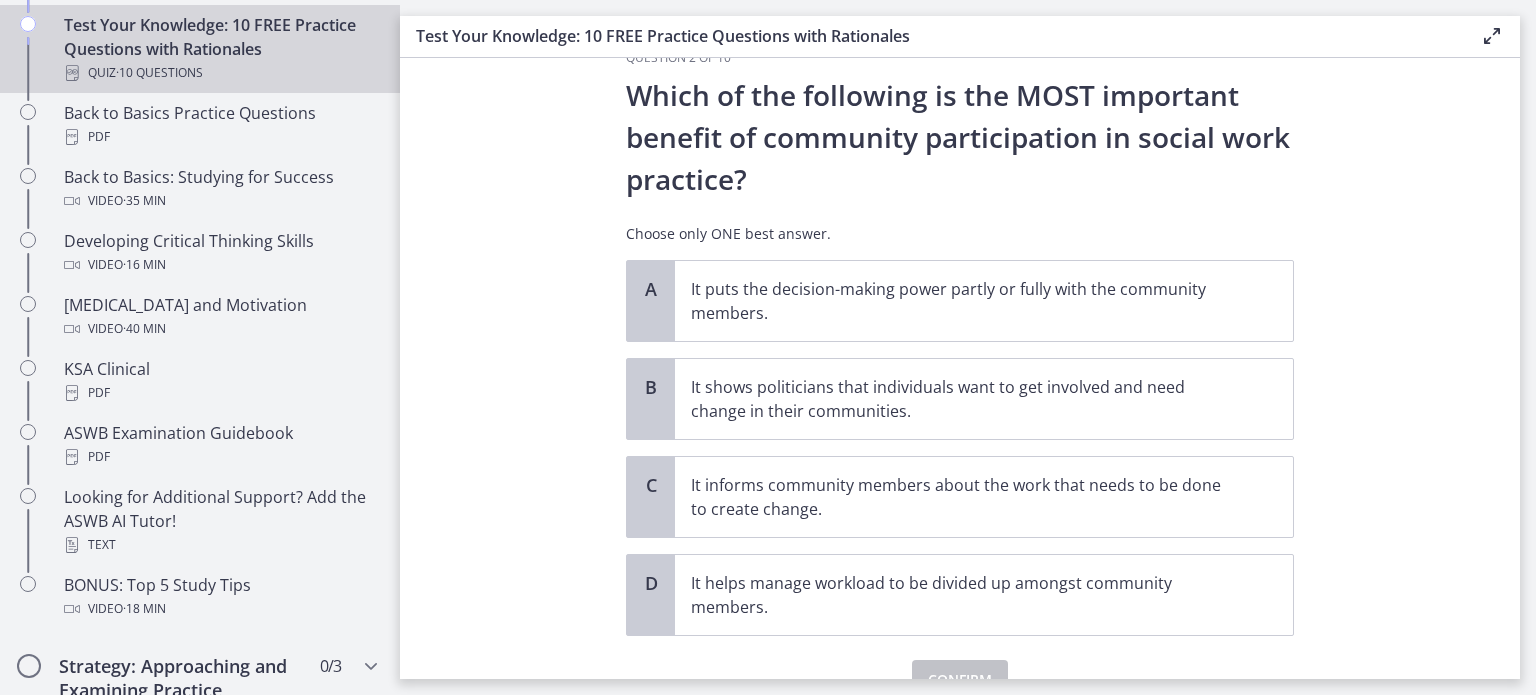 scroll, scrollTop: 81, scrollLeft: 0, axis: vertical 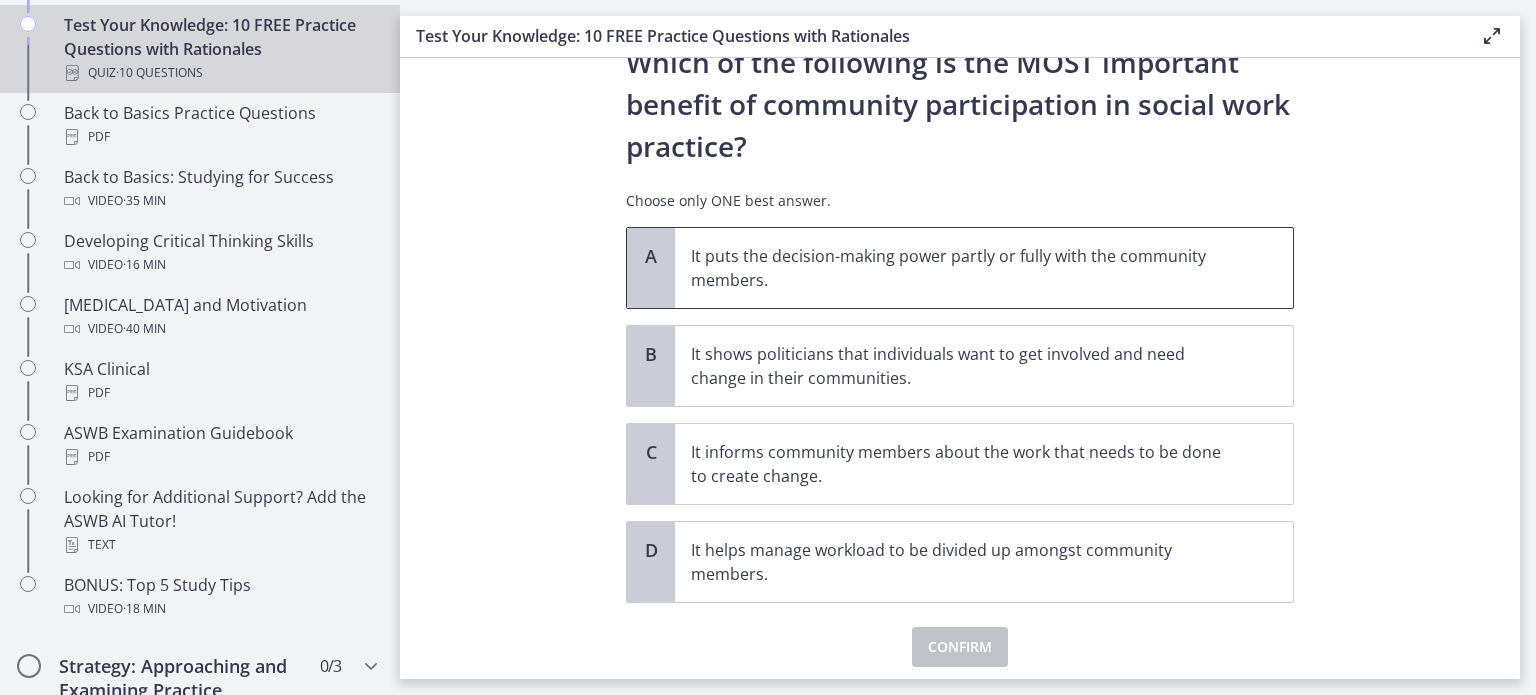 click on "It puts the decision-making power partly or fully with the community members." at bounding box center [964, 268] 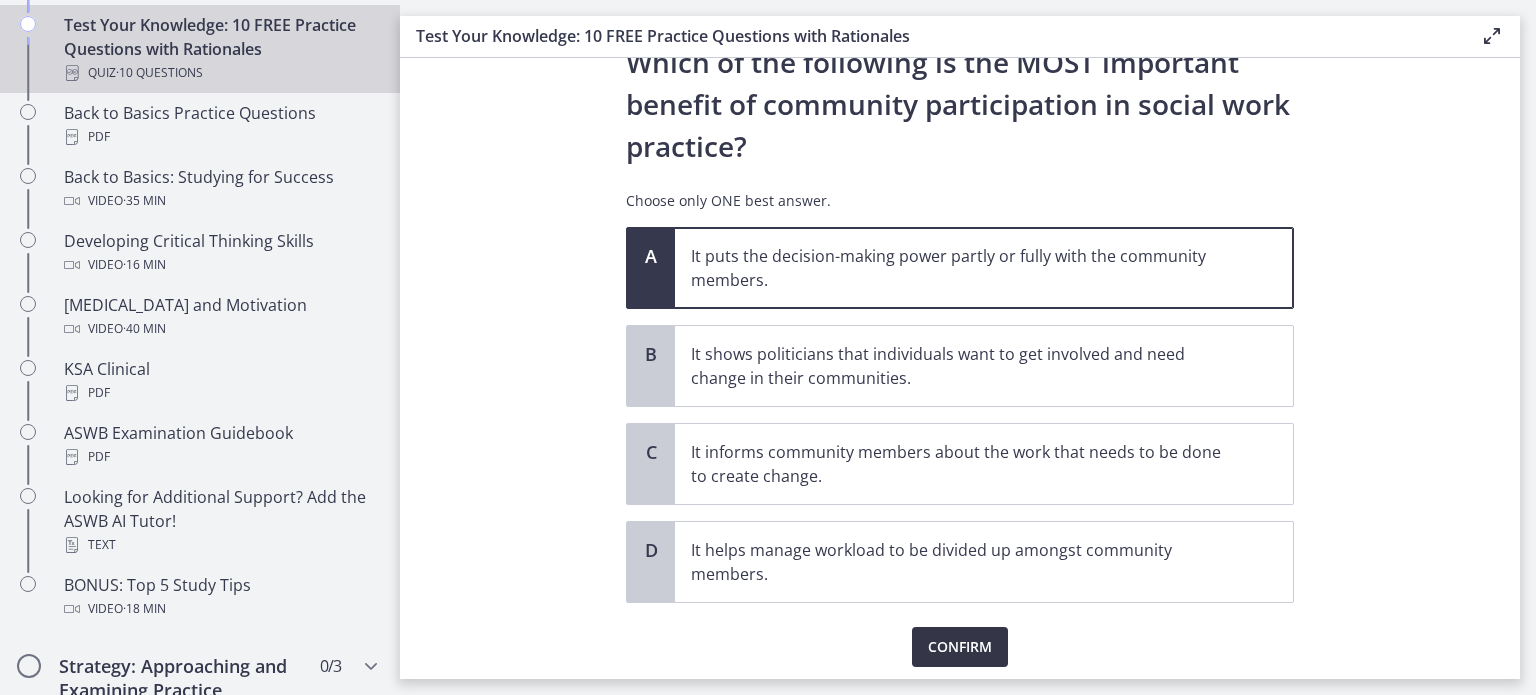 click on "Confirm" at bounding box center (960, 647) 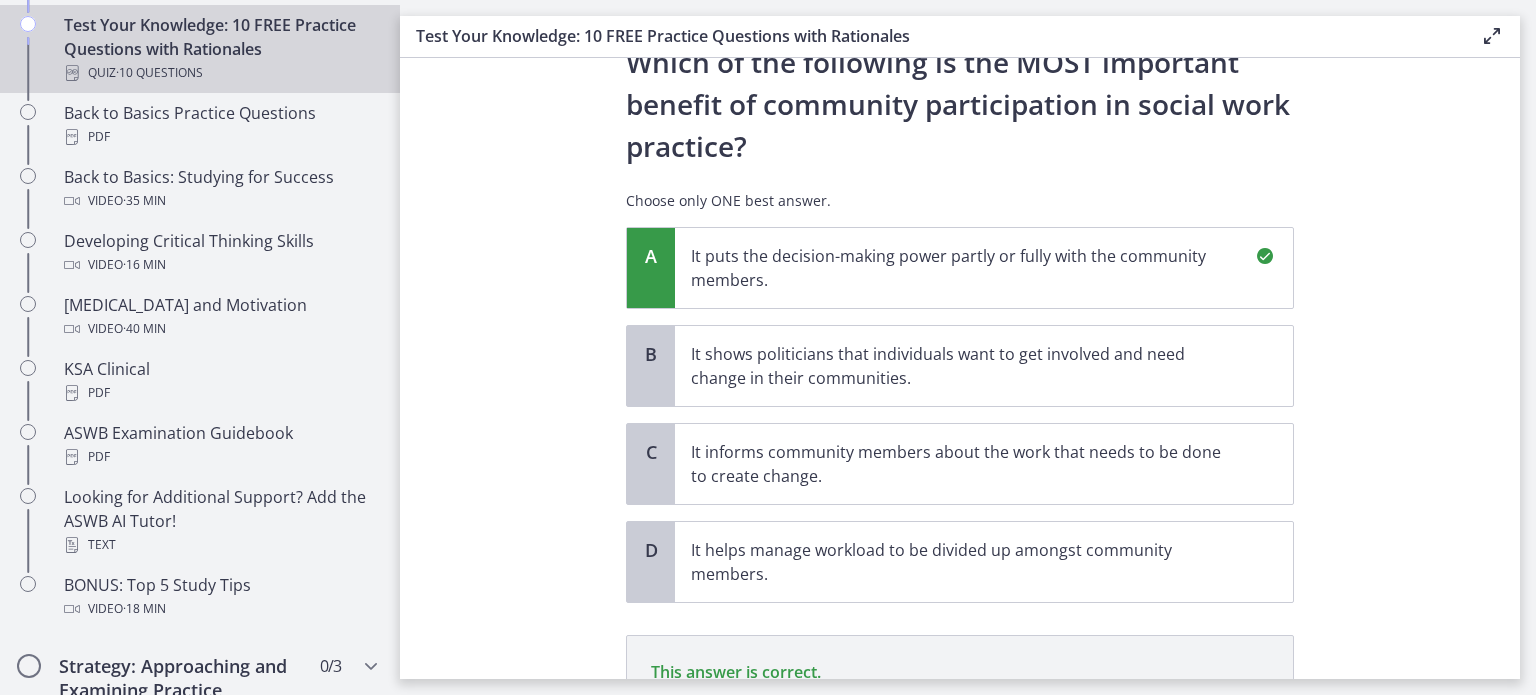 scroll, scrollTop: 356, scrollLeft: 0, axis: vertical 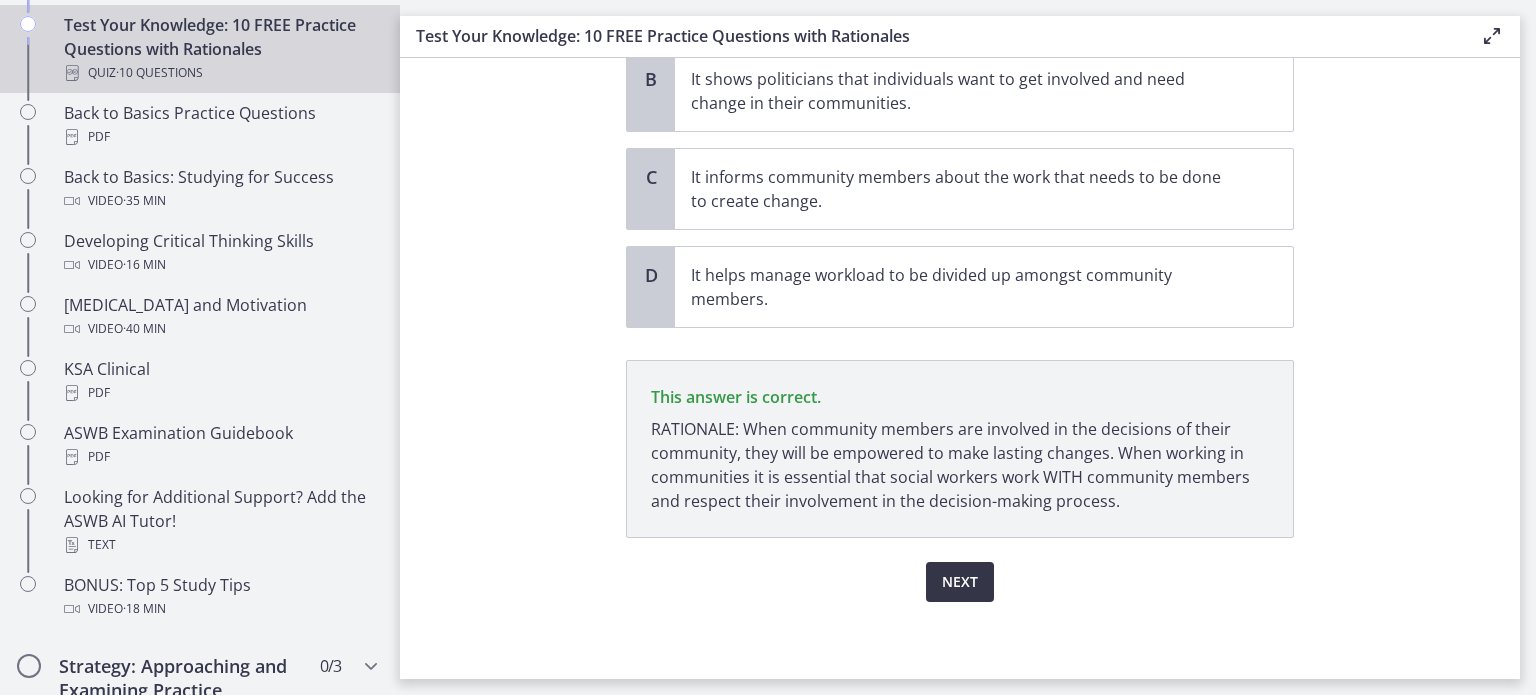 click on "Next" at bounding box center [960, 582] 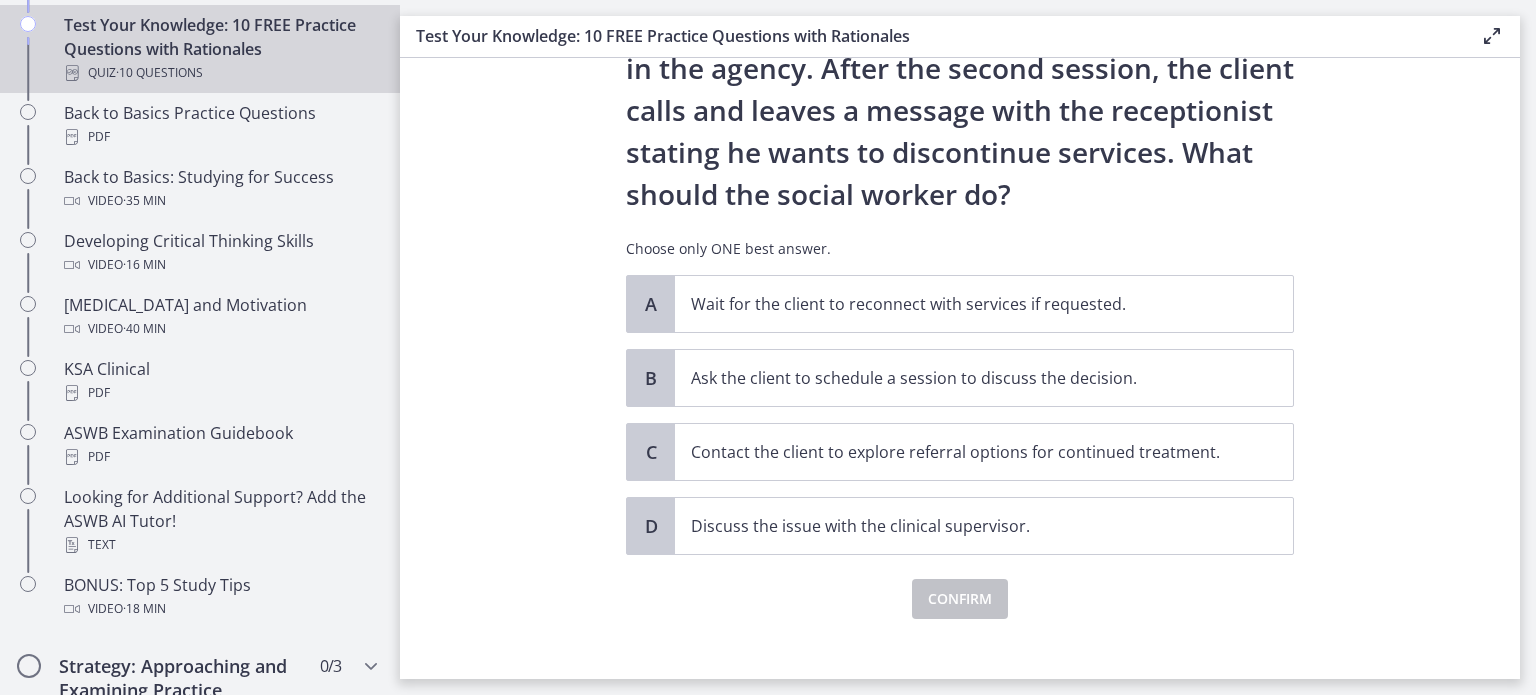 scroll, scrollTop: 219, scrollLeft: 0, axis: vertical 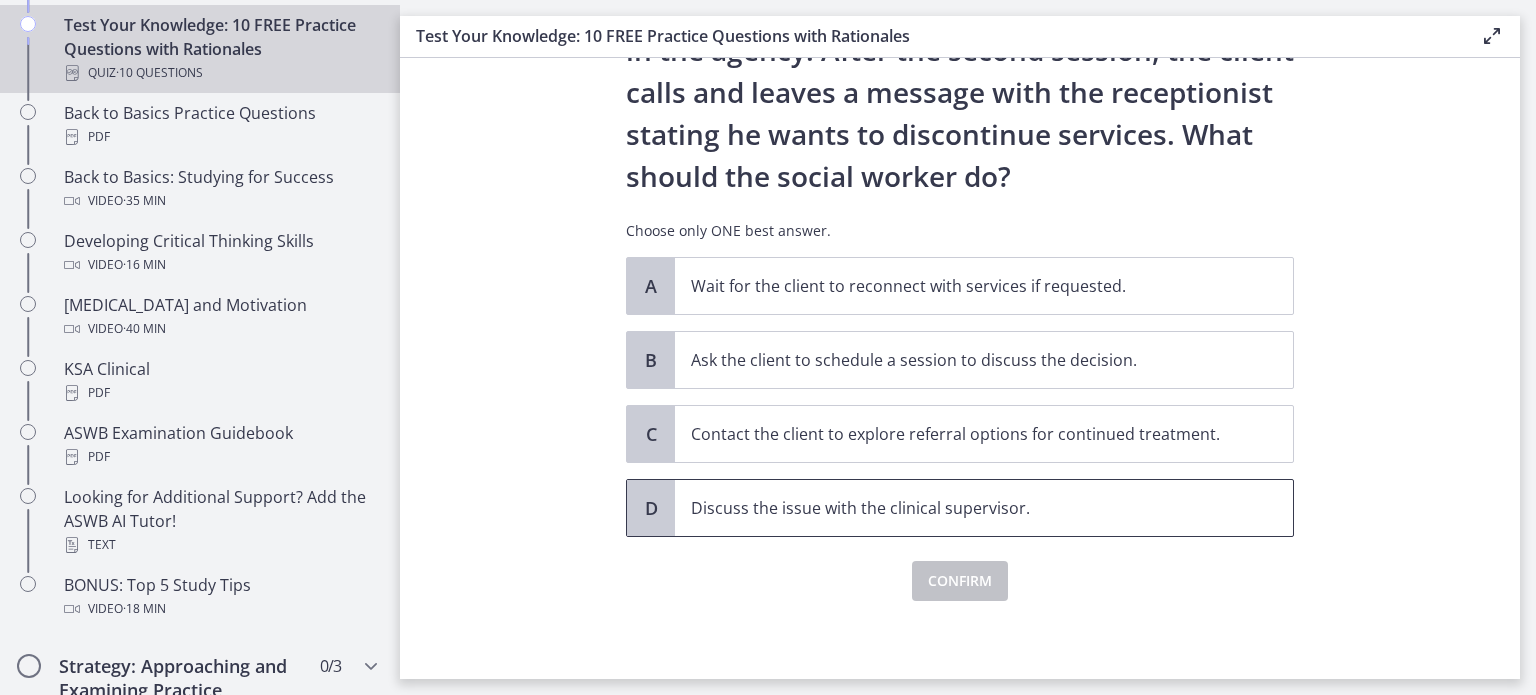 click on "Discuss the issue with the clinical supervisor." at bounding box center [964, 508] 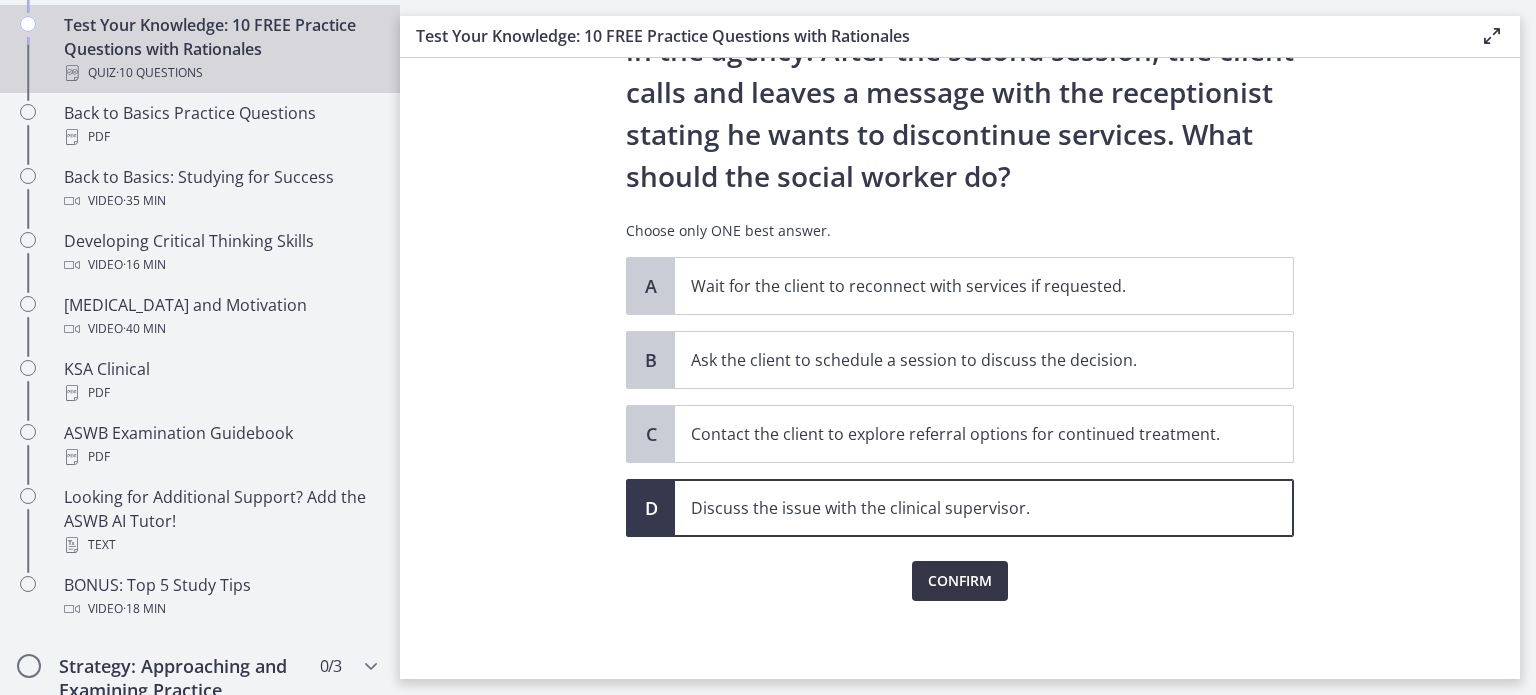 click on "Confirm" at bounding box center [960, 581] 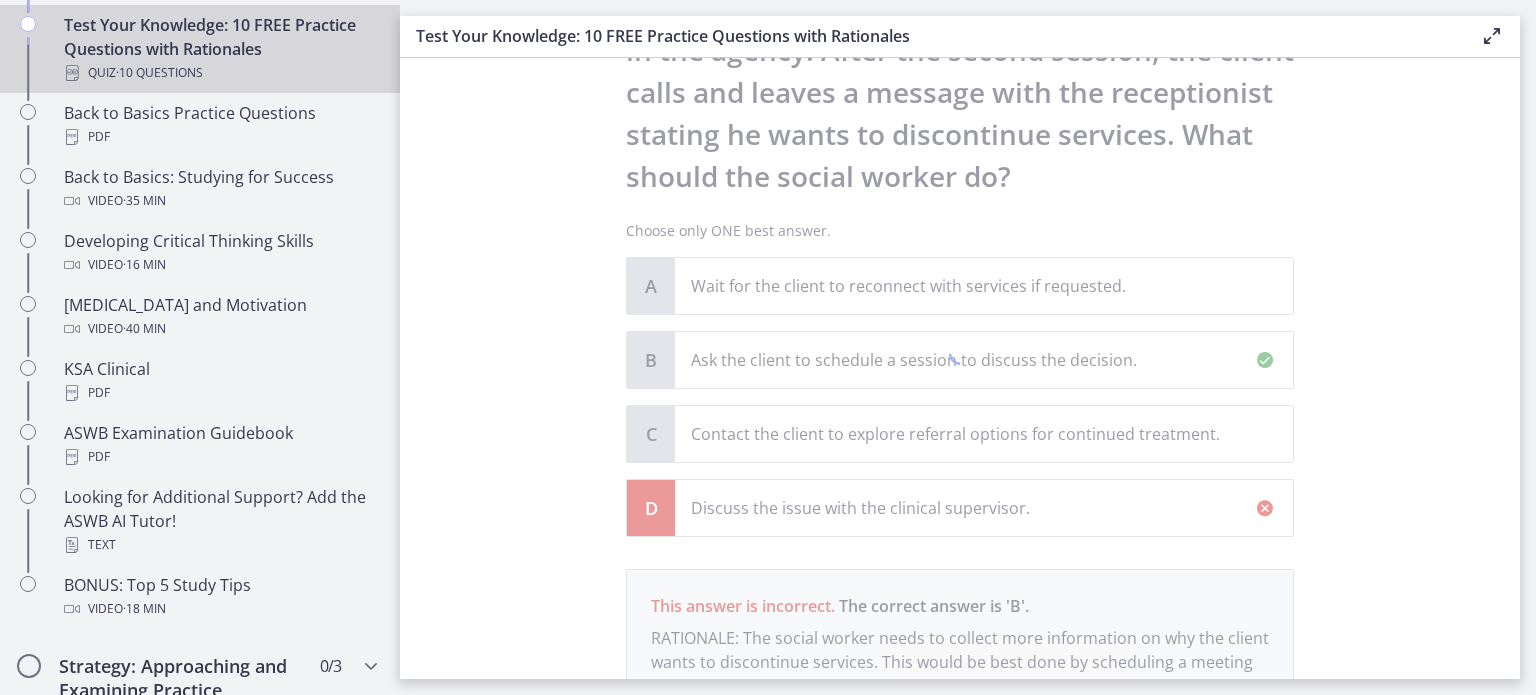scroll, scrollTop: 452, scrollLeft: 0, axis: vertical 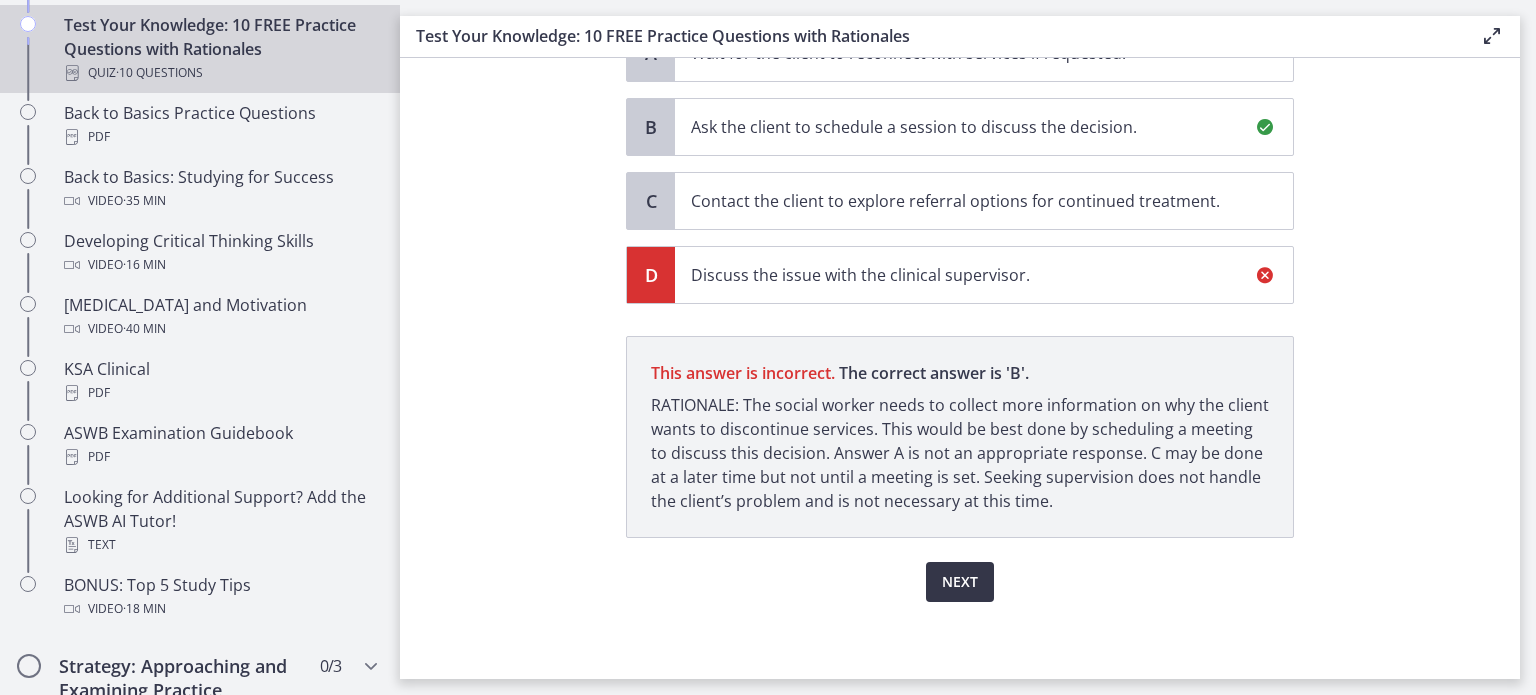 click on "Next" at bounding box center [960, 582] 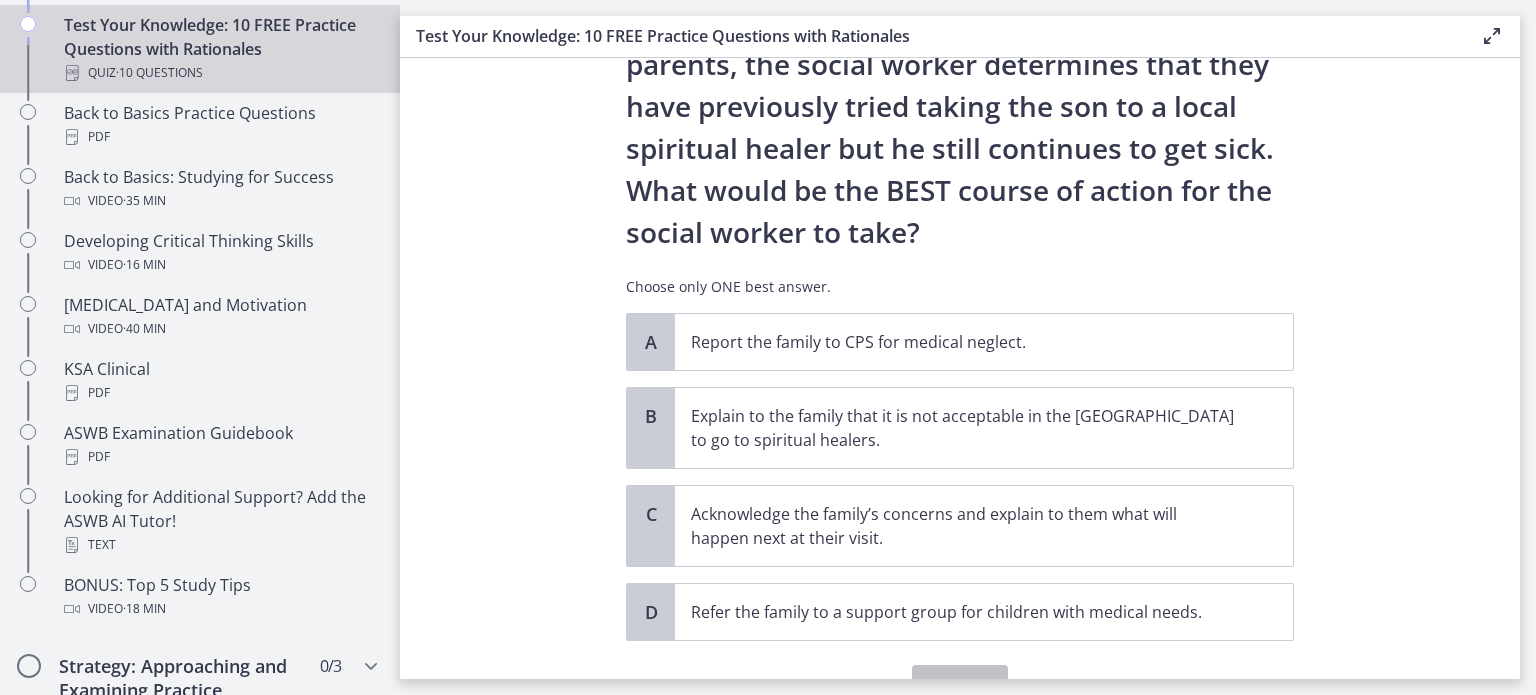 scroll, scrollTop: 348, scrollLeft: 0, axis: vertical 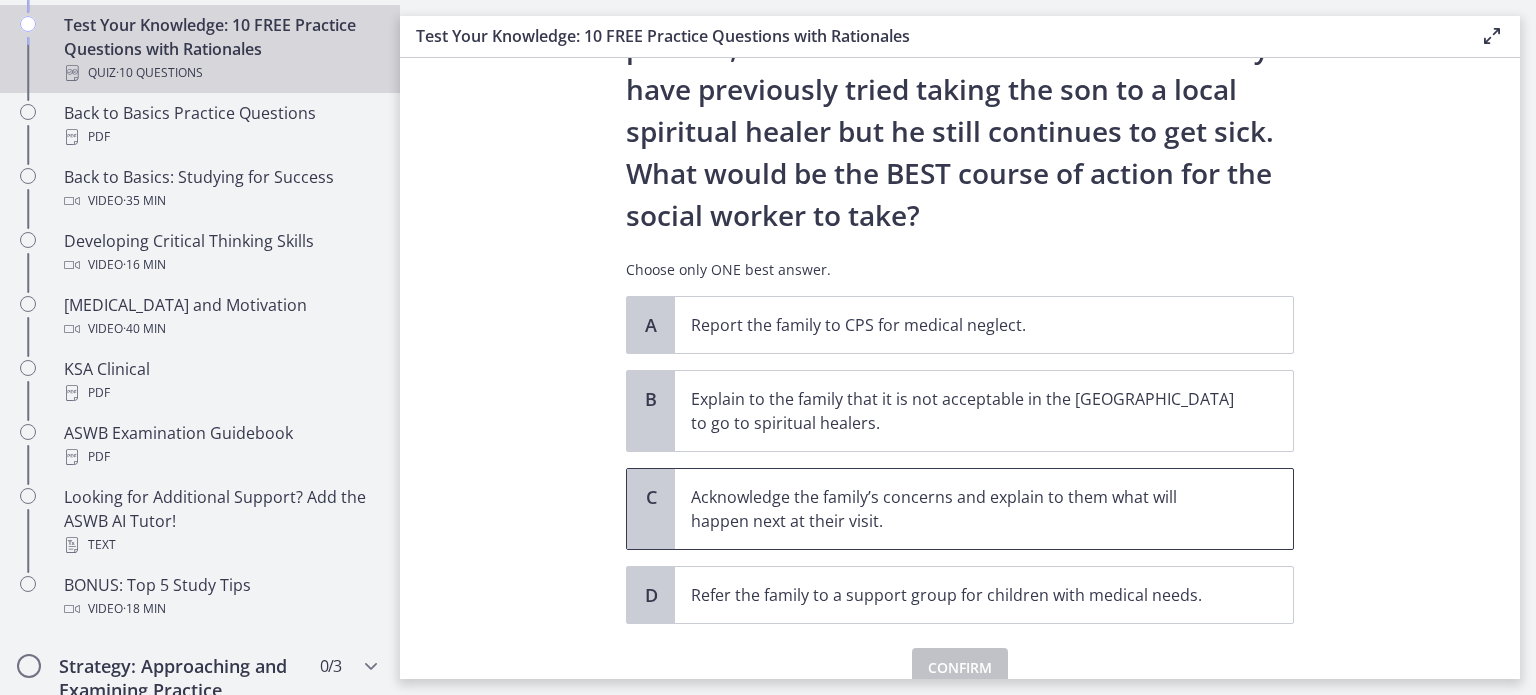 click on "Acknowledge the family’s concerns and explain to them what will happen next at their visit." at bounding box center [964, 509] 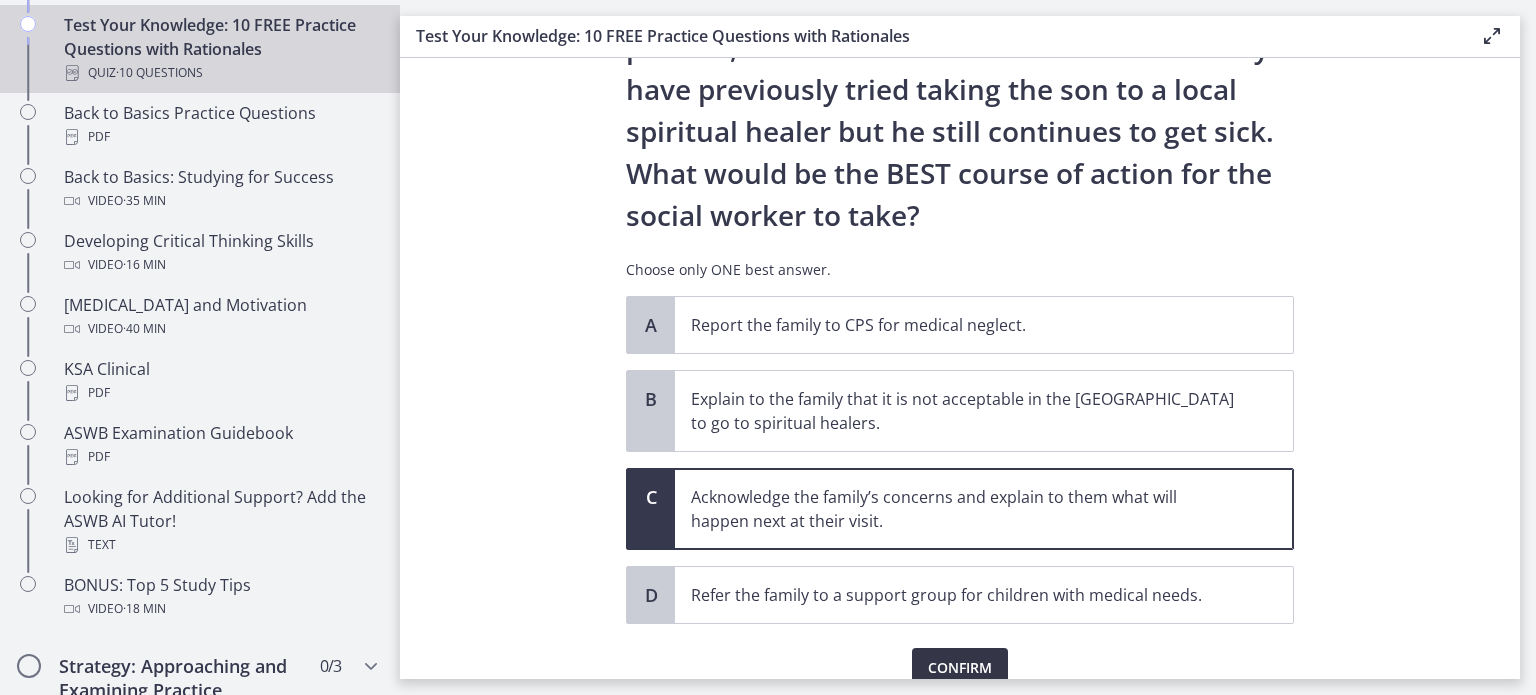 click on "Confirm" at bounding box center [960, 668] 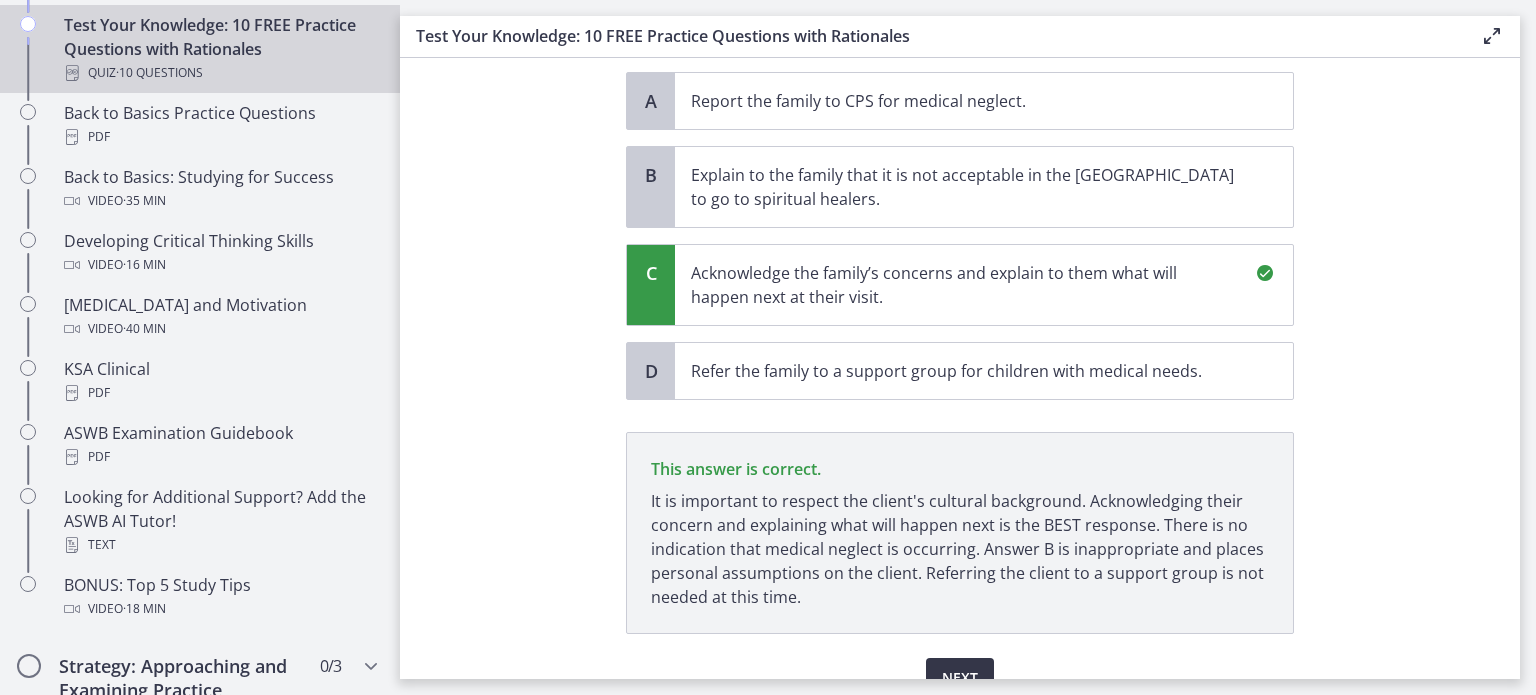 scroll, scrollTop: 668, scrollLeft: 0, axis: vertical 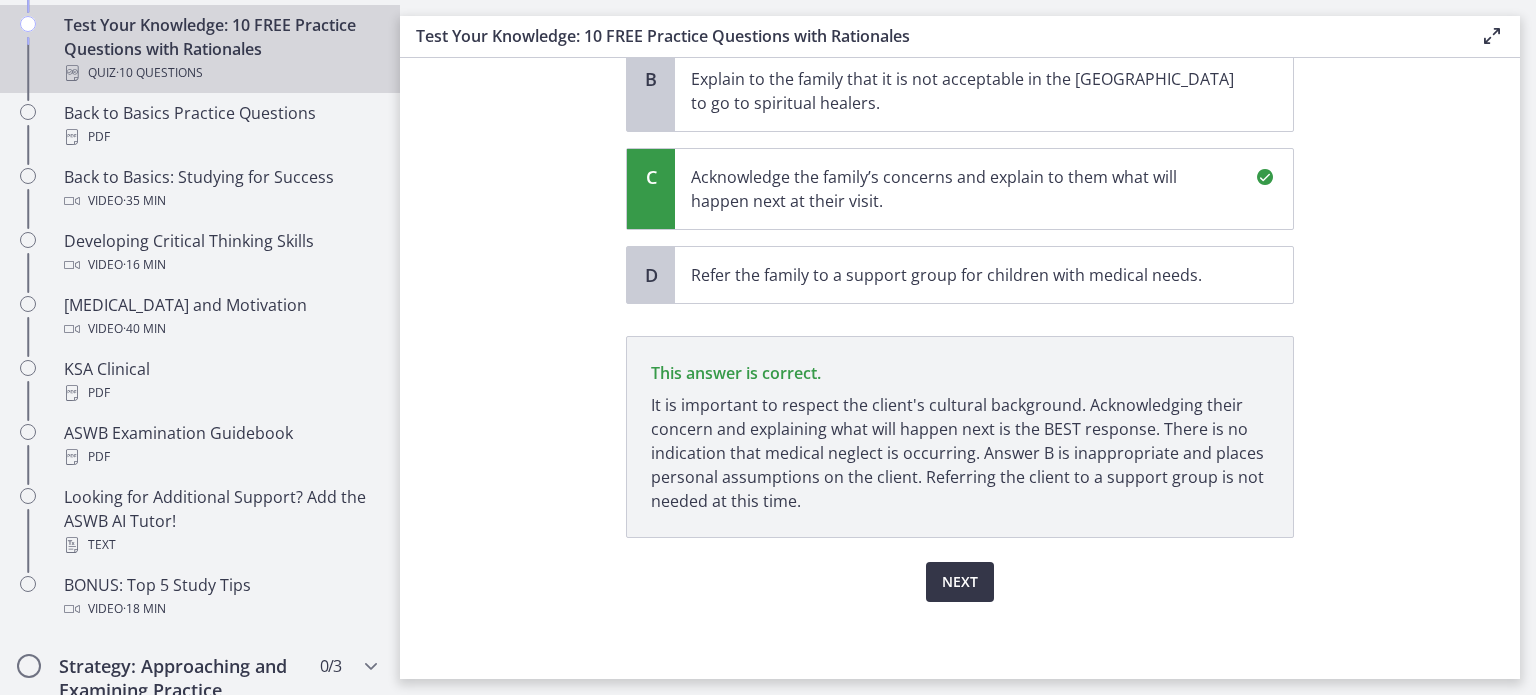 click on "Next" at bounding box center (960, 582) 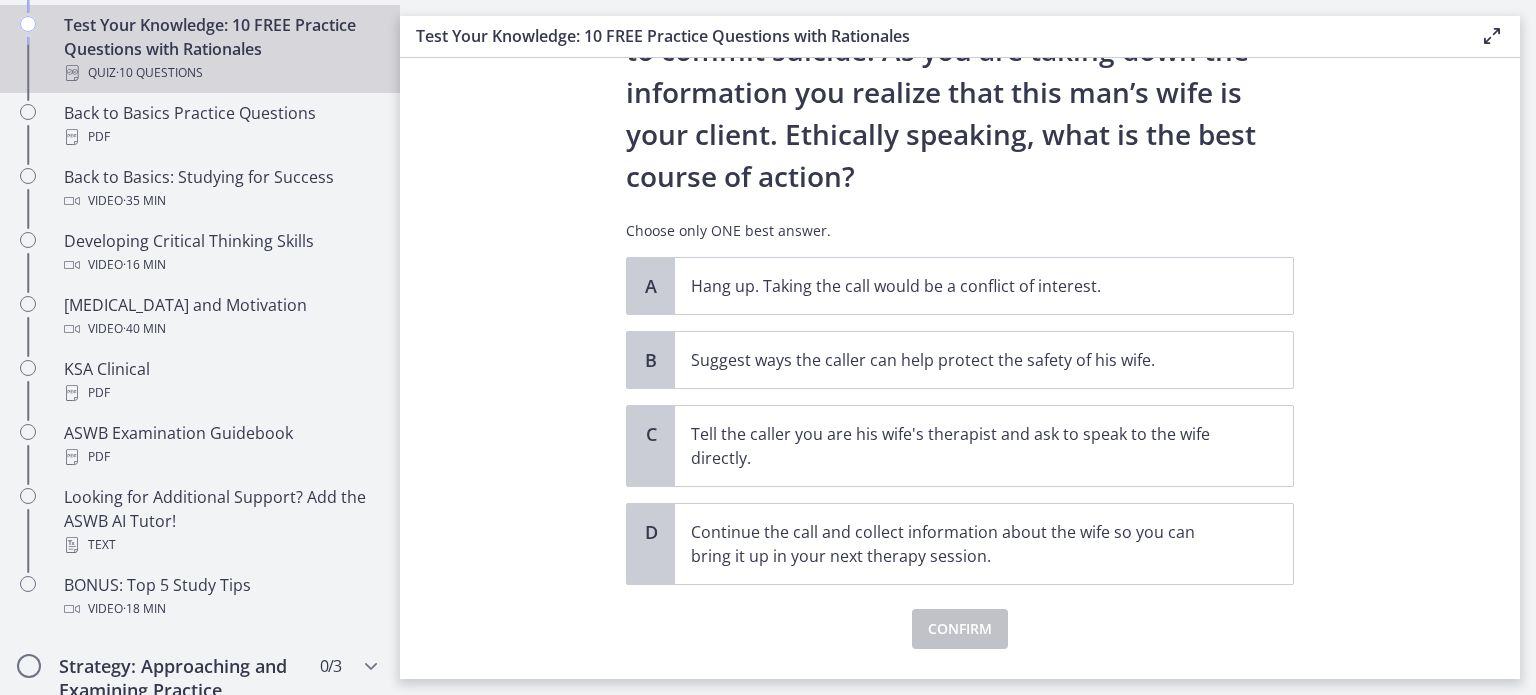 scroll, scrollTop: 298, scrollLeft: 0, axis: vertical 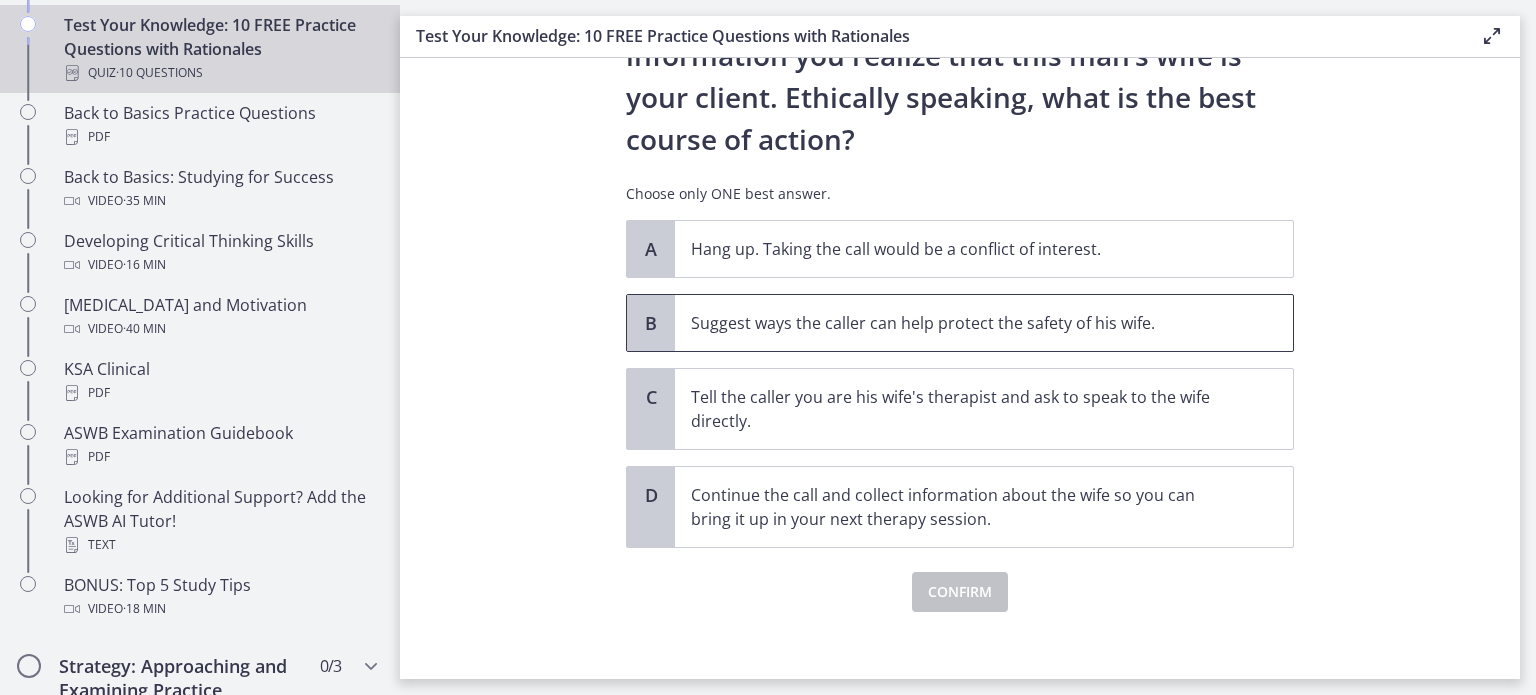 click on "Suggest ways the caller can help protect the safety of his wife." at bounding box center (964, 323) 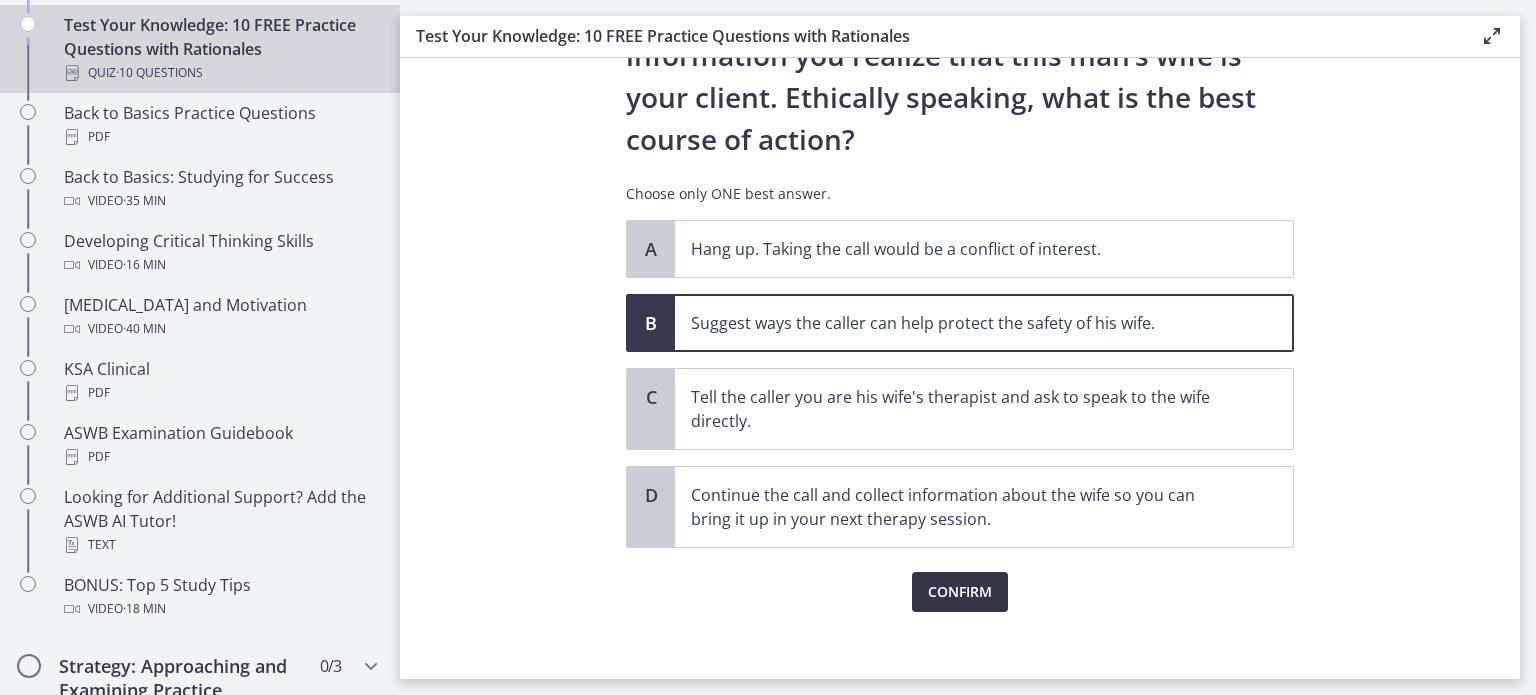 click on "Confirm" at bounding box center (960, 592) 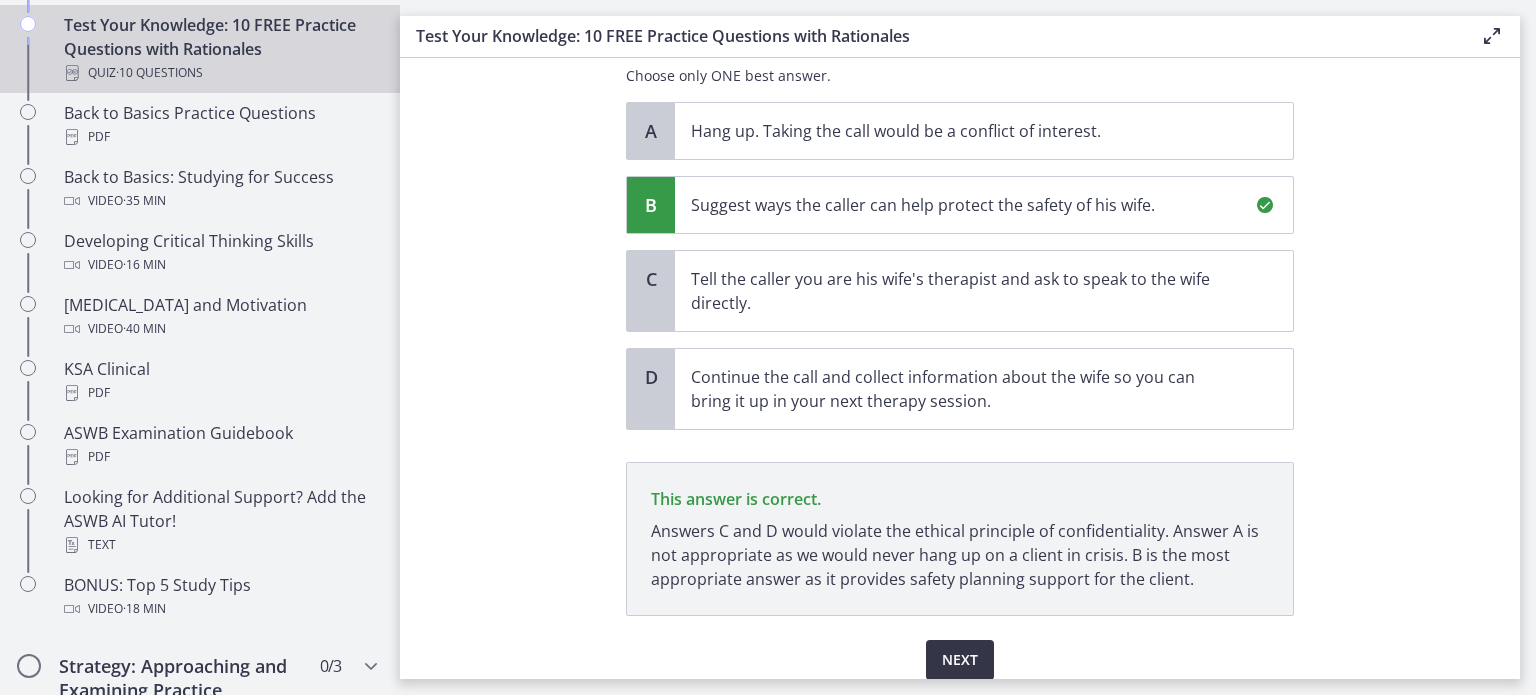 scroll, scrollTop: 494, scrollLeft: 0, axis: vertical 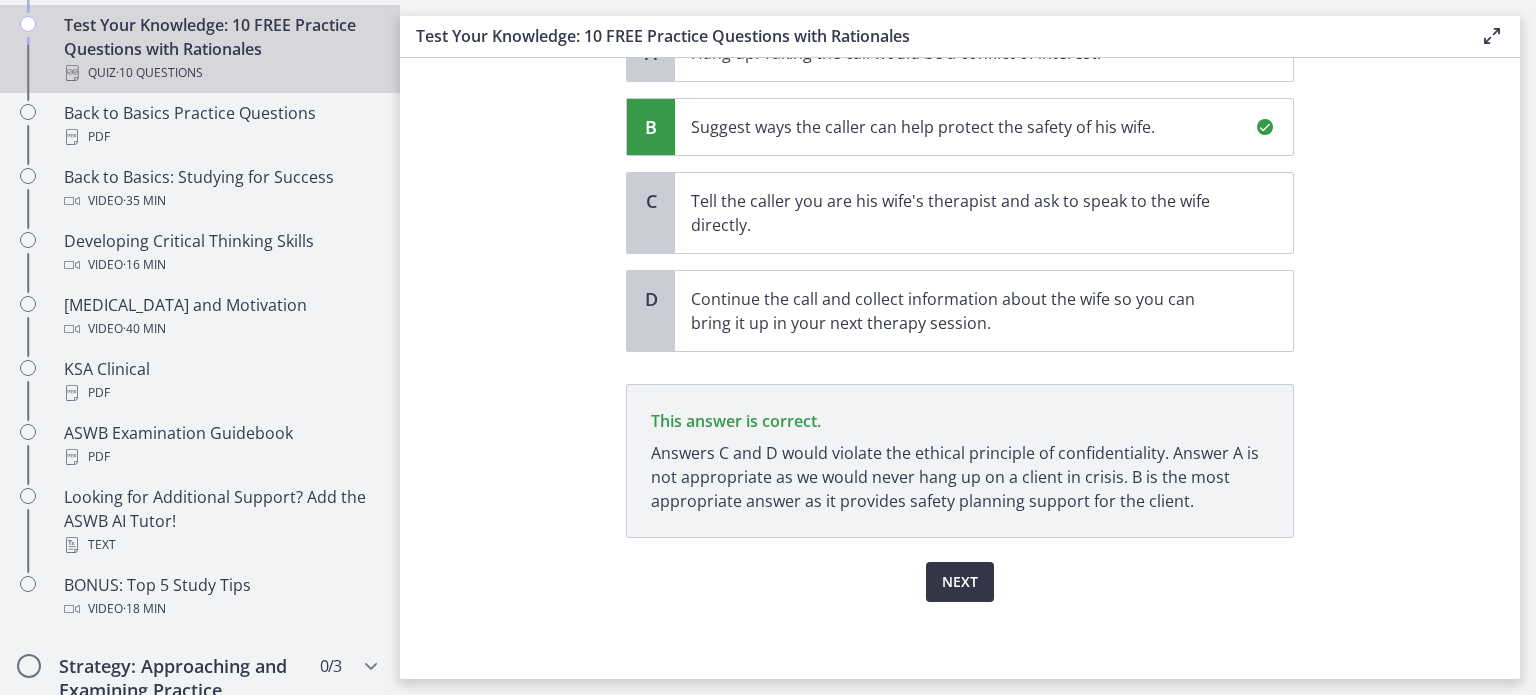 click on "Next" at bounding box center [960, 582] 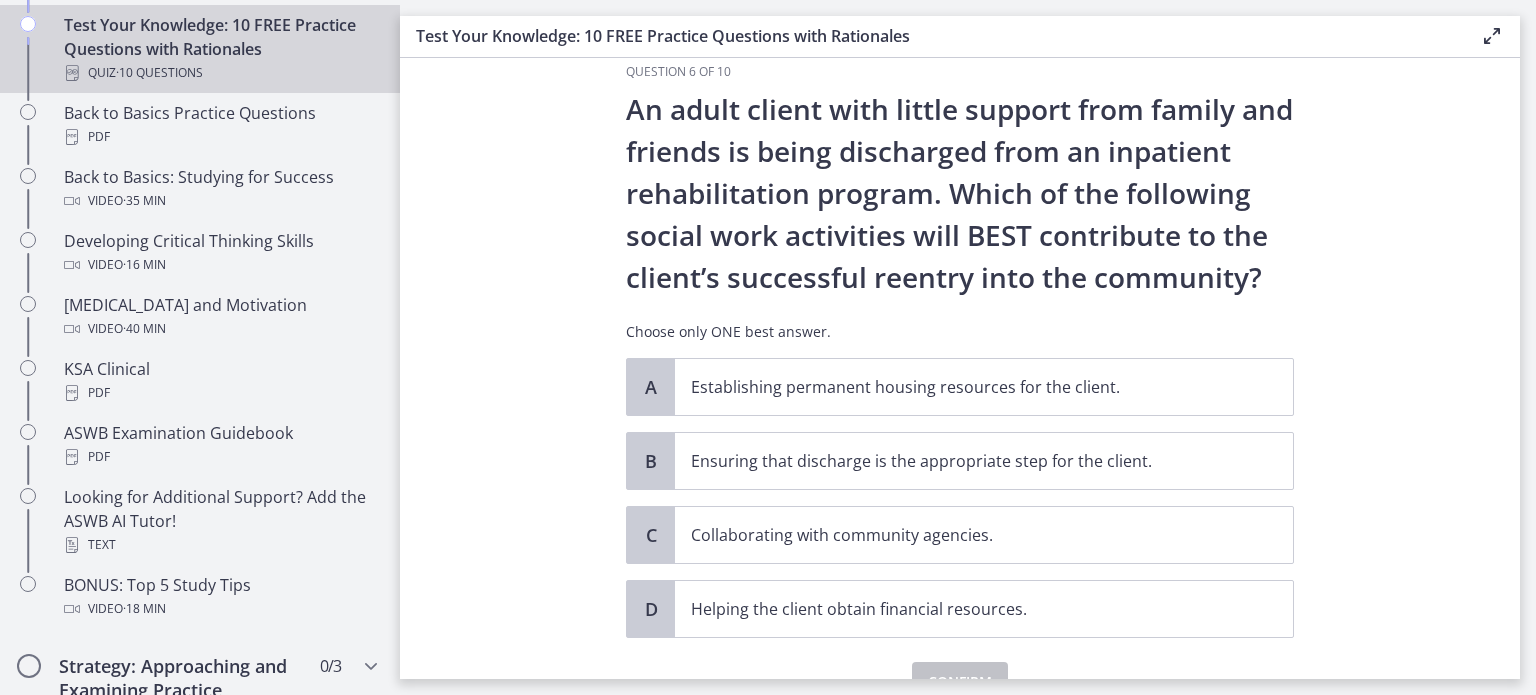 scroll, scrollTop: 33, scrollLeft: 0, axis: vertical 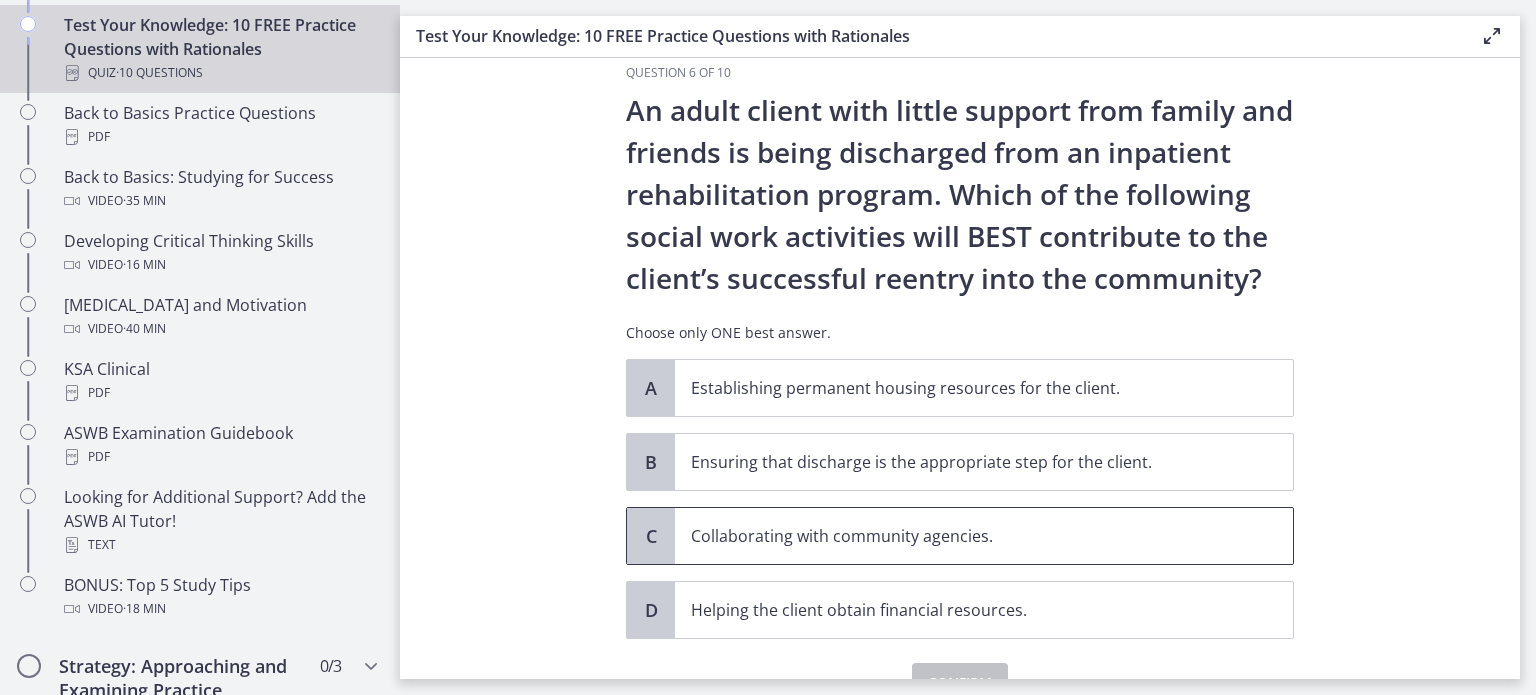 click on "Collaborating with community agencies." at bounding box center (964, 536) 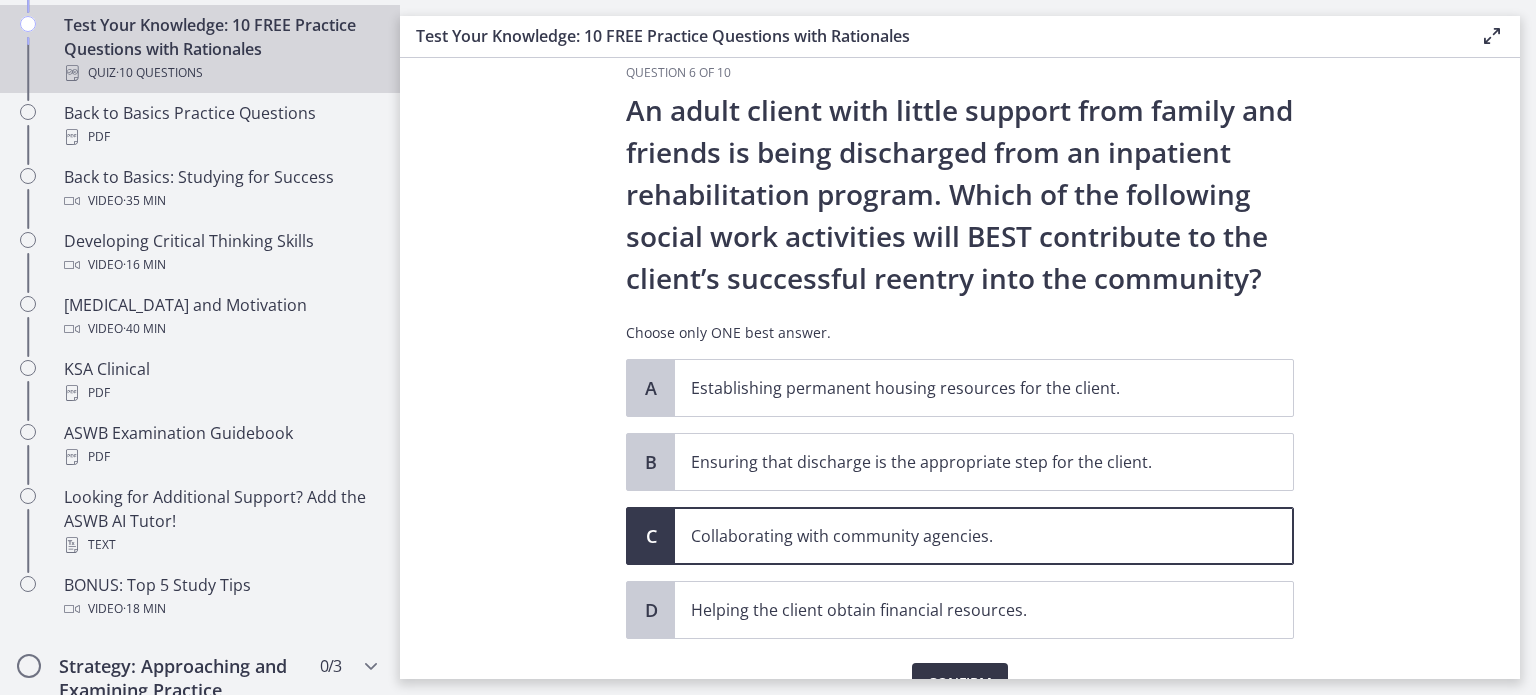 click on "Confirm" at bounding box center (960, 683) 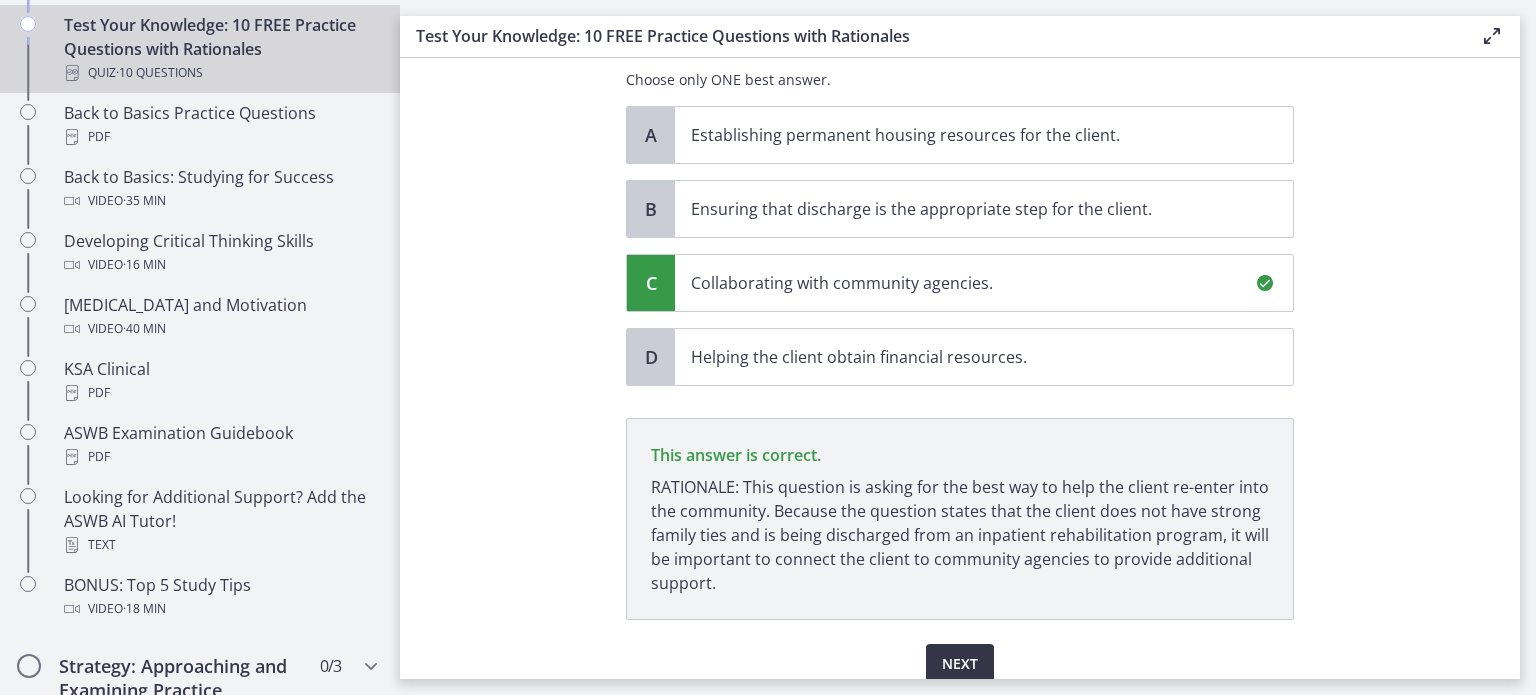 scroll, scrollTop: 368, scrollLeft: 0, axis: vertical 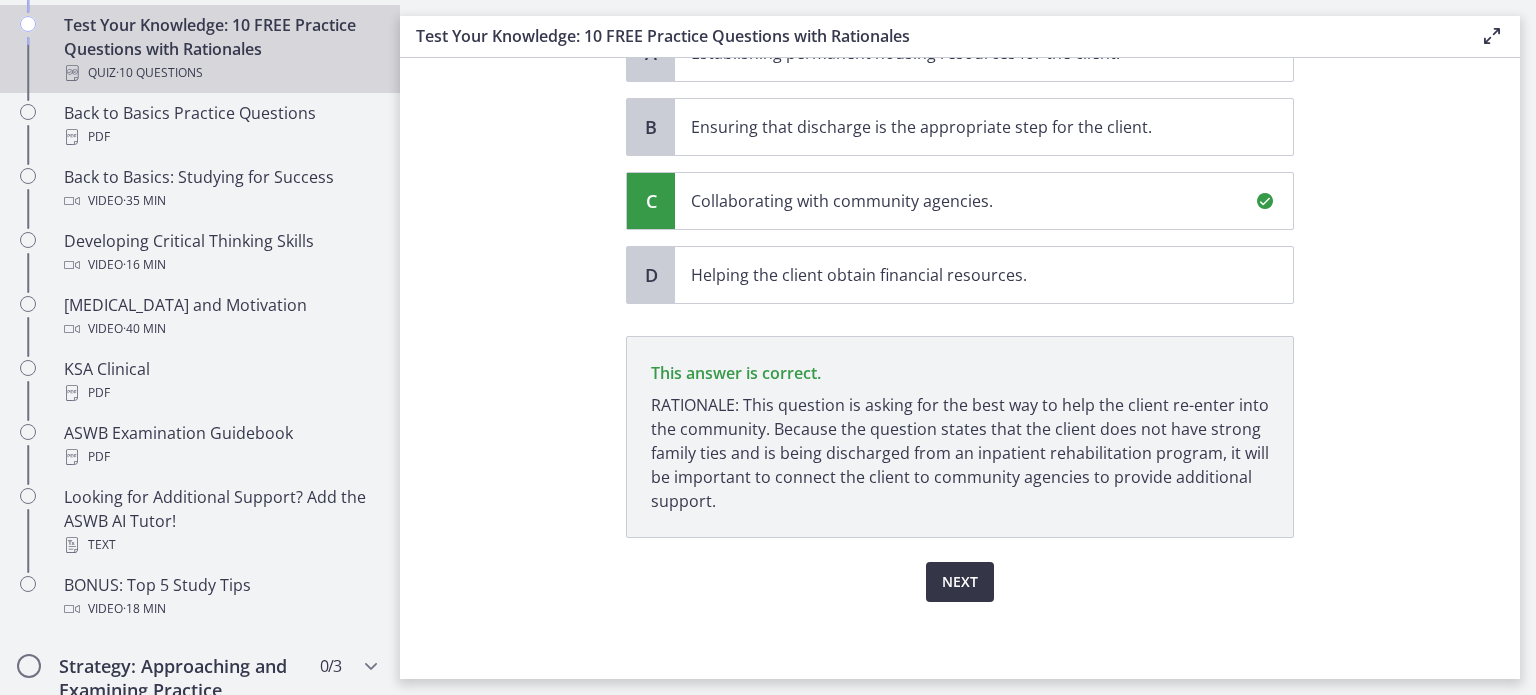 click on "Next" at bounding box center (960, 582) 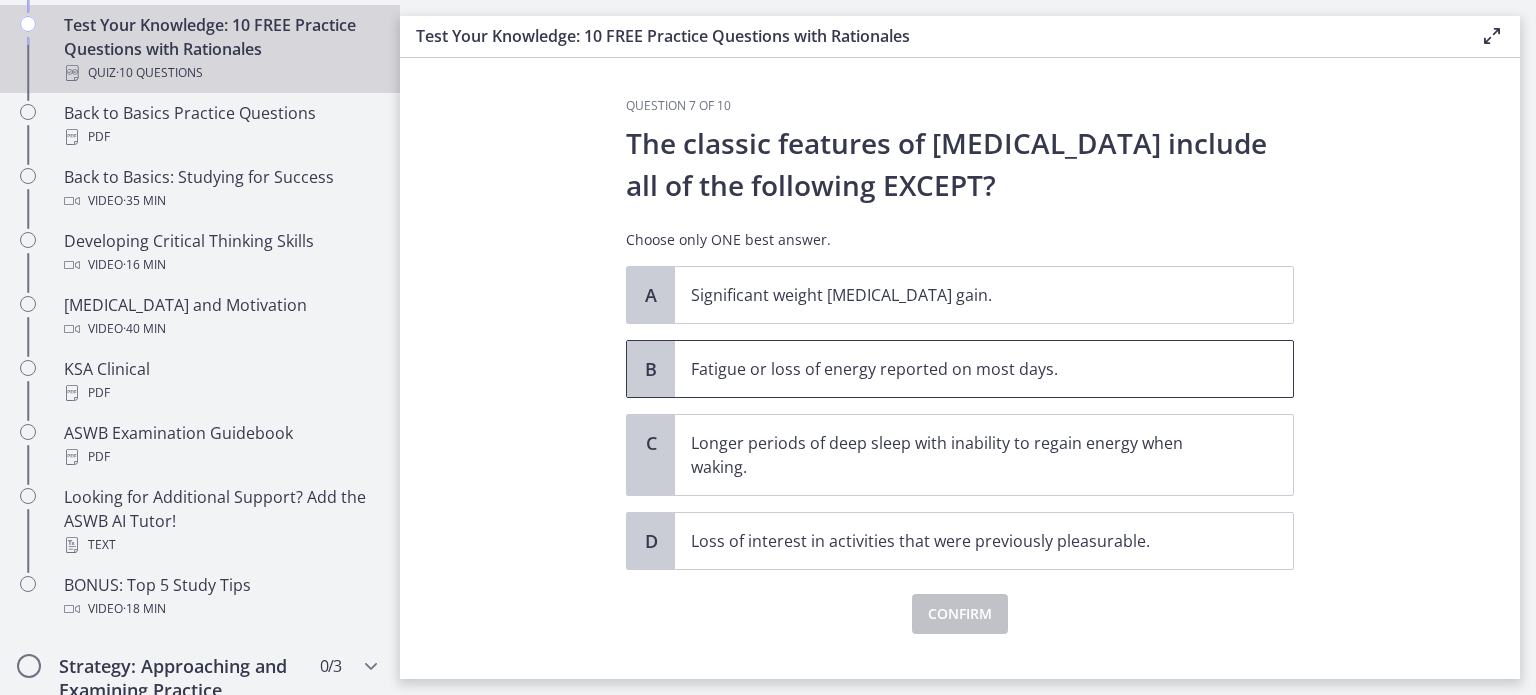 click on "Fatigue or loss of energy reported on most days." at bounding box center [964, 369] 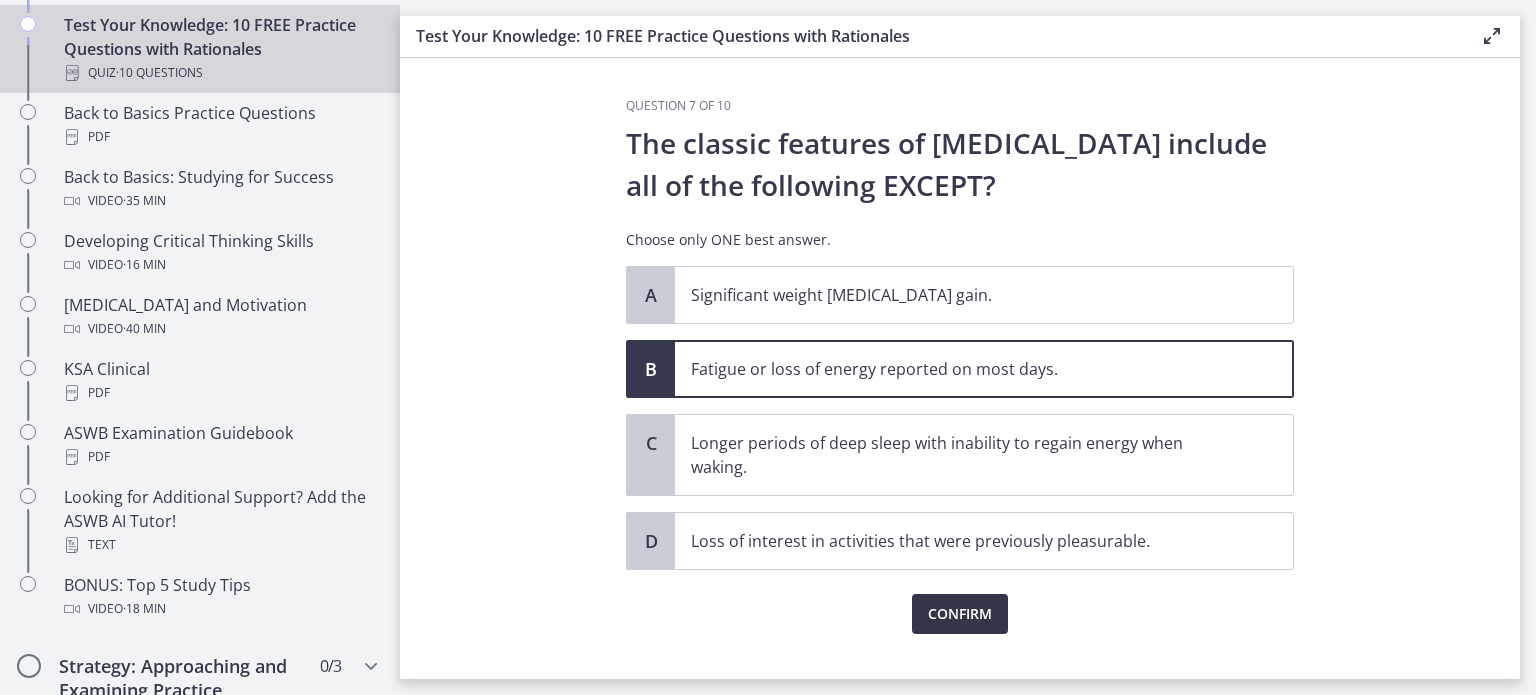 click on "Confirm" at bounding box center [960, 614] 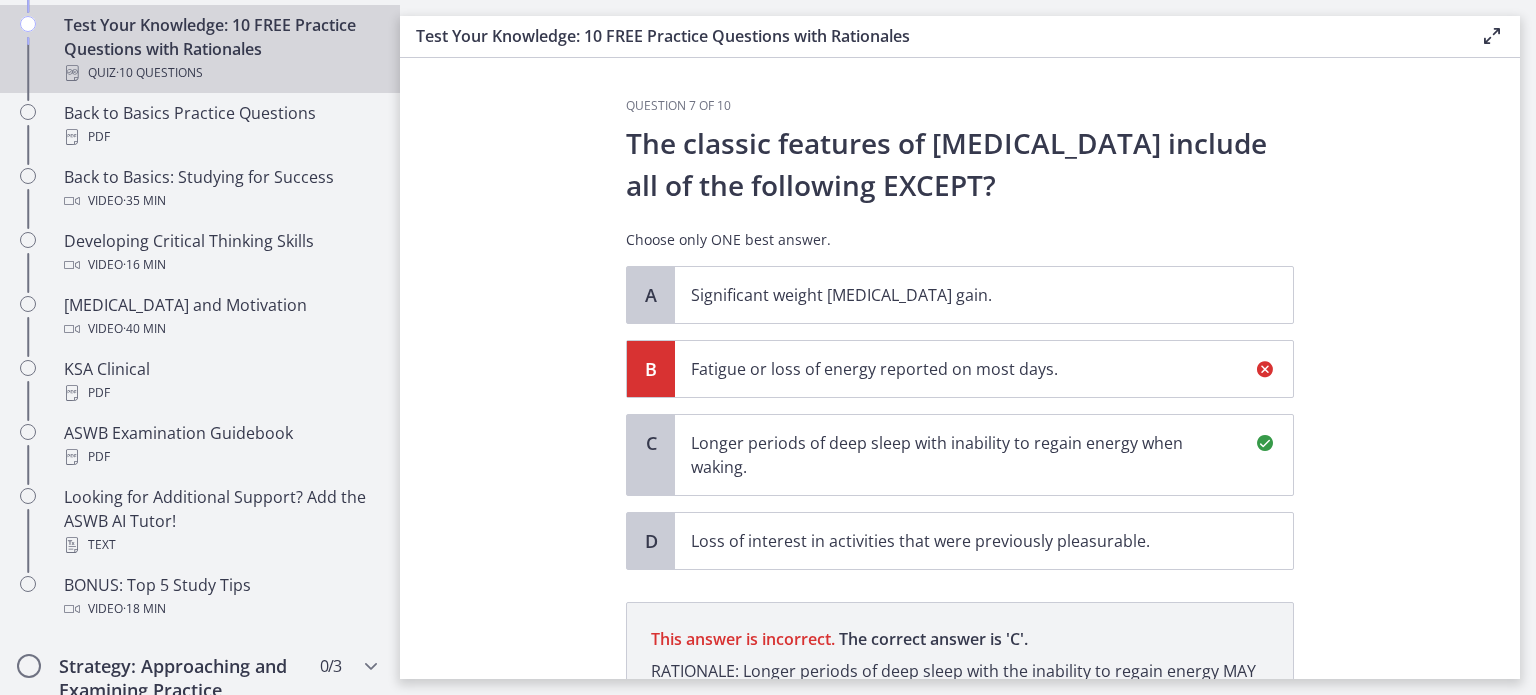 scroll, scrollTop: 266, scrollLeft: 0, axis: vertical 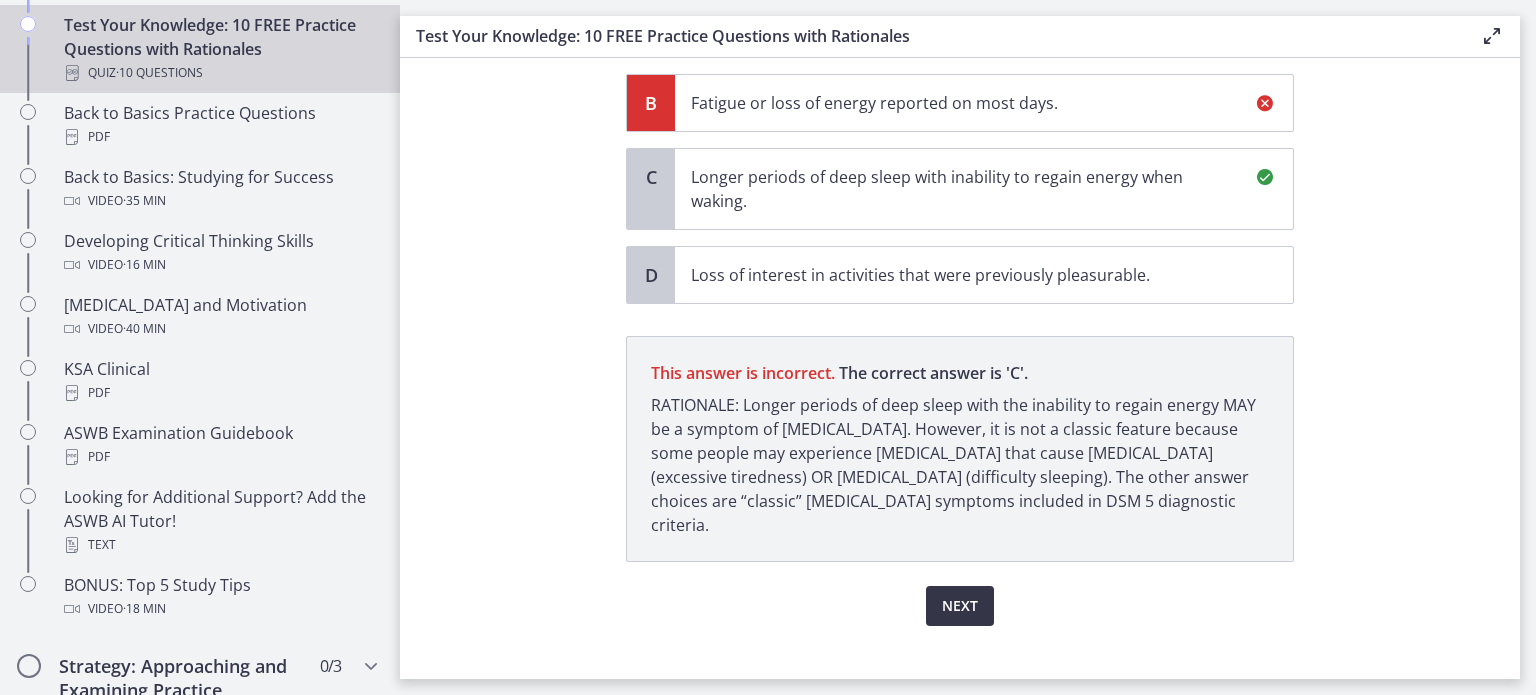 click on "Next" at bounding box center (960, 606) 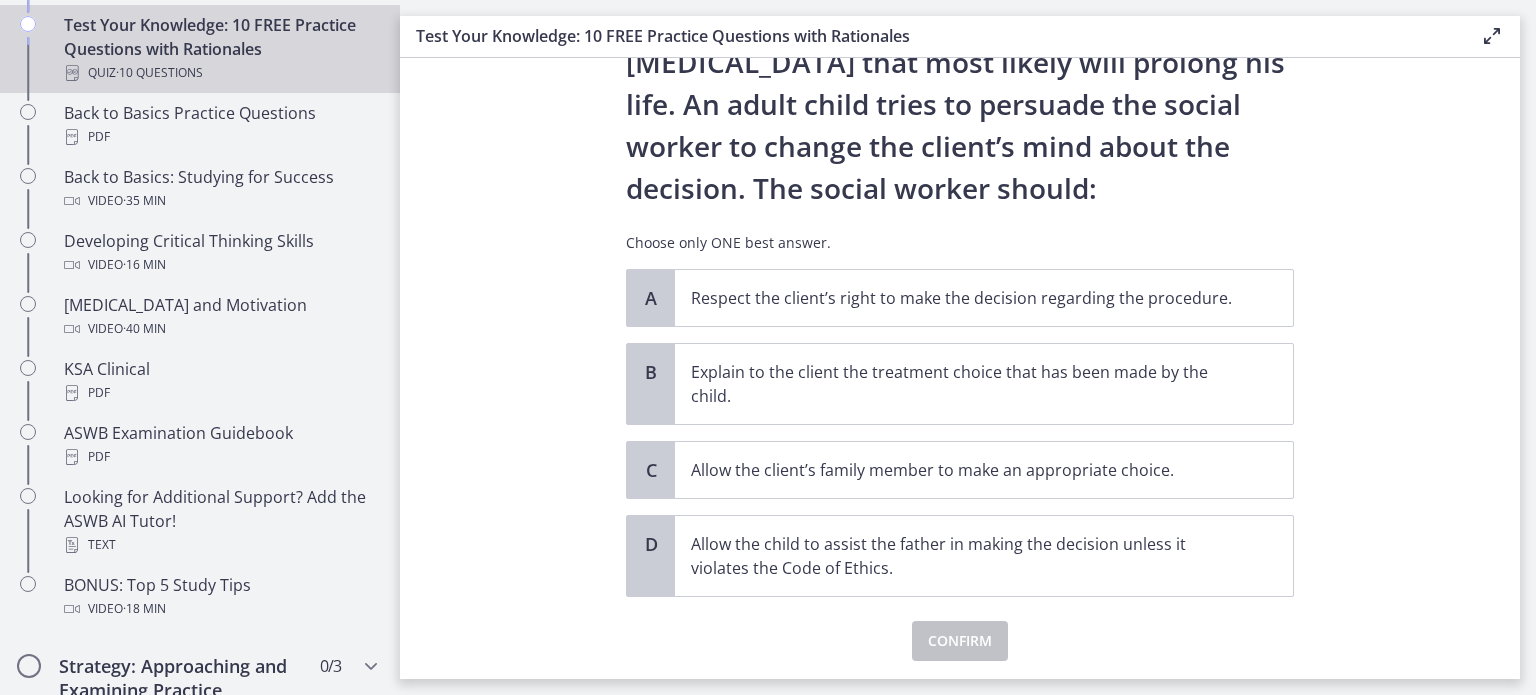 scroll, scrollTop: 212, scrollLeft: 0, axis: vertical 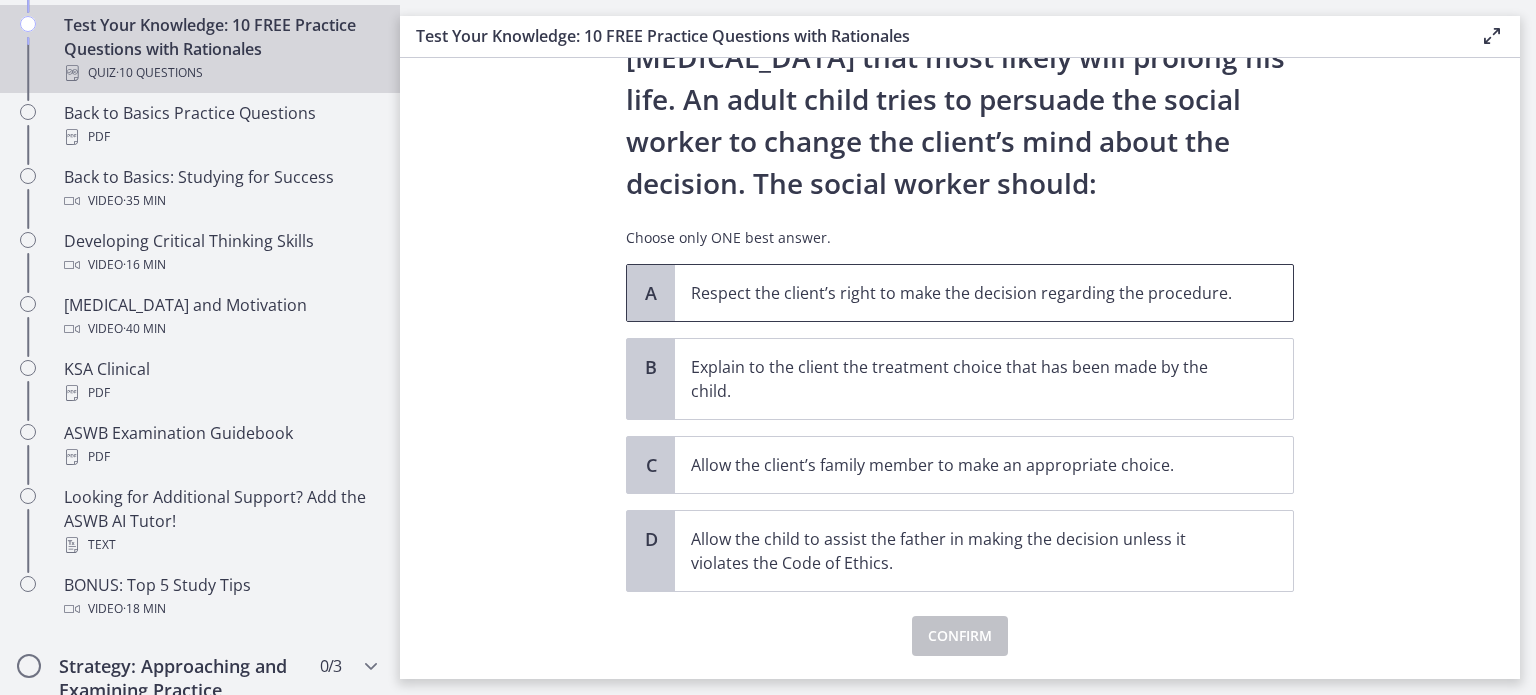 drag, startPoint x: 1196, startPoint y: 303, endPoint x: 1088, endPoint y: 304, distance: 108.00463 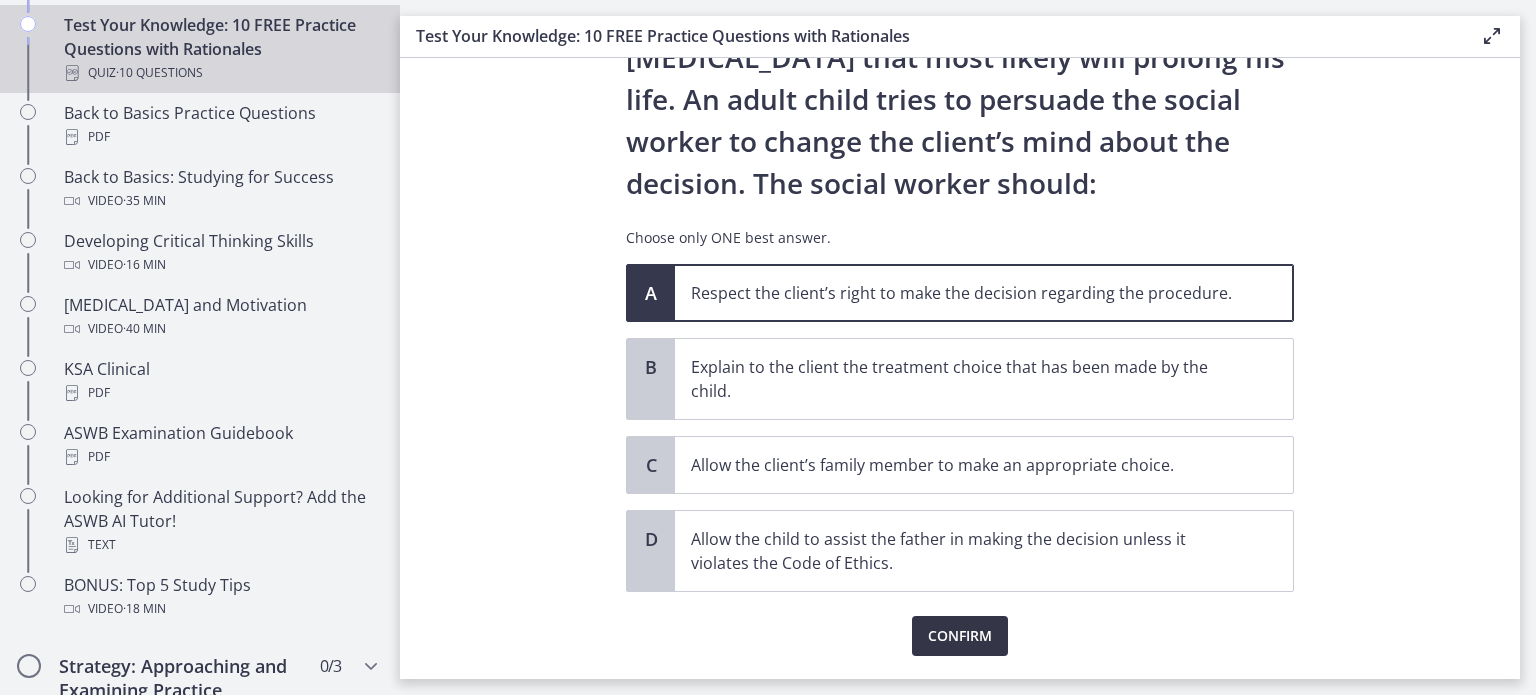 click on "Confirm" at bounding box center (960, 636) 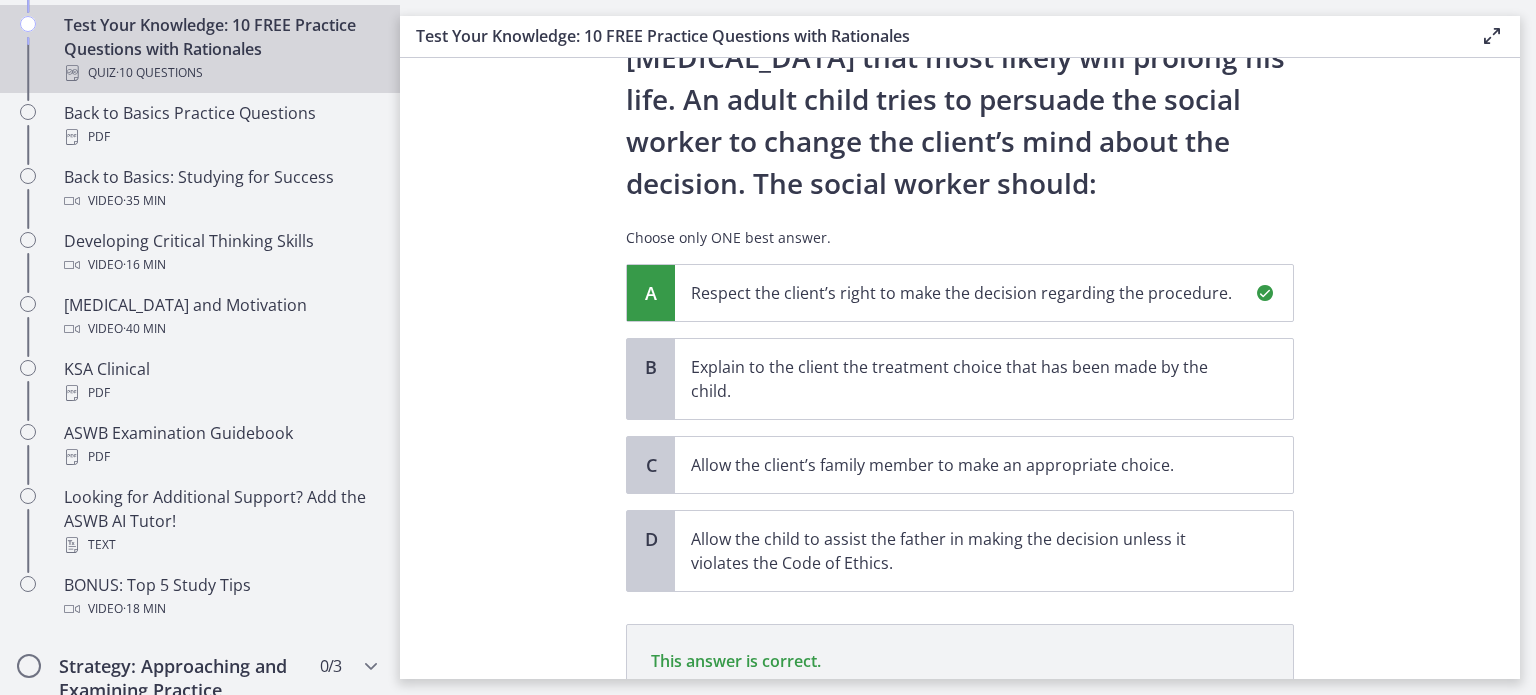 scroll, scrollTop: 476, scrollLeft: 0, axis: vertical 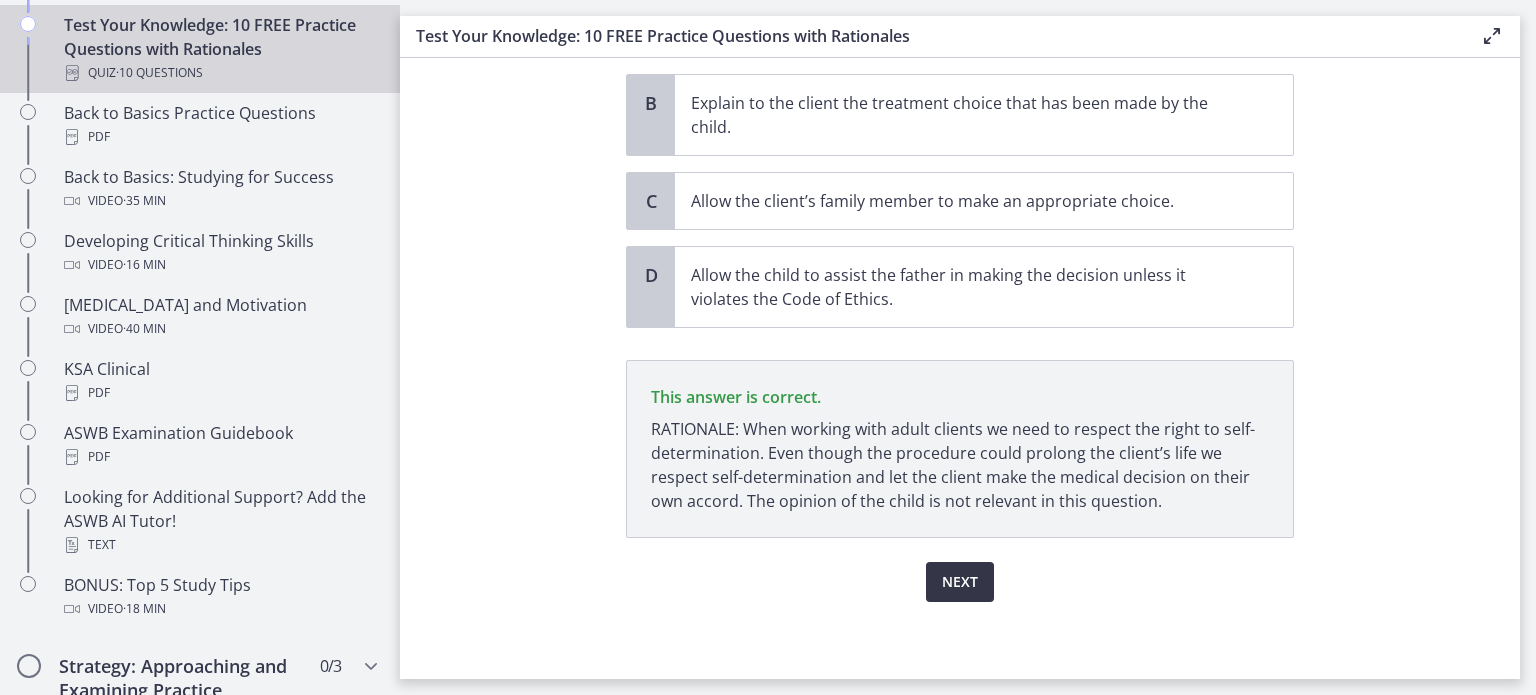 click on "Next" at bounding box center [960, 582] 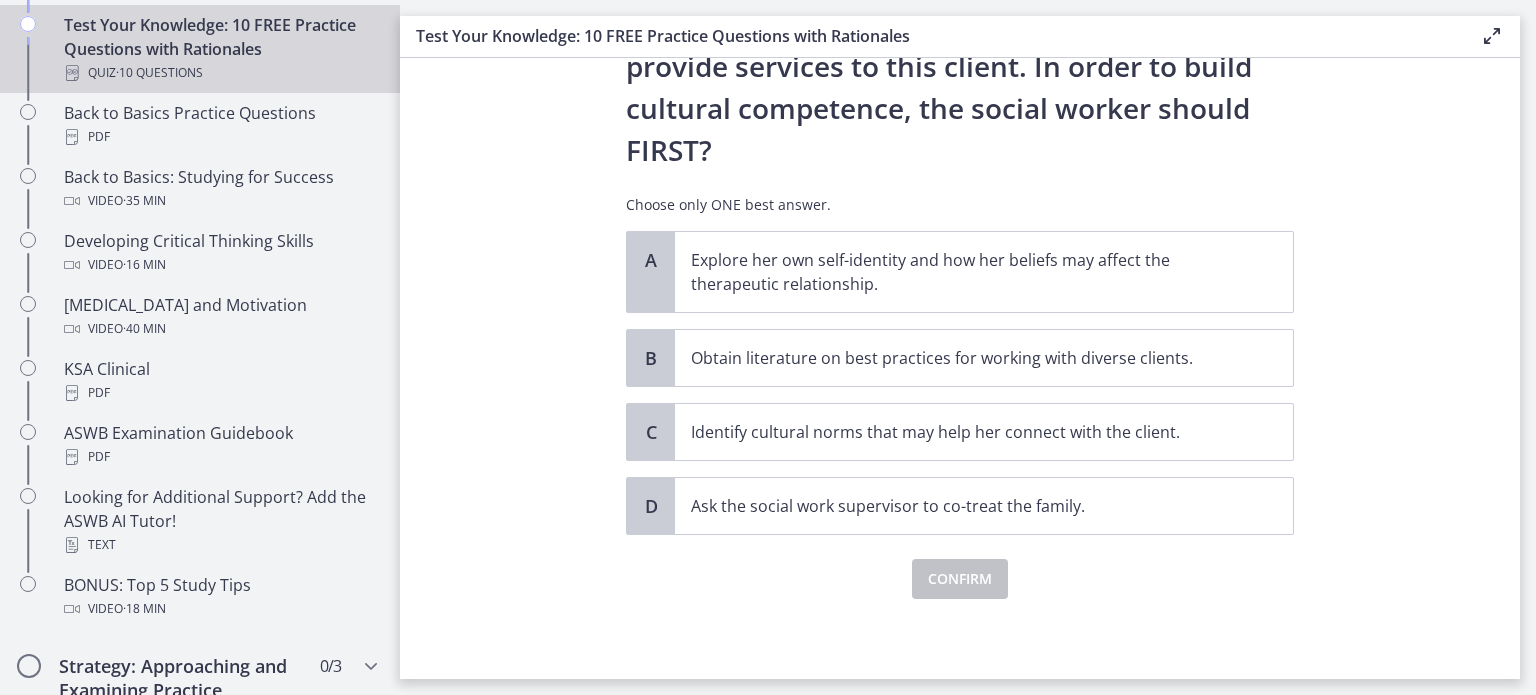 scroll, scrollTop: 0, scrollLeft: 0, axis: both 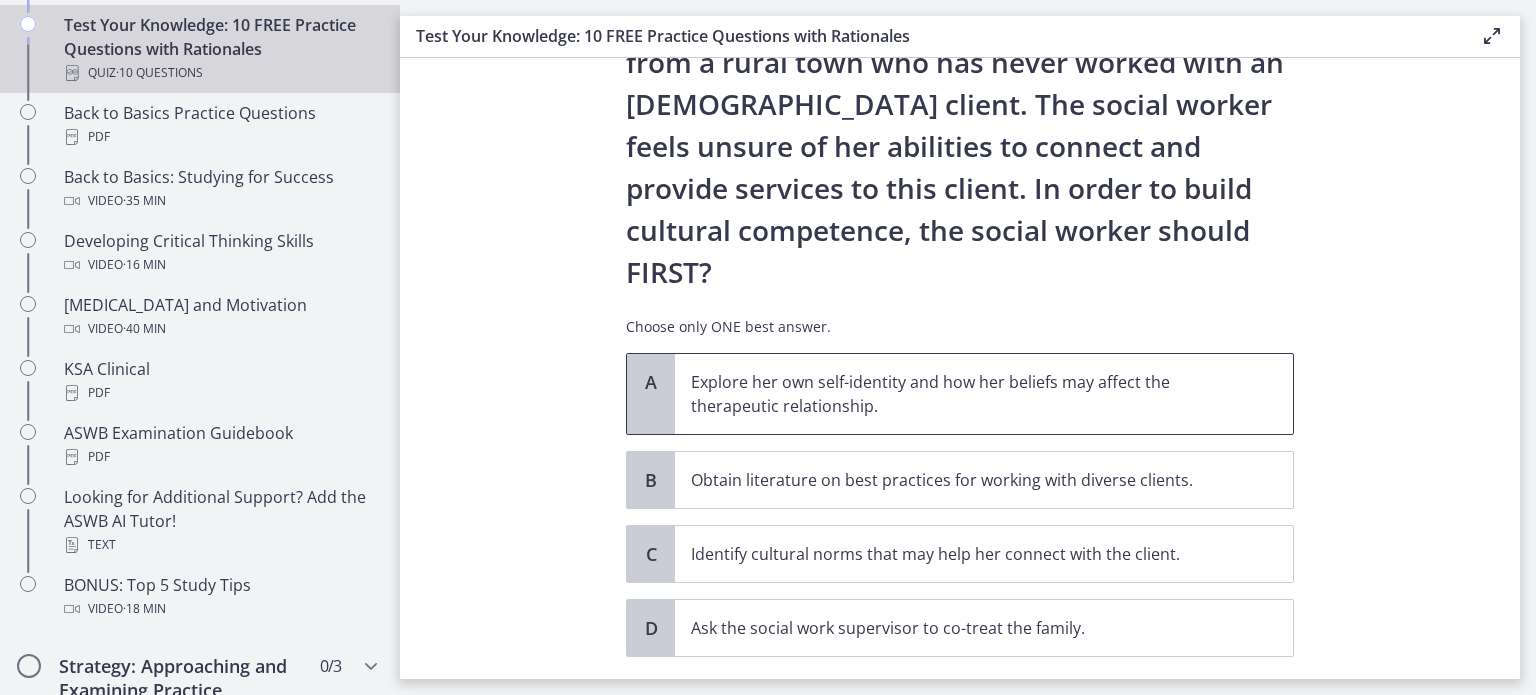 click on "Explore her own self-identity and how her beliefs may affect the therapeutic relationship." at bounding box center (964, 394) 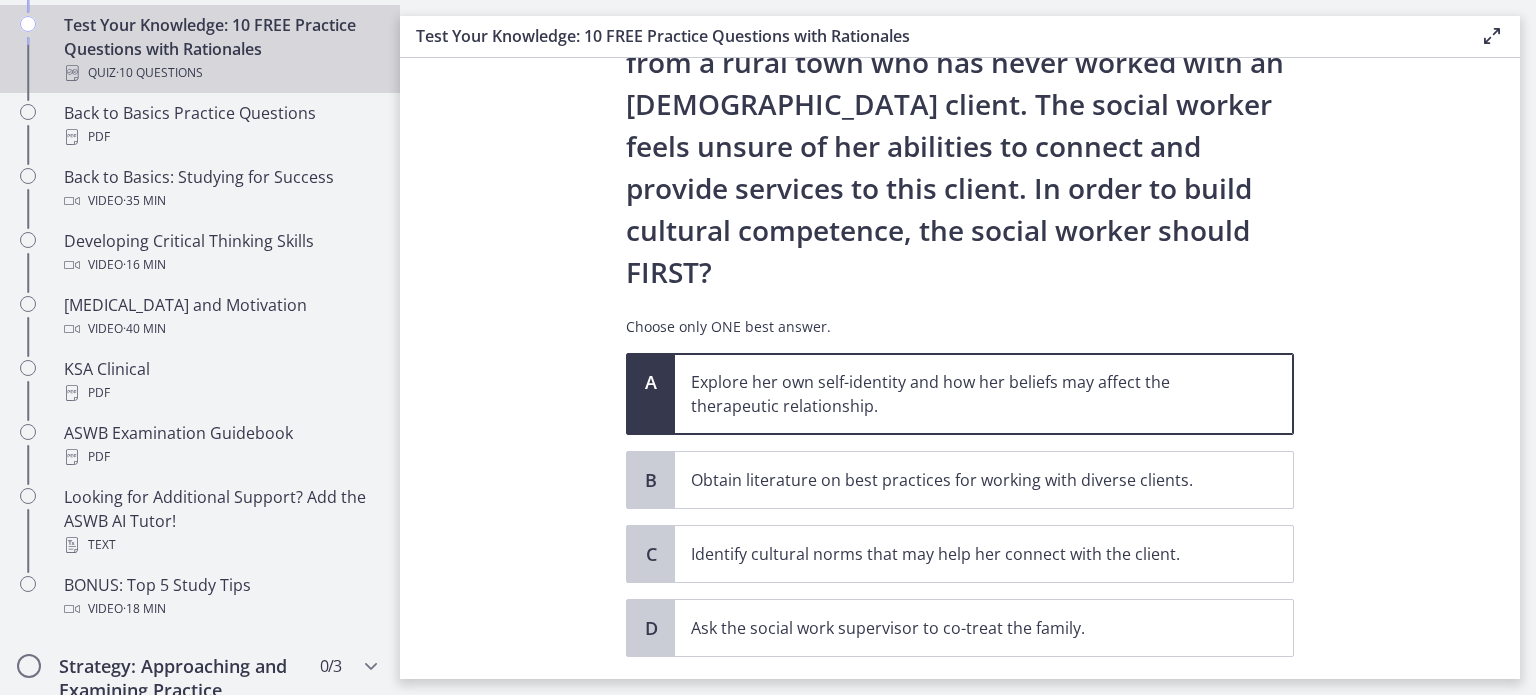 click on "Confirm" at bounding box center (960, 701) 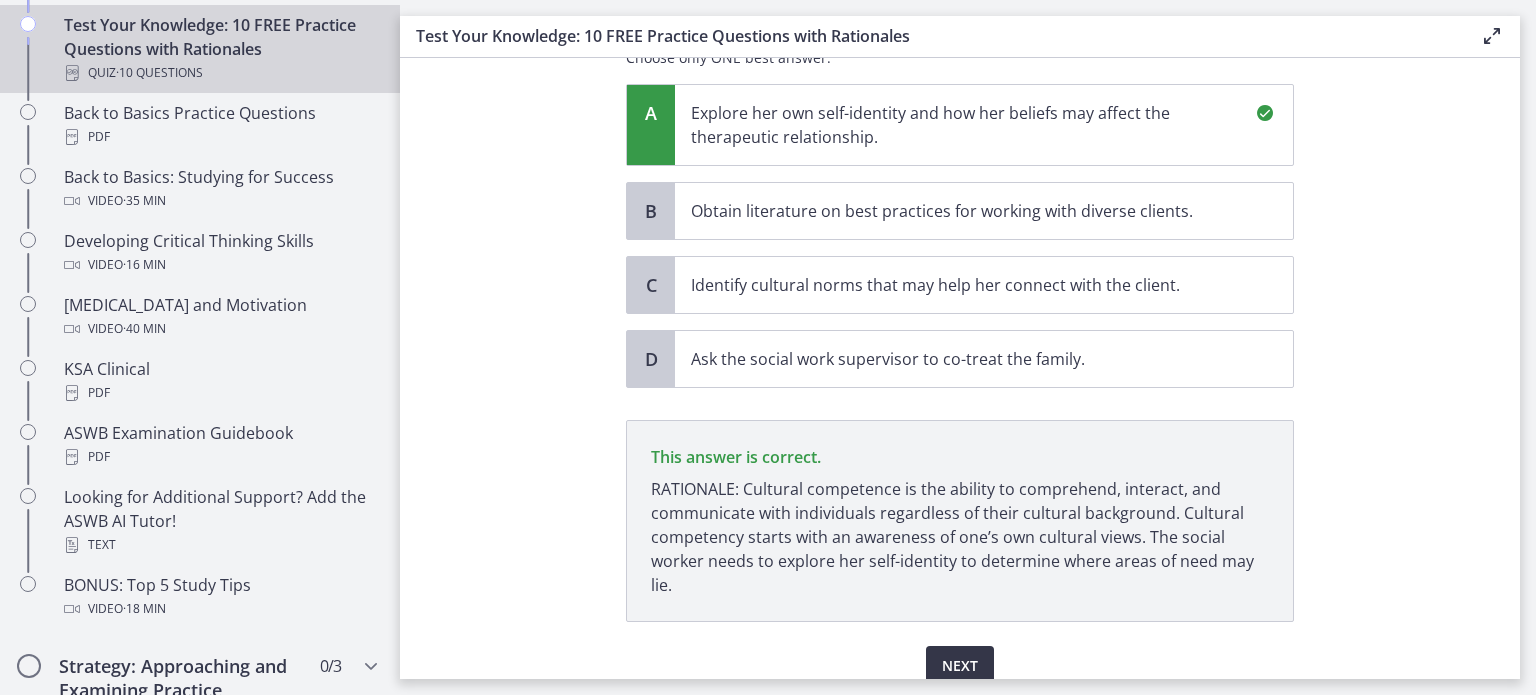 scroll, scrollTop: 560, scrollLeft: 0, axis: vertical 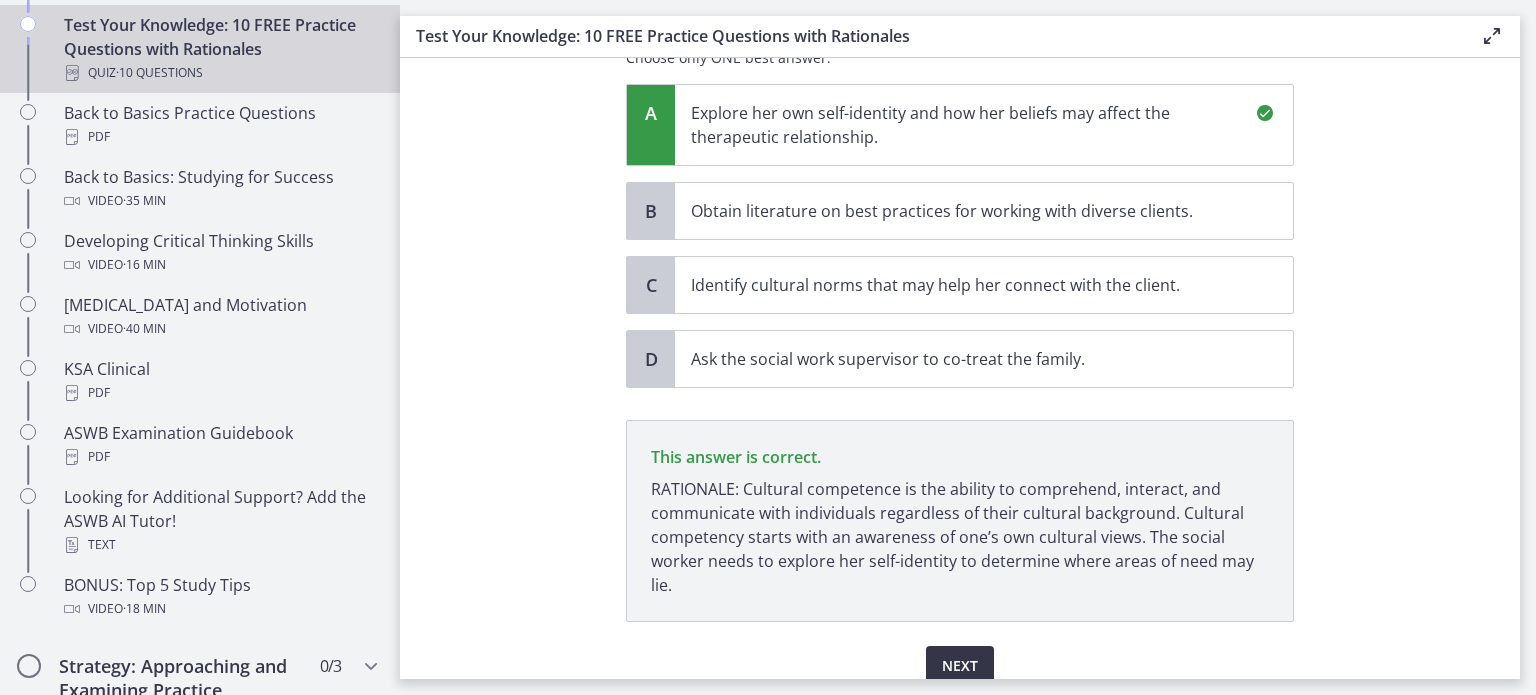 click on "Next" at bounding box center [960, 666] 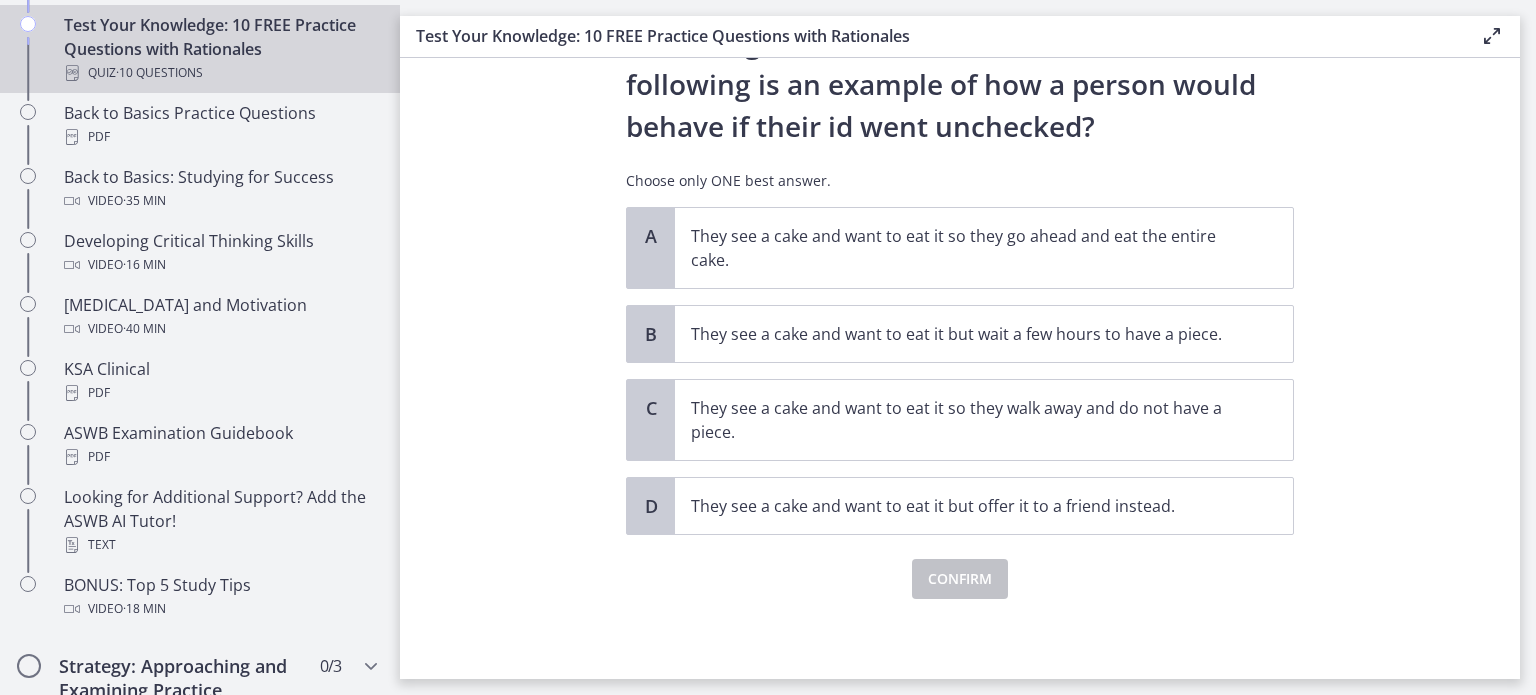 scroll, scrollTop: 0, scrollLeft: 0, axis: both 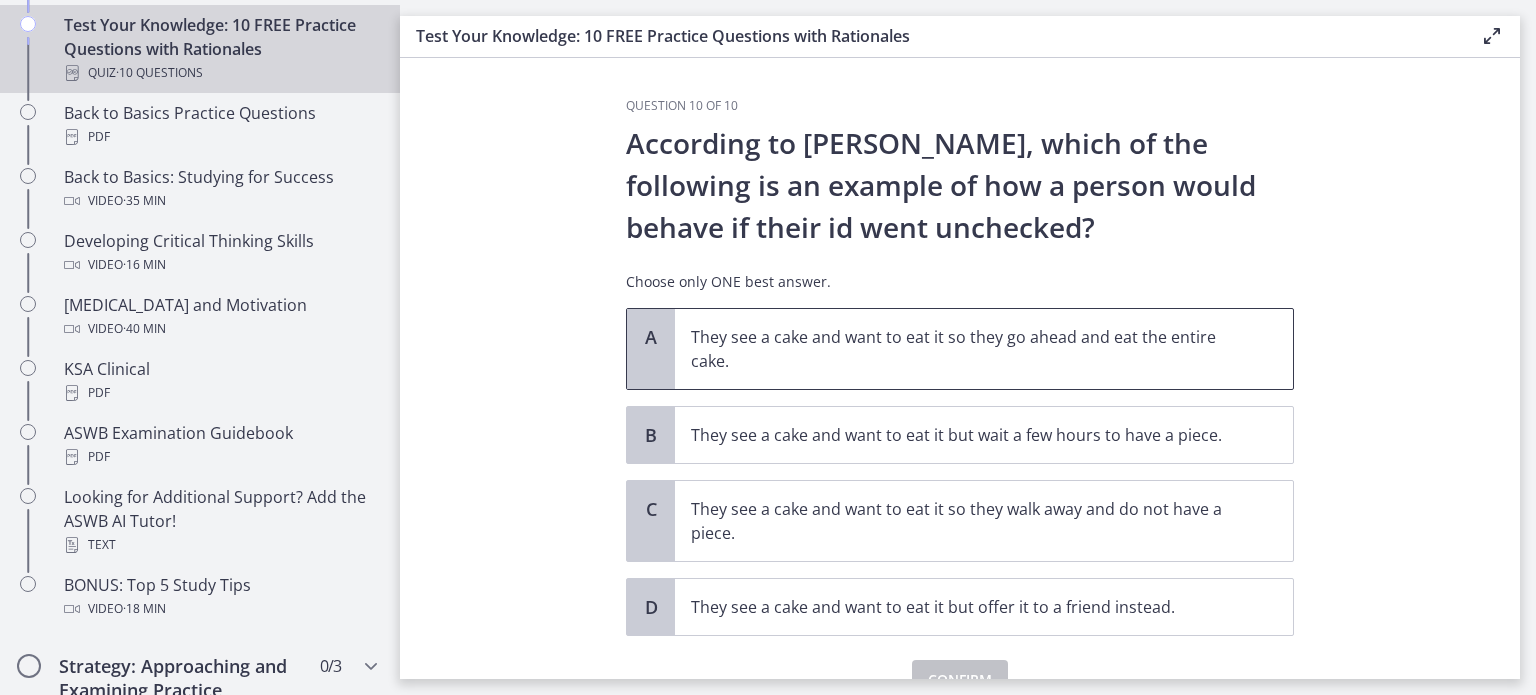 click on "They see a cake and want to eat it so they go ahead and eat the entire cake." at bounding box center [964, 349] 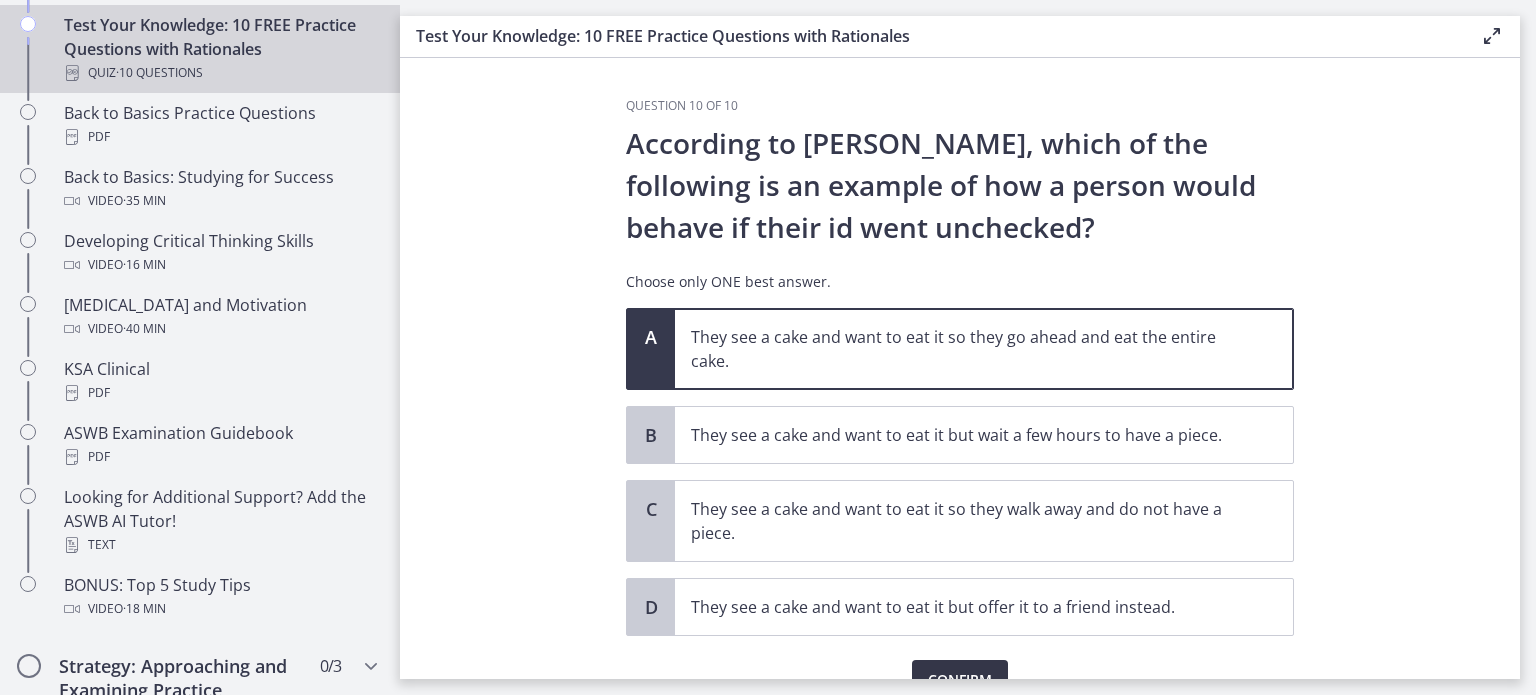 click on "Confirm" at bounding box center (960, 680) 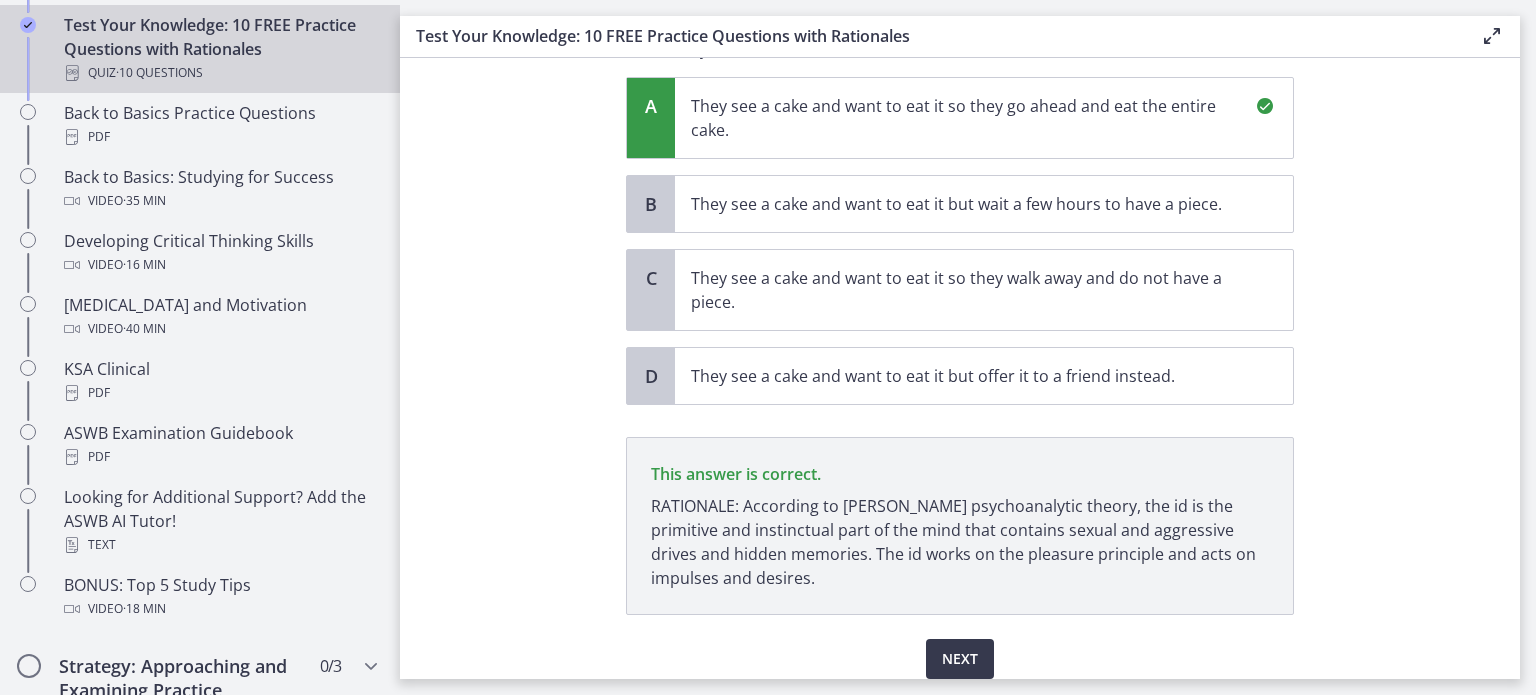 scroll, scrollTop: 308, scrollLeft: 0, axis: vertical 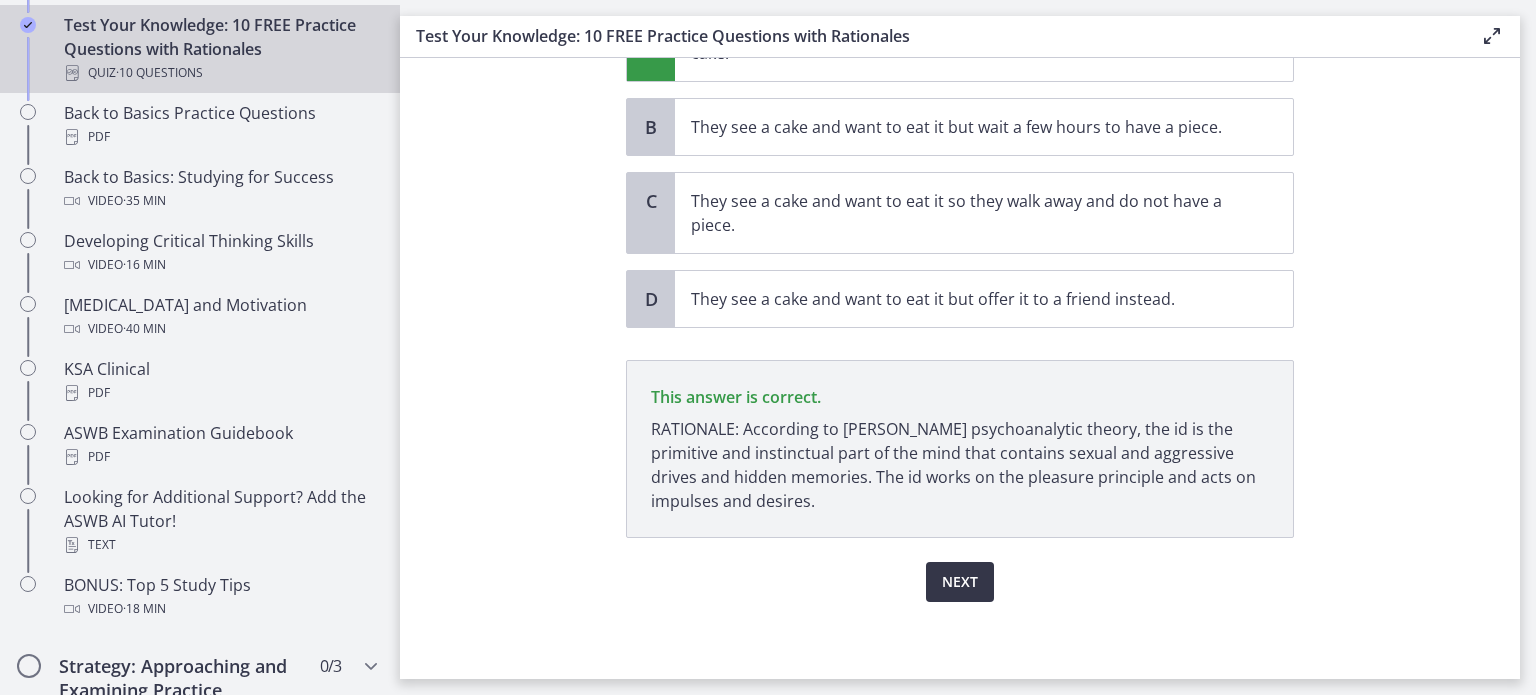 click on "Next" at bounding box center [960, 582] 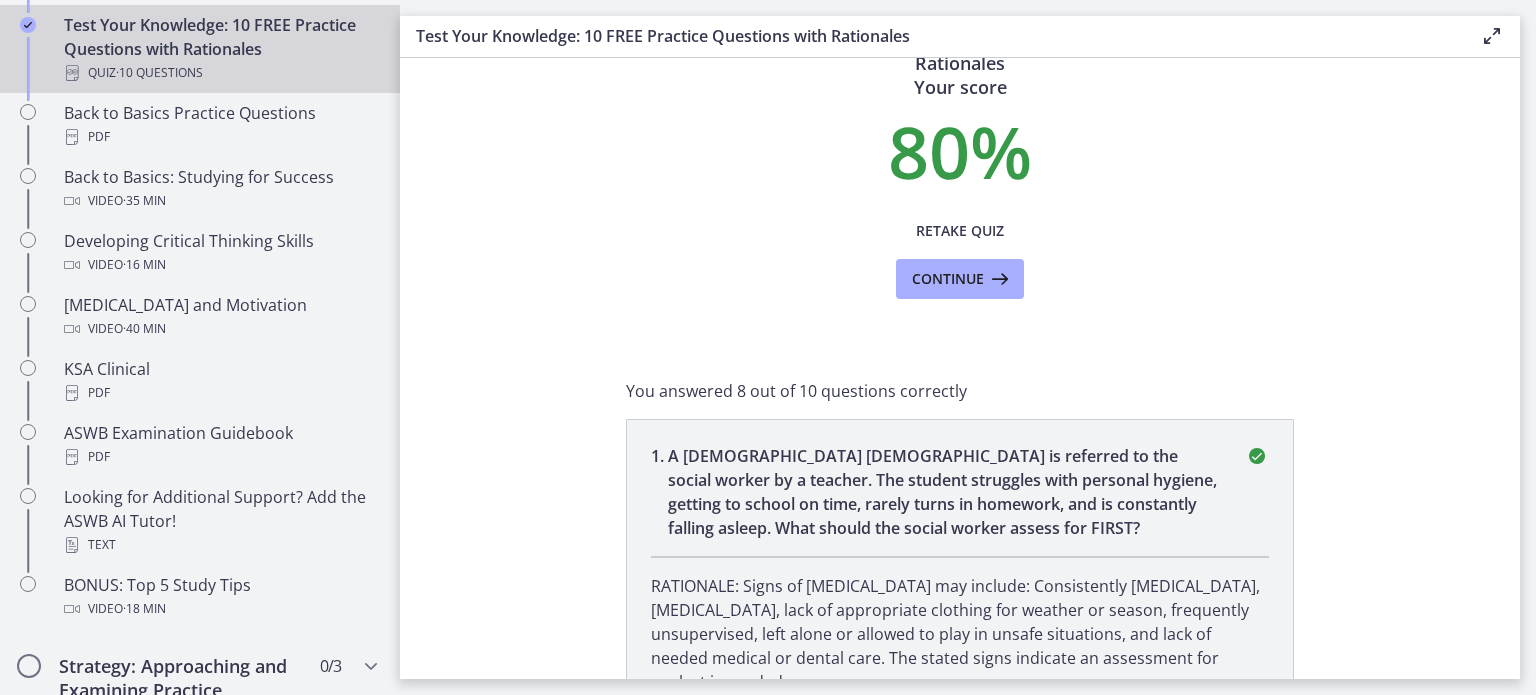 scroll, scrollTop: 0, scrollLeft: 0, axis: both 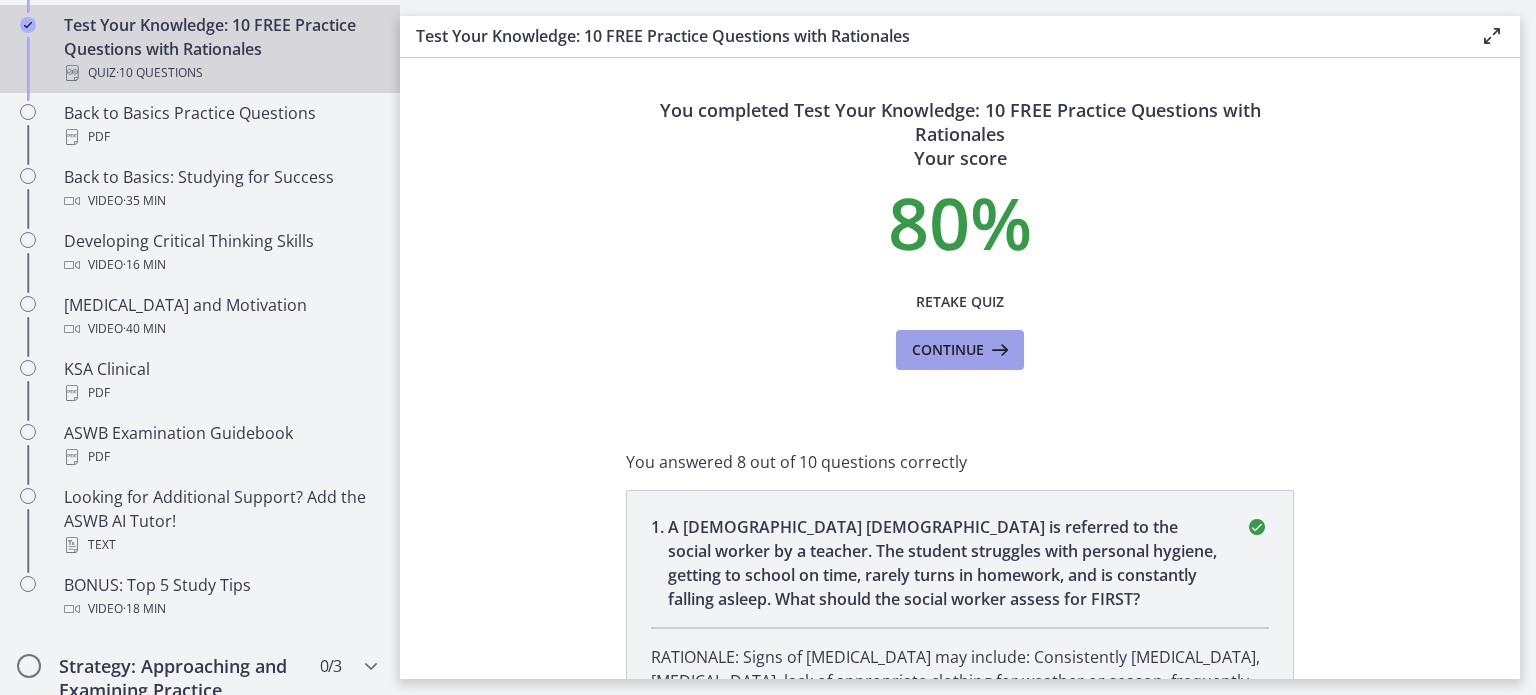 click on "Continue" at bounding box center [960, 350] 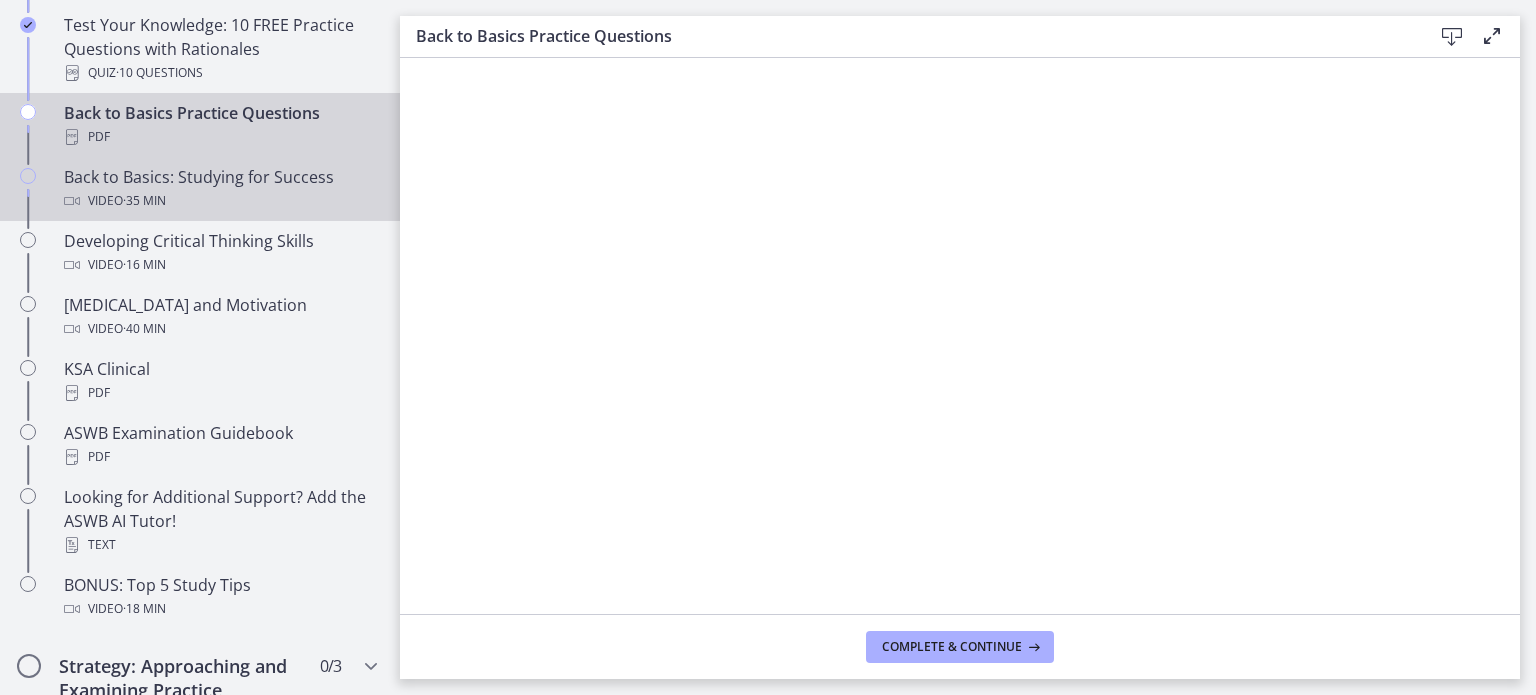 click on "Back to Basics: Studying for Success
Video
·  35 min" at bounding box center [220, 189] 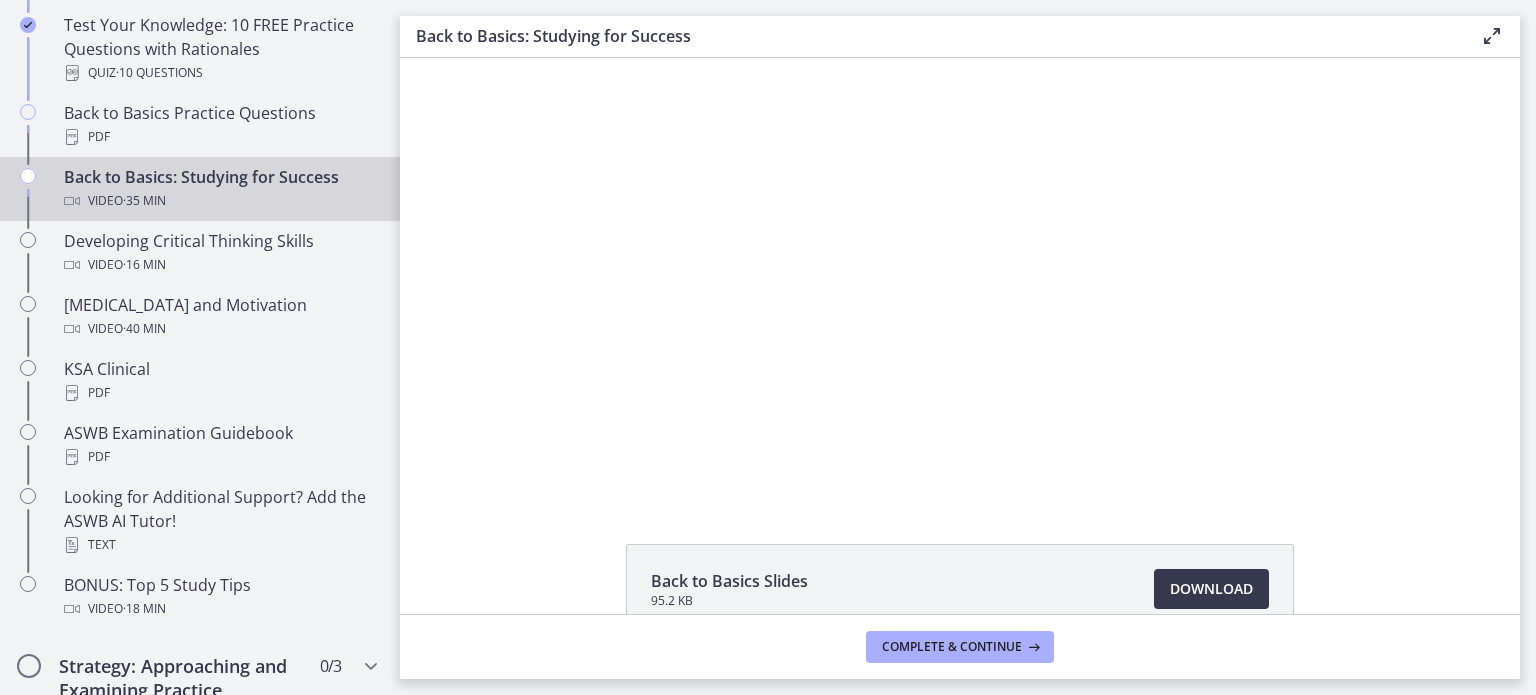 scroll, scrollTop: 0, scrollLeft: 0, axis: both 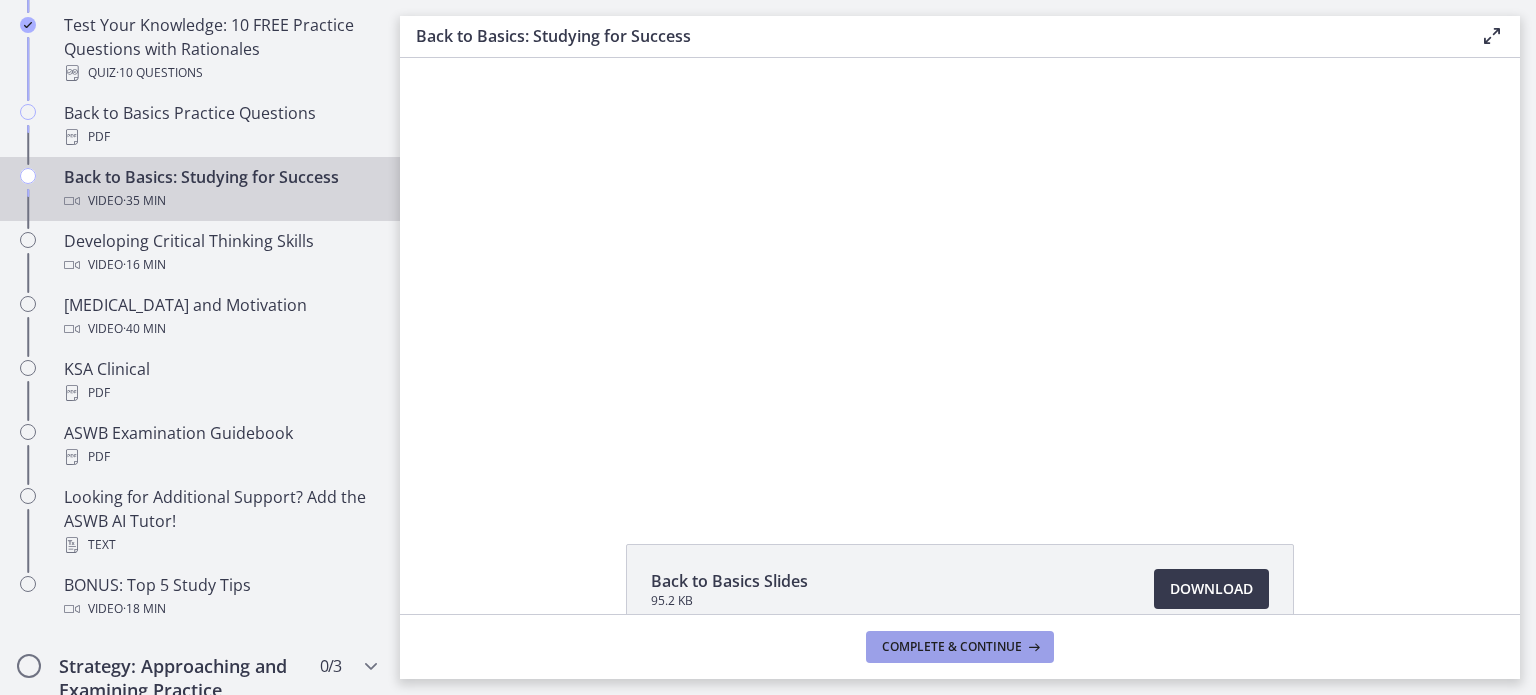click on "Complete & continue" at bounding box center [952, 647] 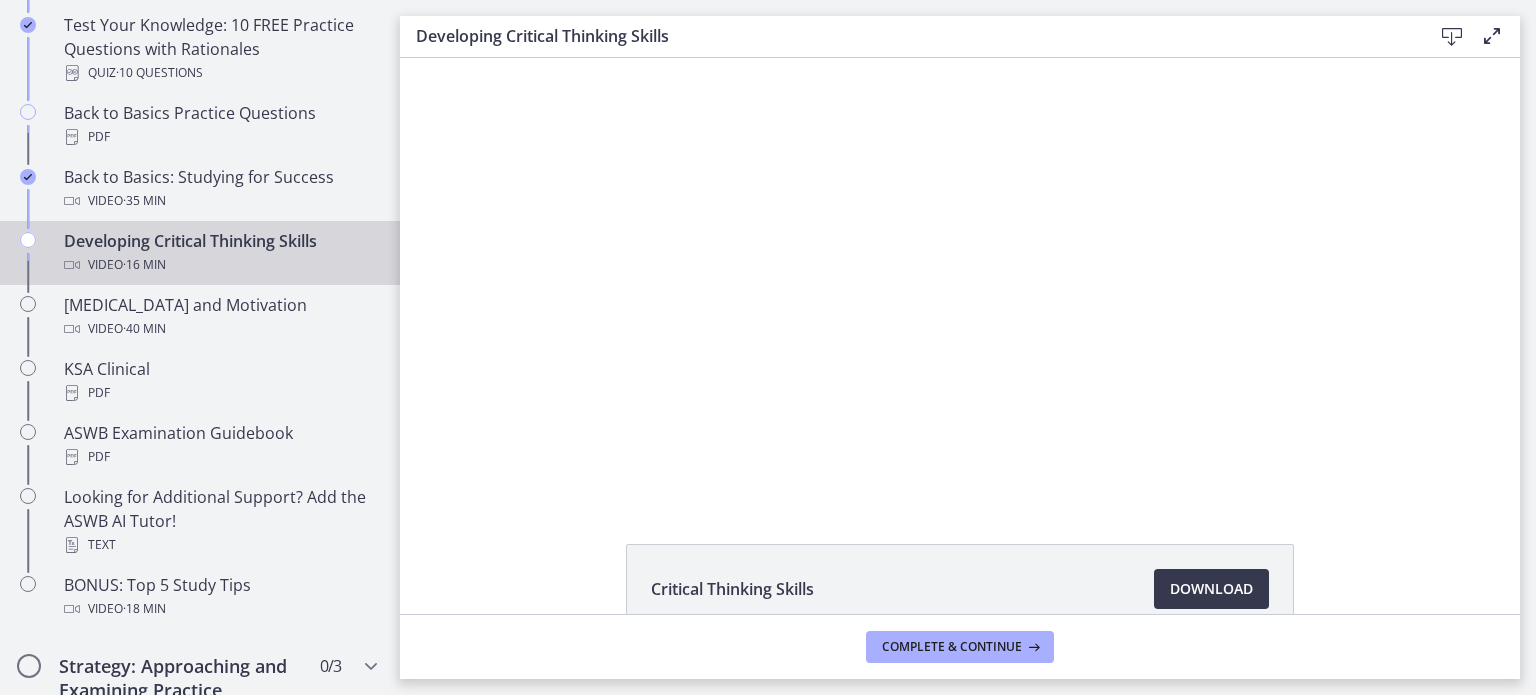 scroll, scrollTop: 0, scrollLeft: 0, axis: both 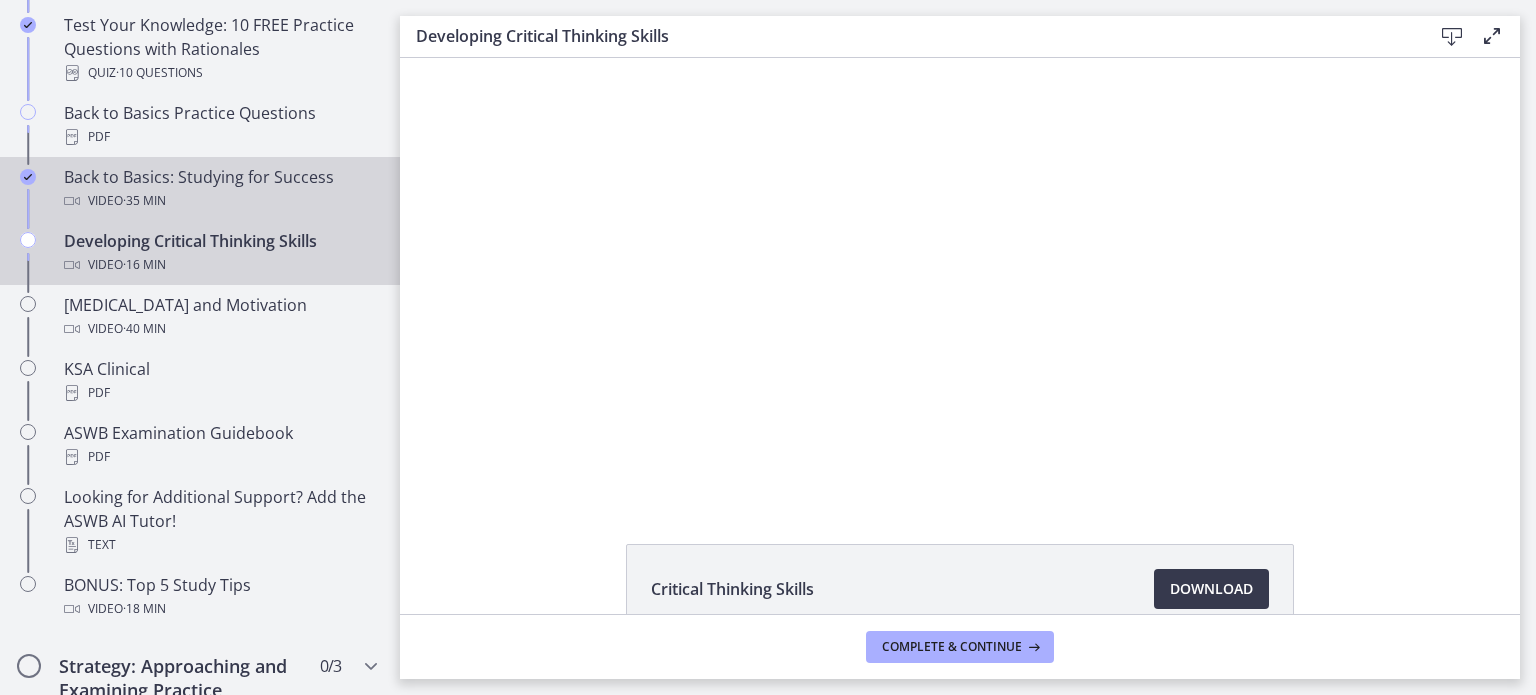 click on "Back to Basics: Studying for Success
Video
·  35 min" at bounding box center (220, 189) 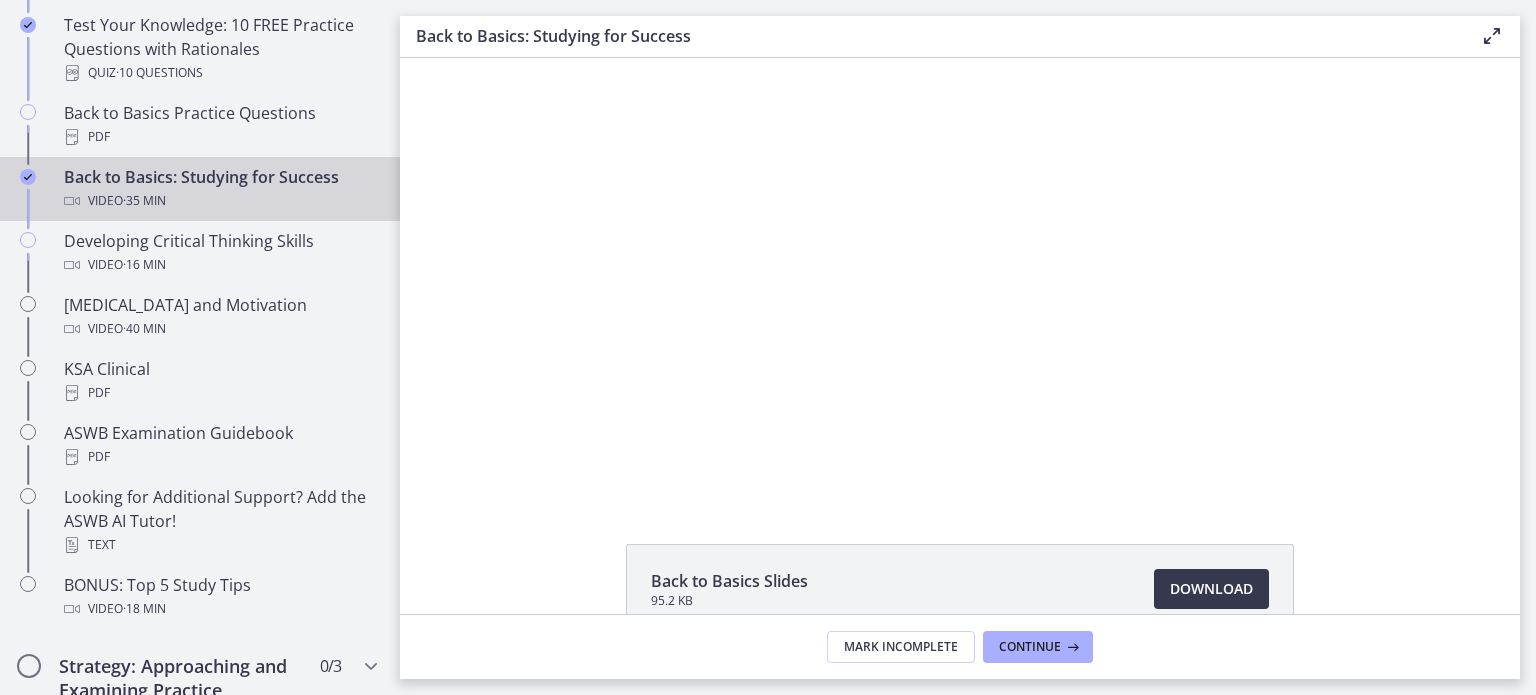 scroll, scrollTop: 0, scrollLeft: 0, axis: both 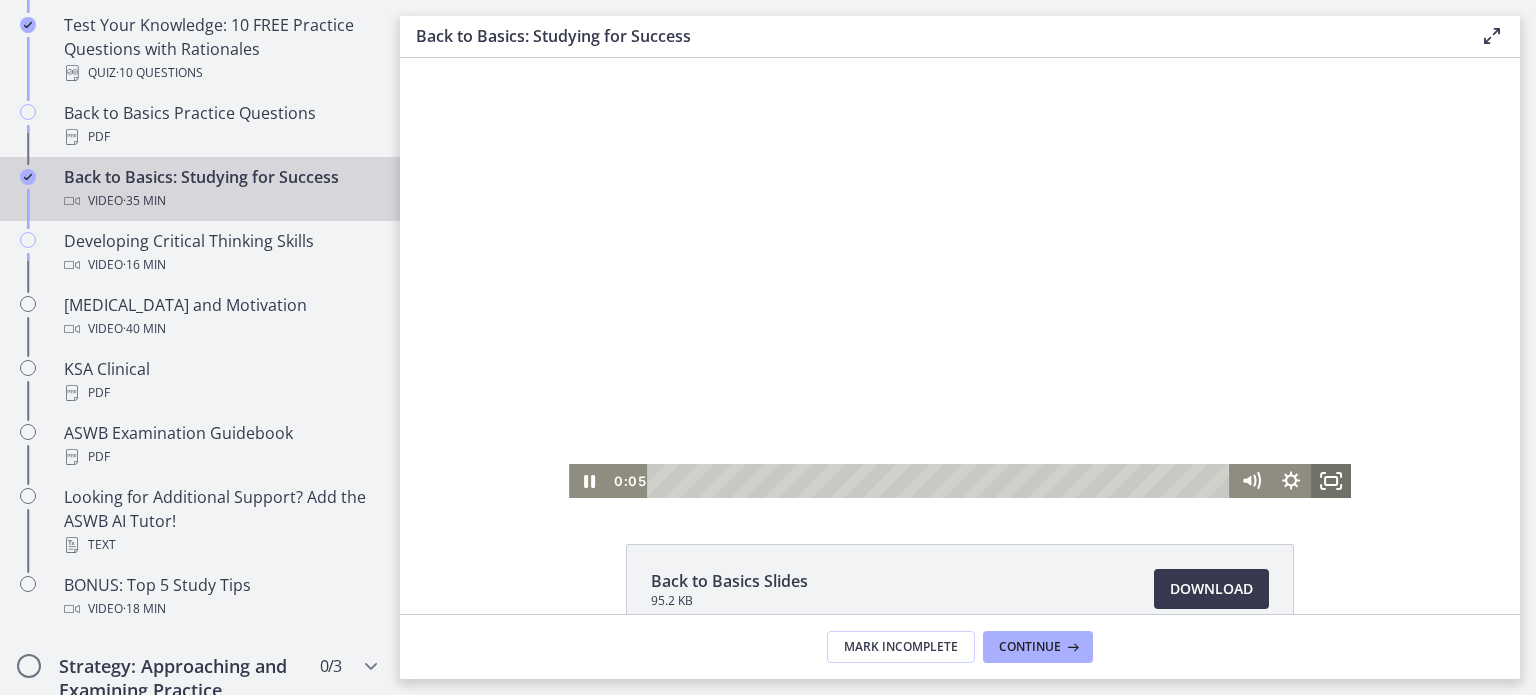 click 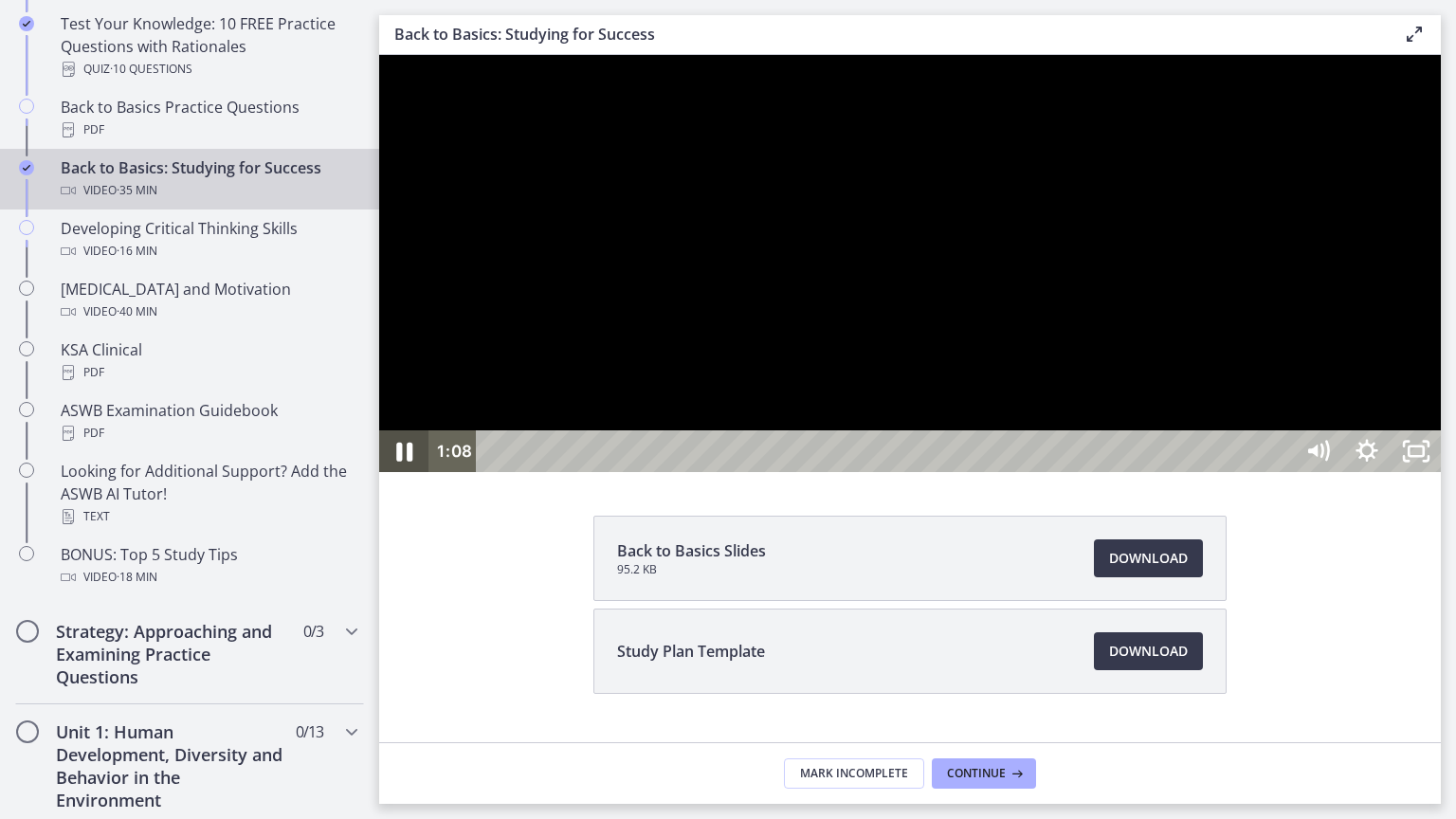 click 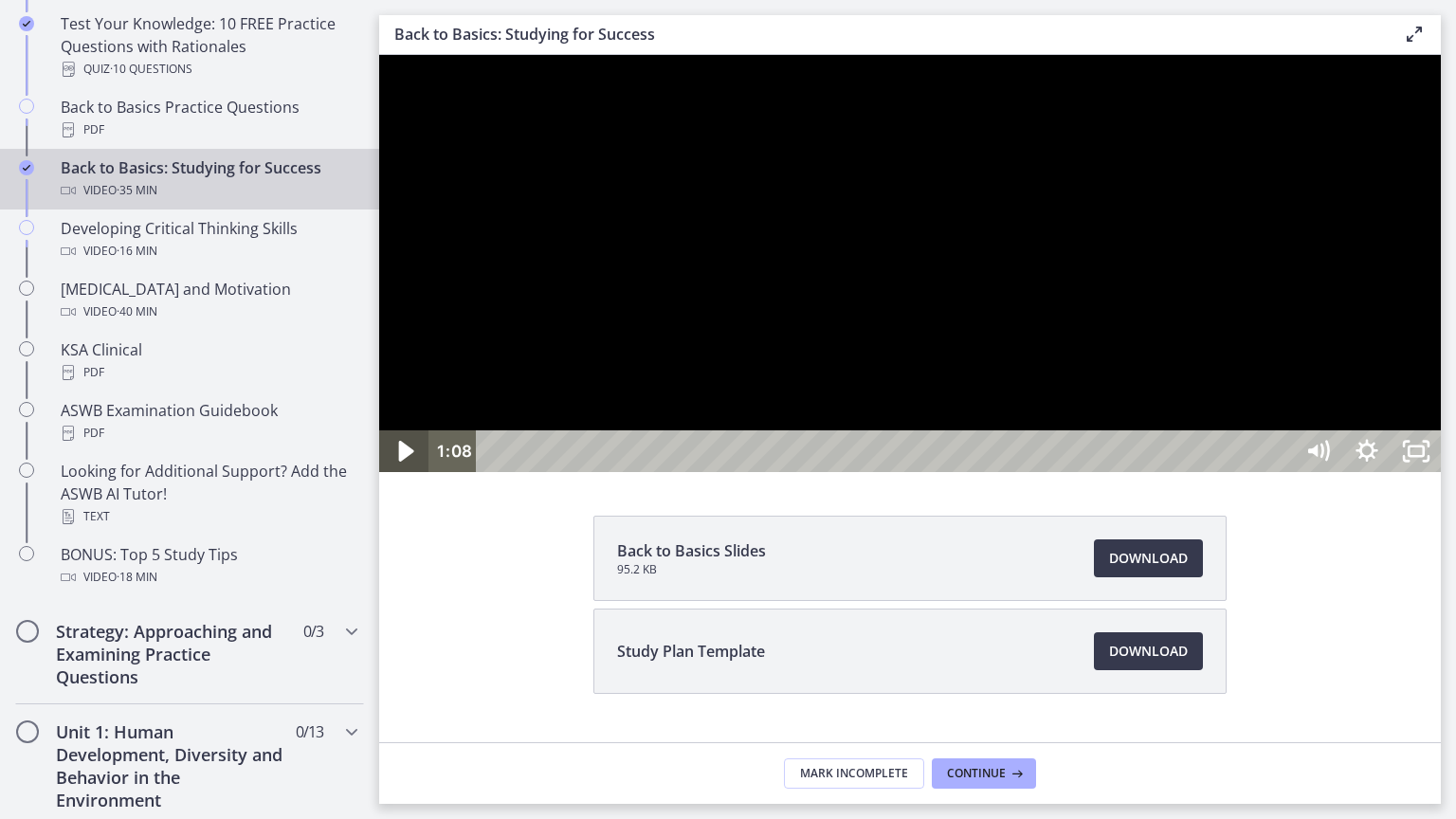click 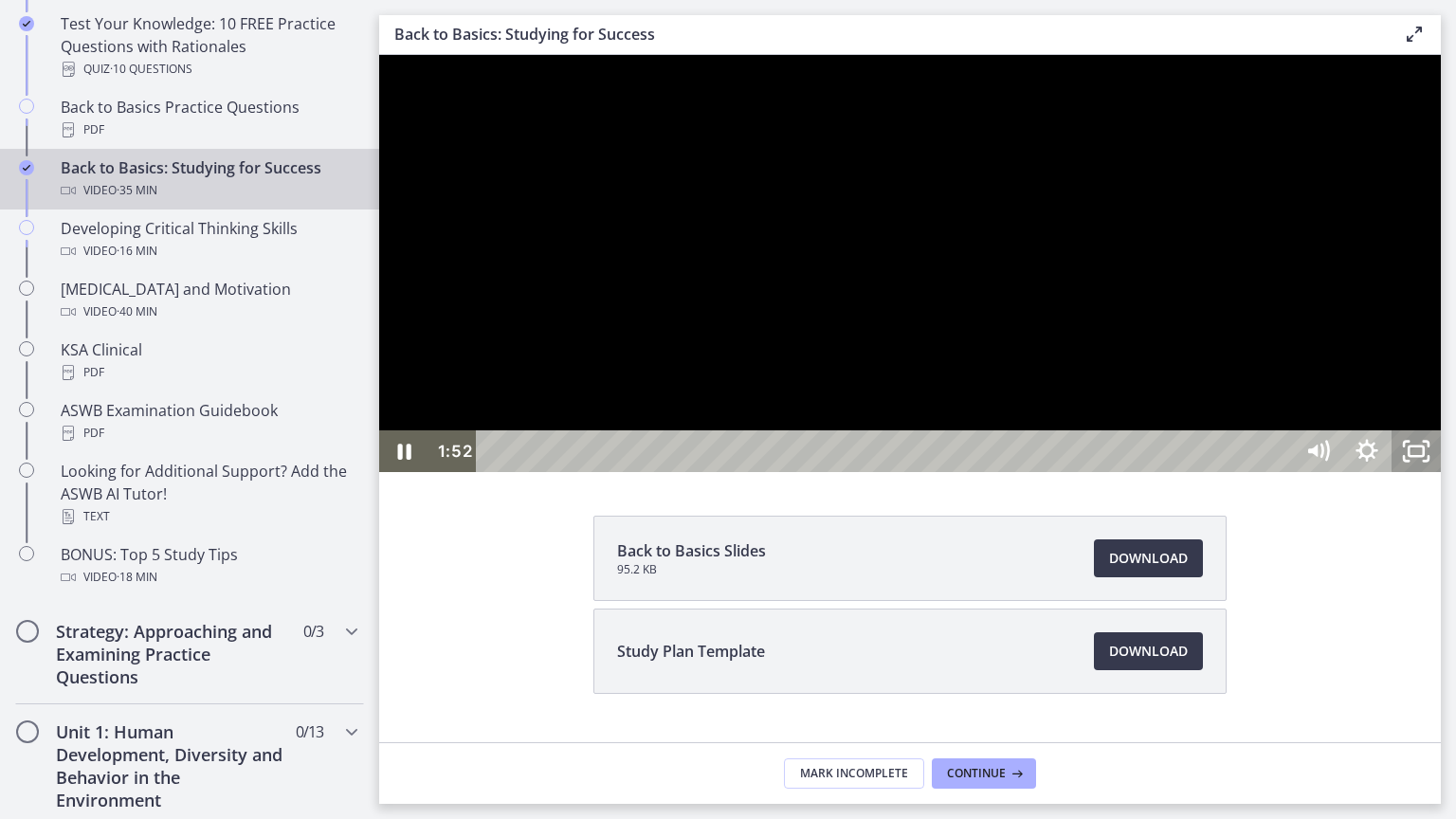 click 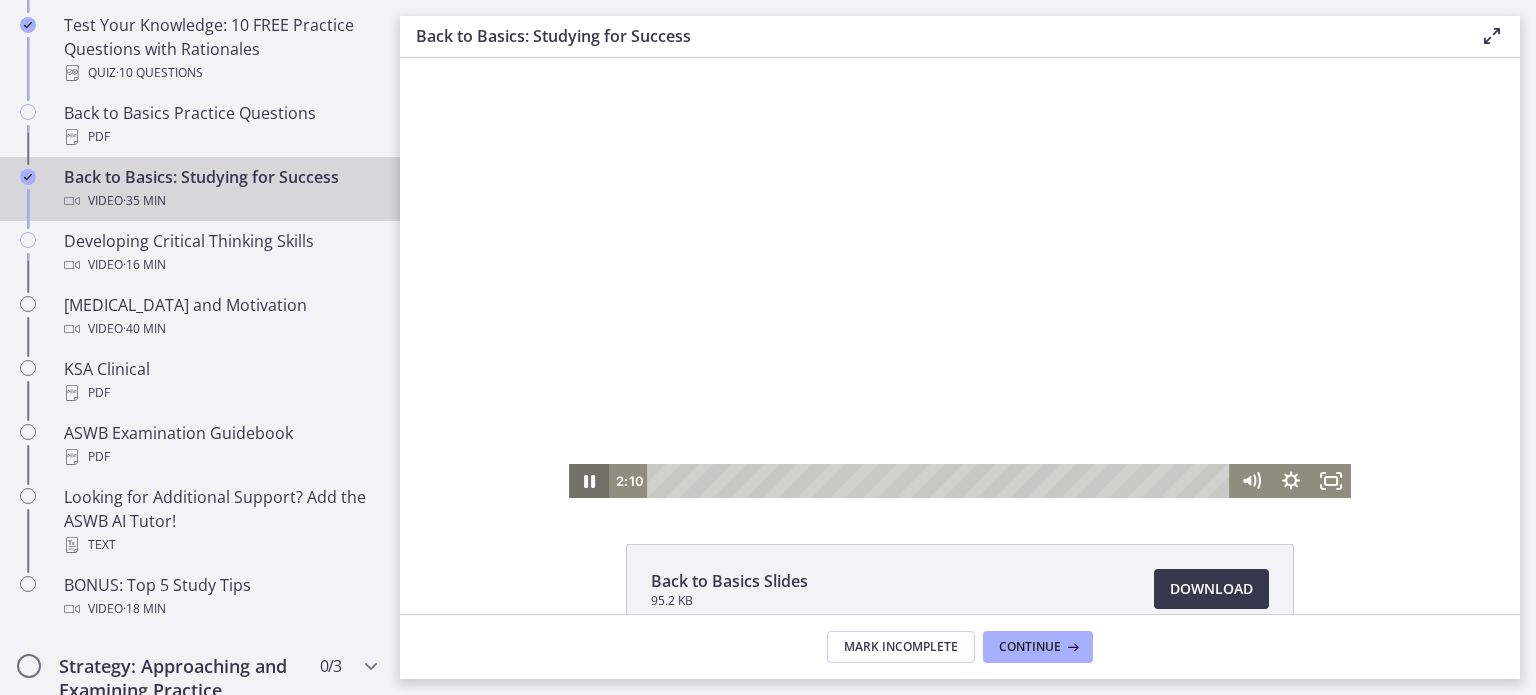 click 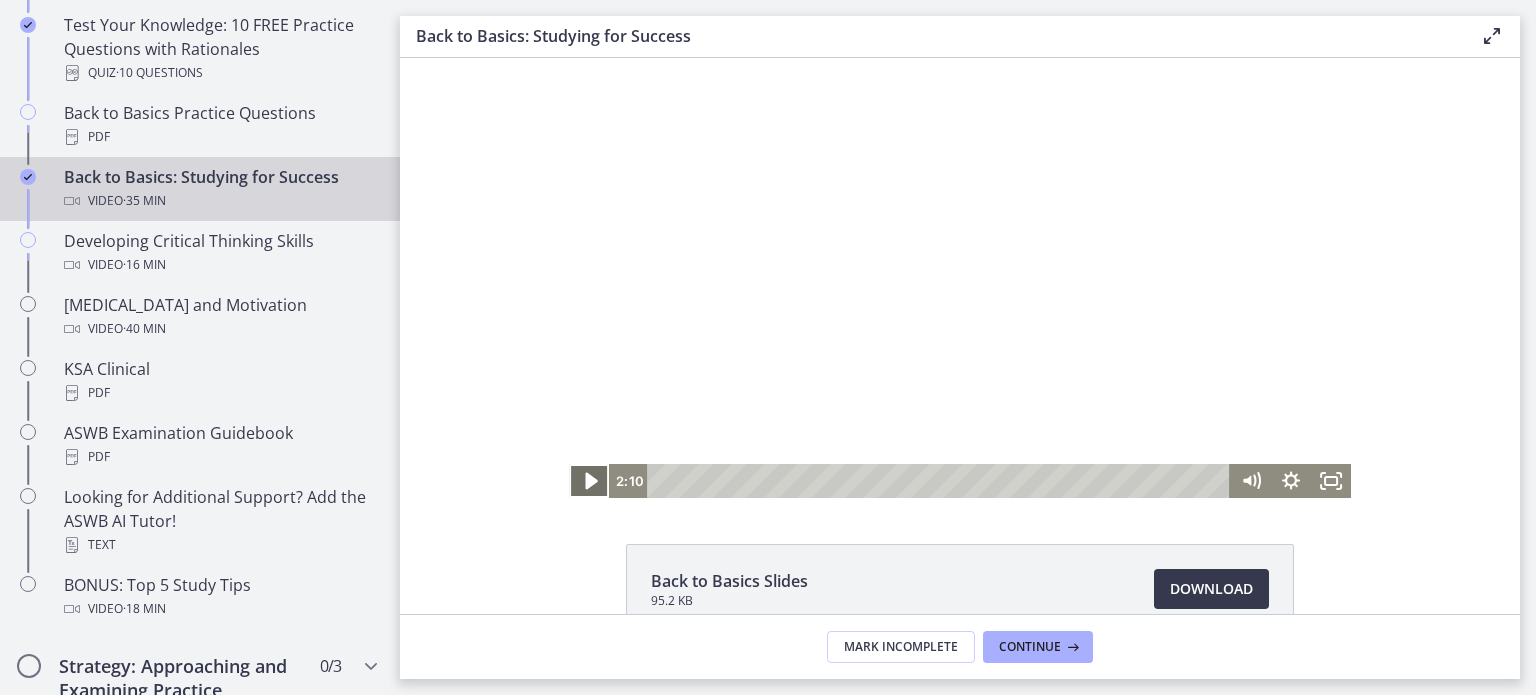 click 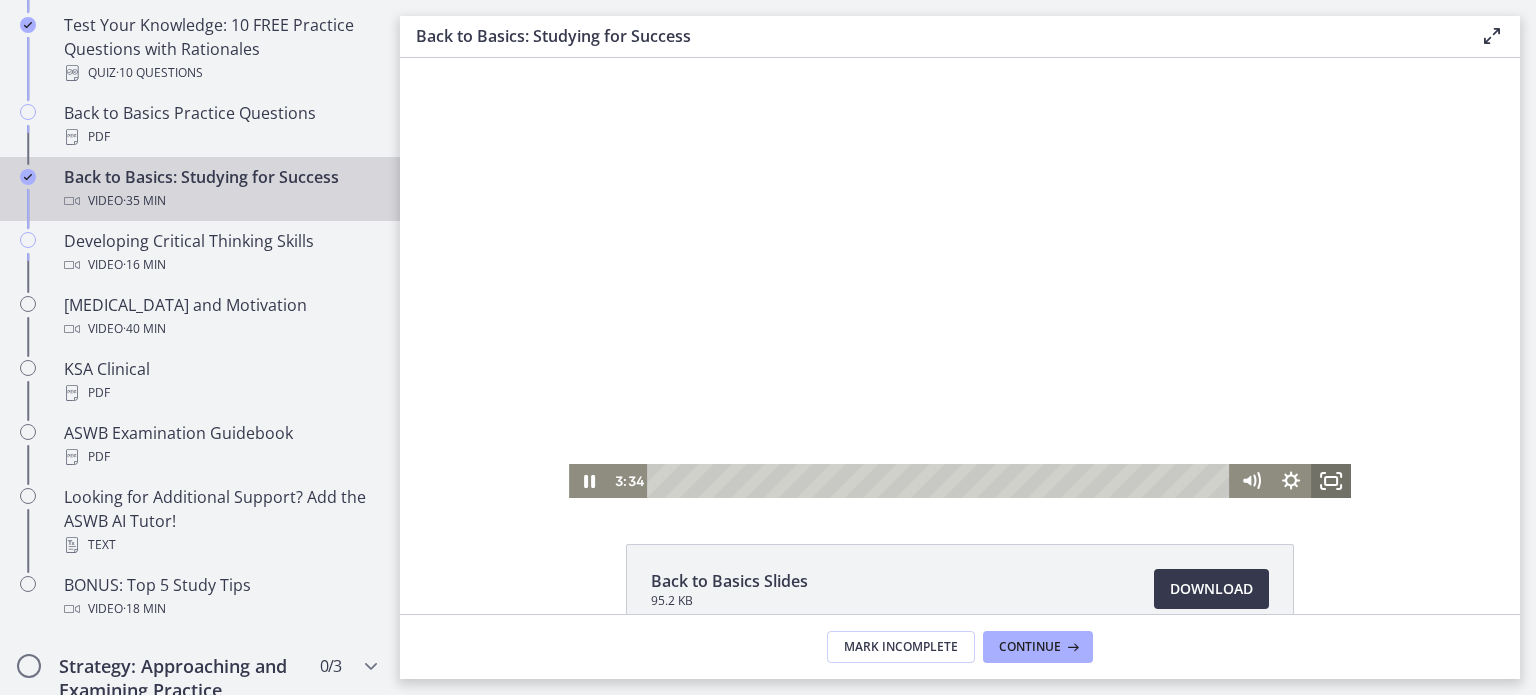 click 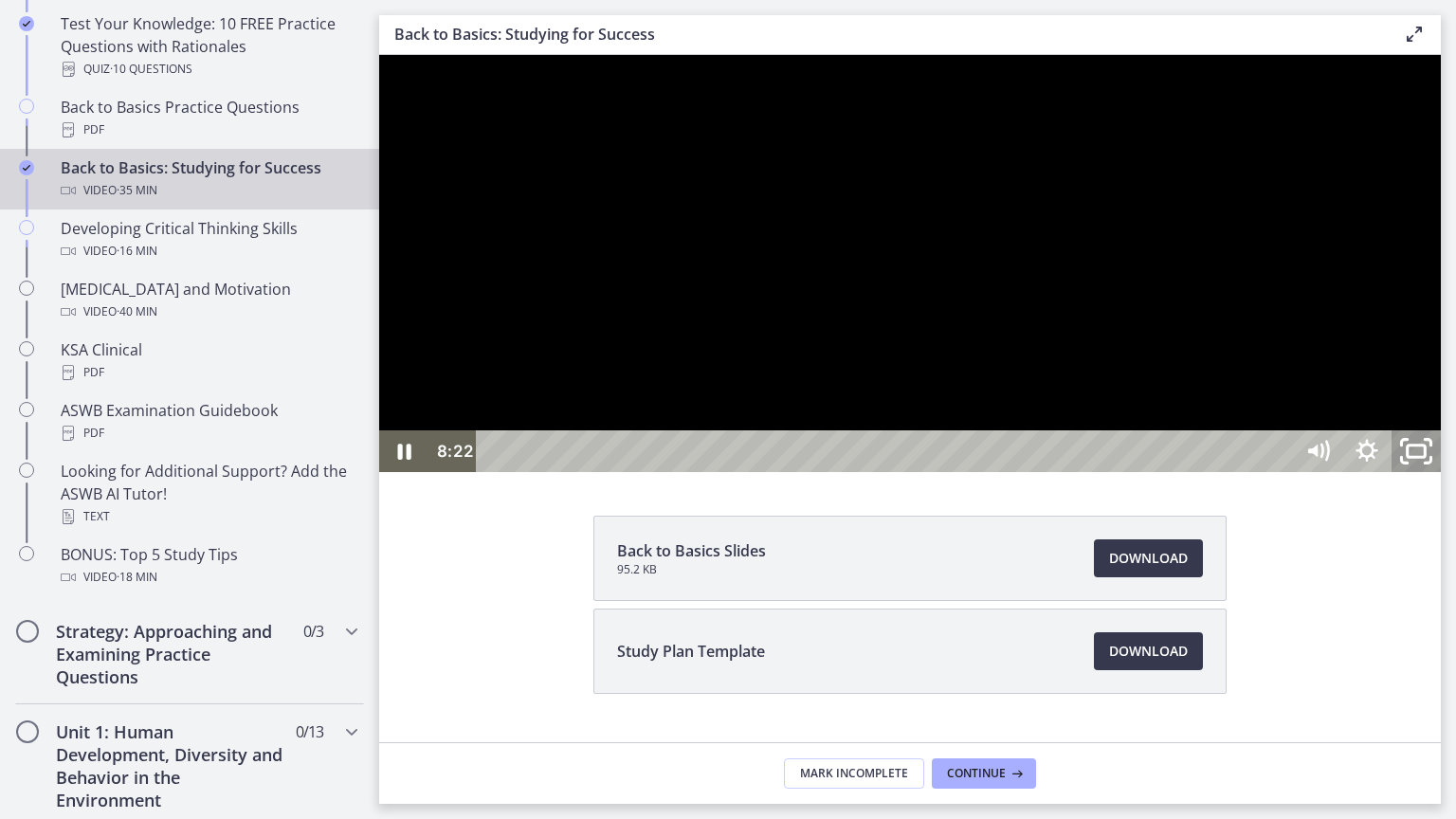 click 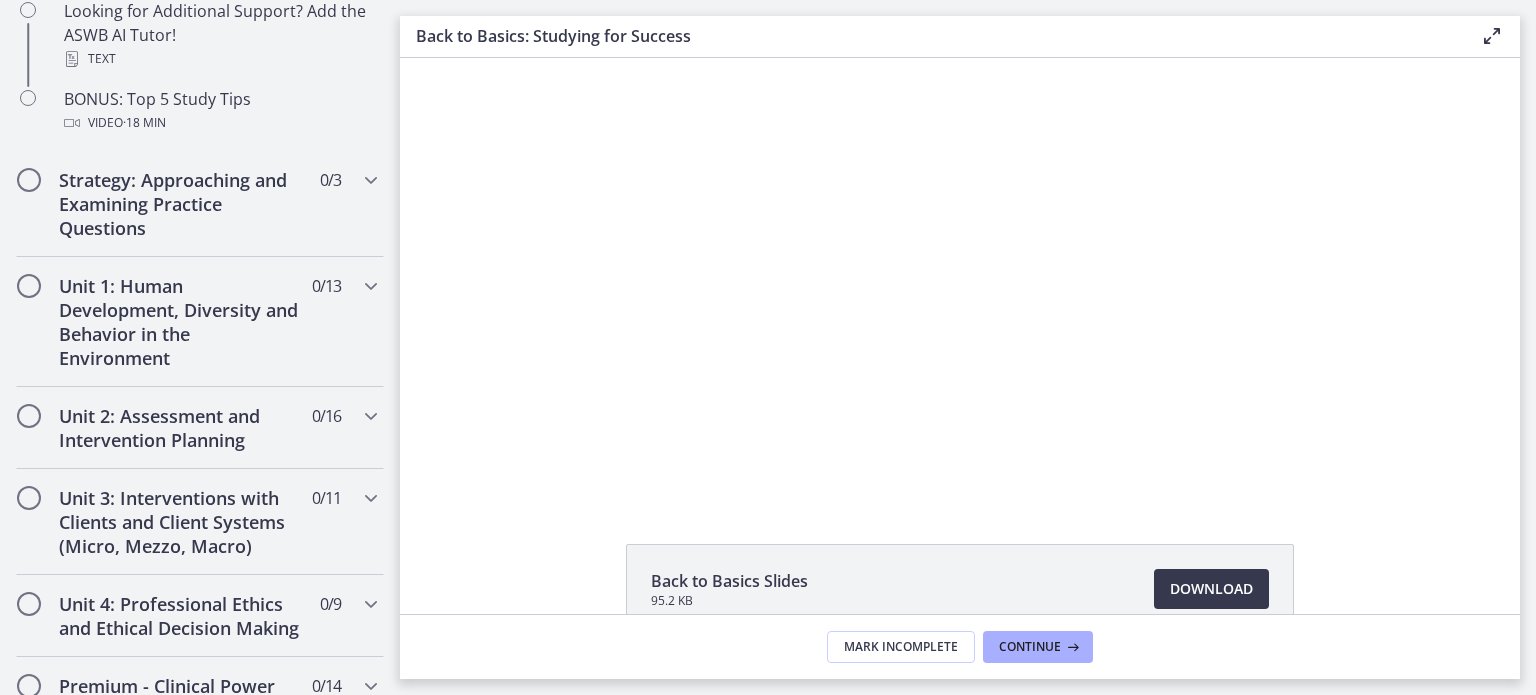 scroll, scrollTop: 1107, scrollLeft: 0, axis: vertical 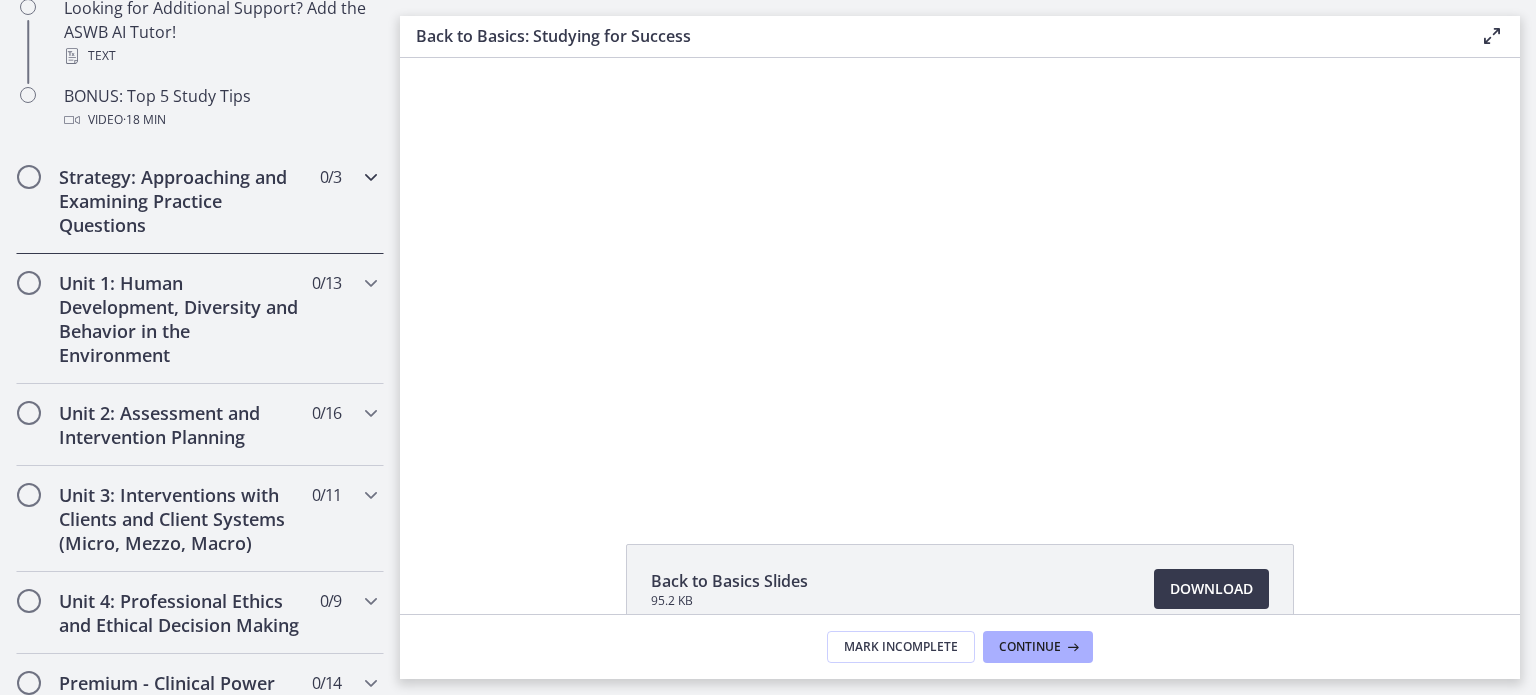 click at bounding box center [371, 177] 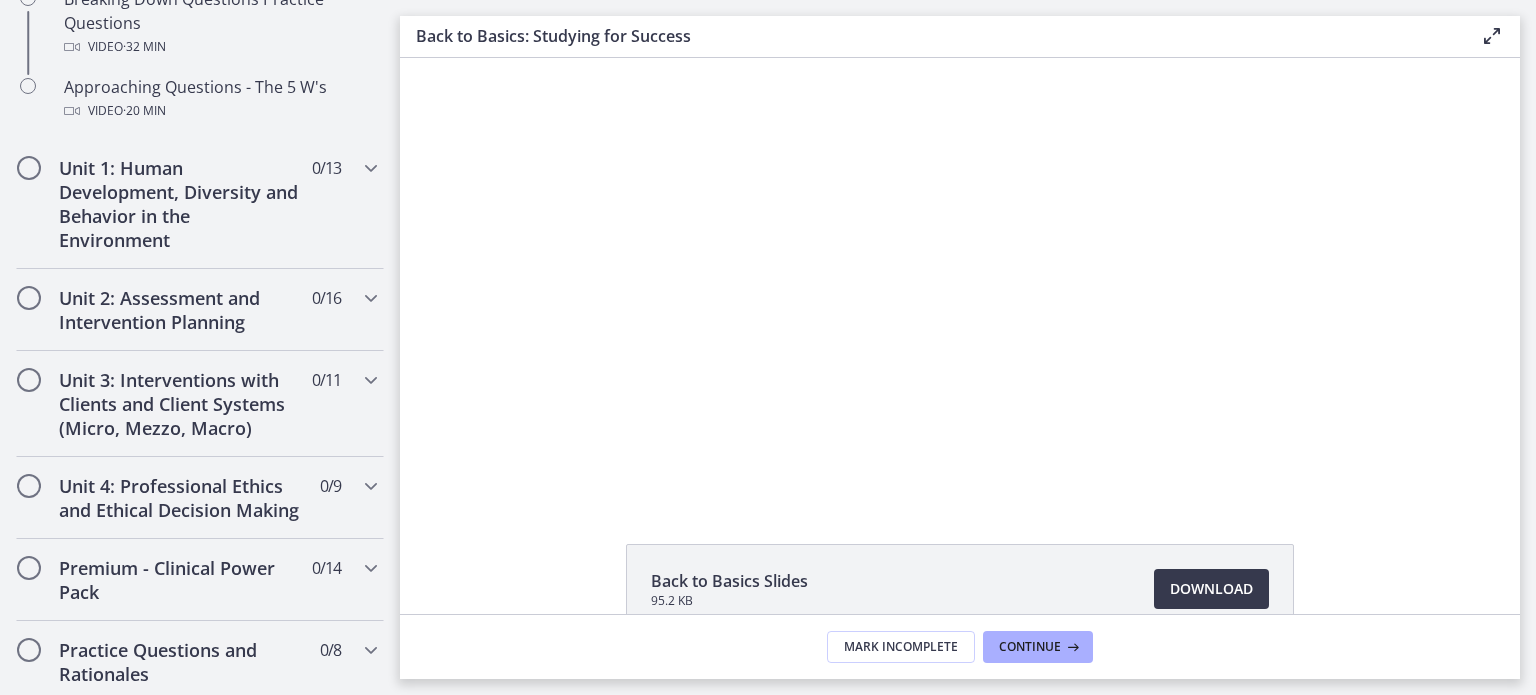 scroll, scrollTop: 658, scrollLeft: 0, axis: vertical 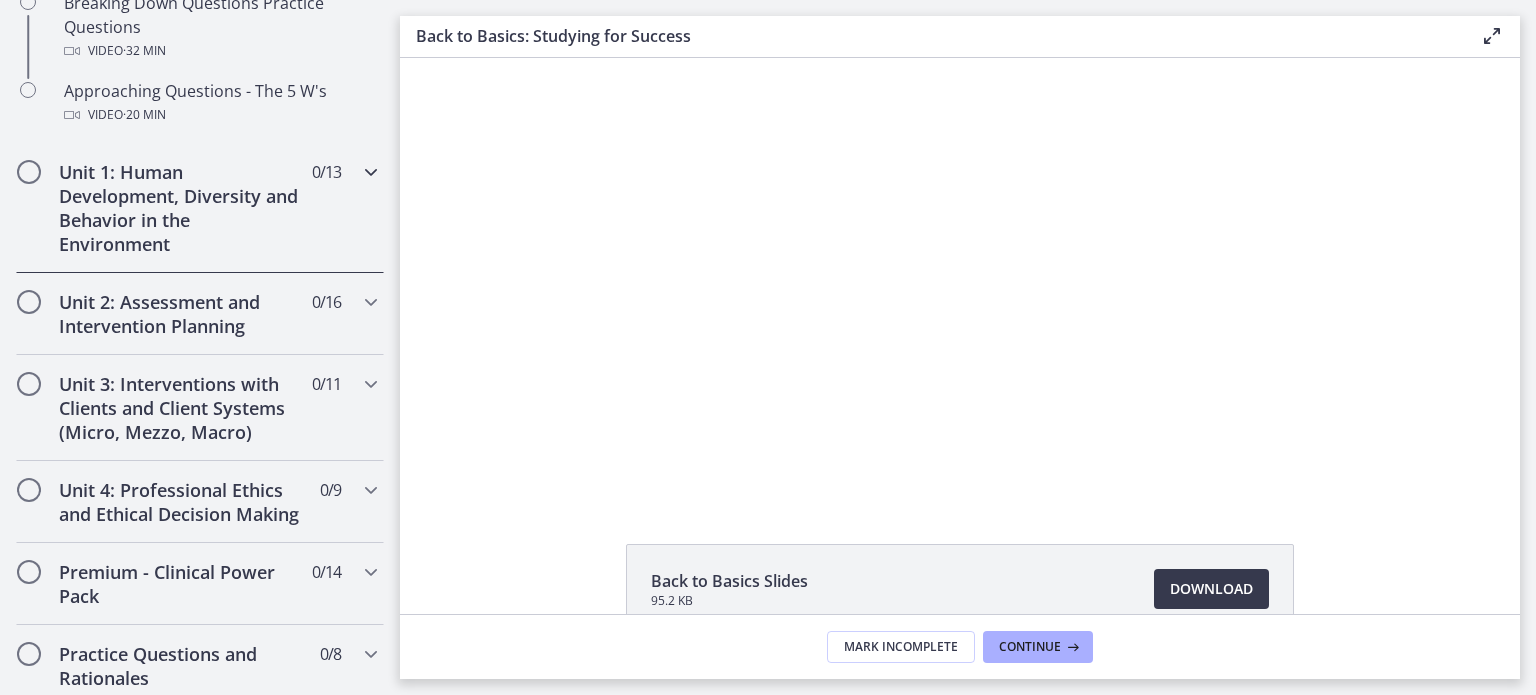click at bounding box center [371, 172] 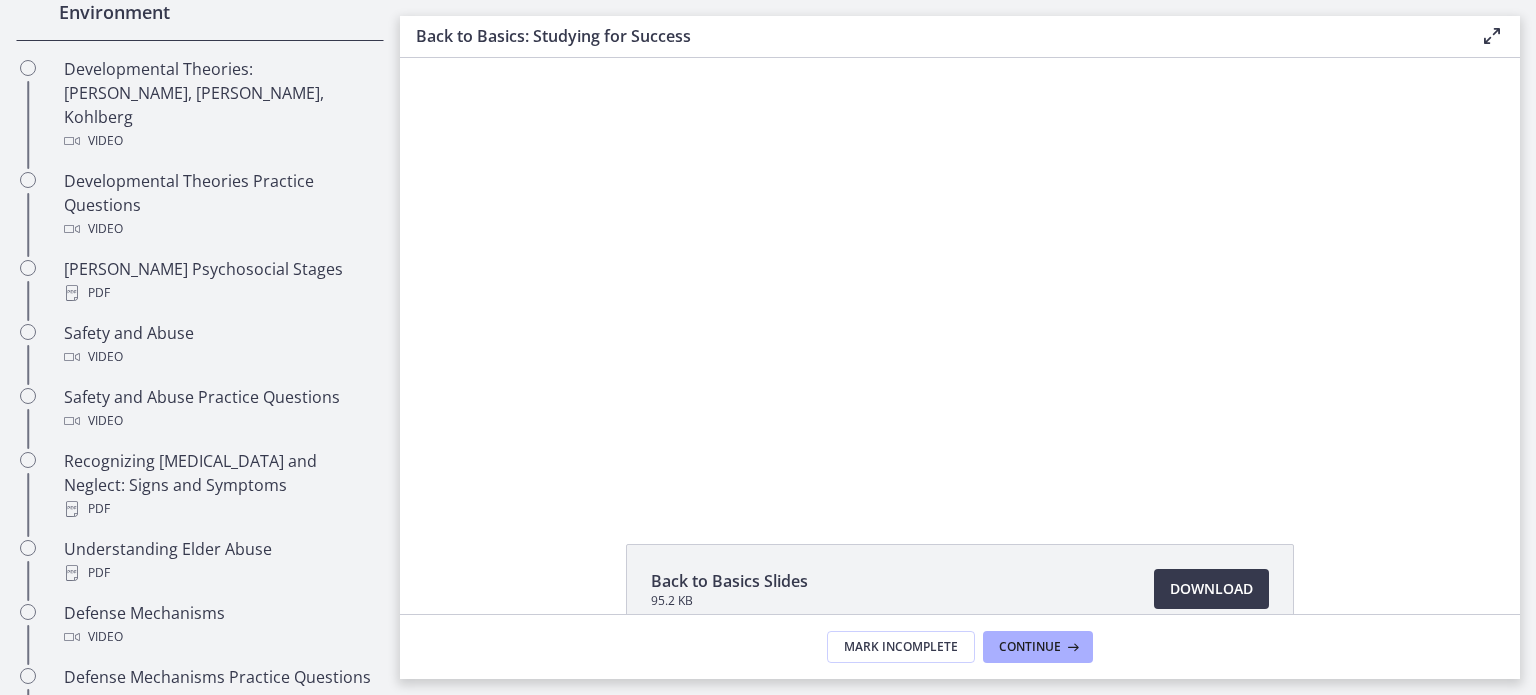 scroll, scrollTop: 656, scrollLeft: 0, axis: vertical 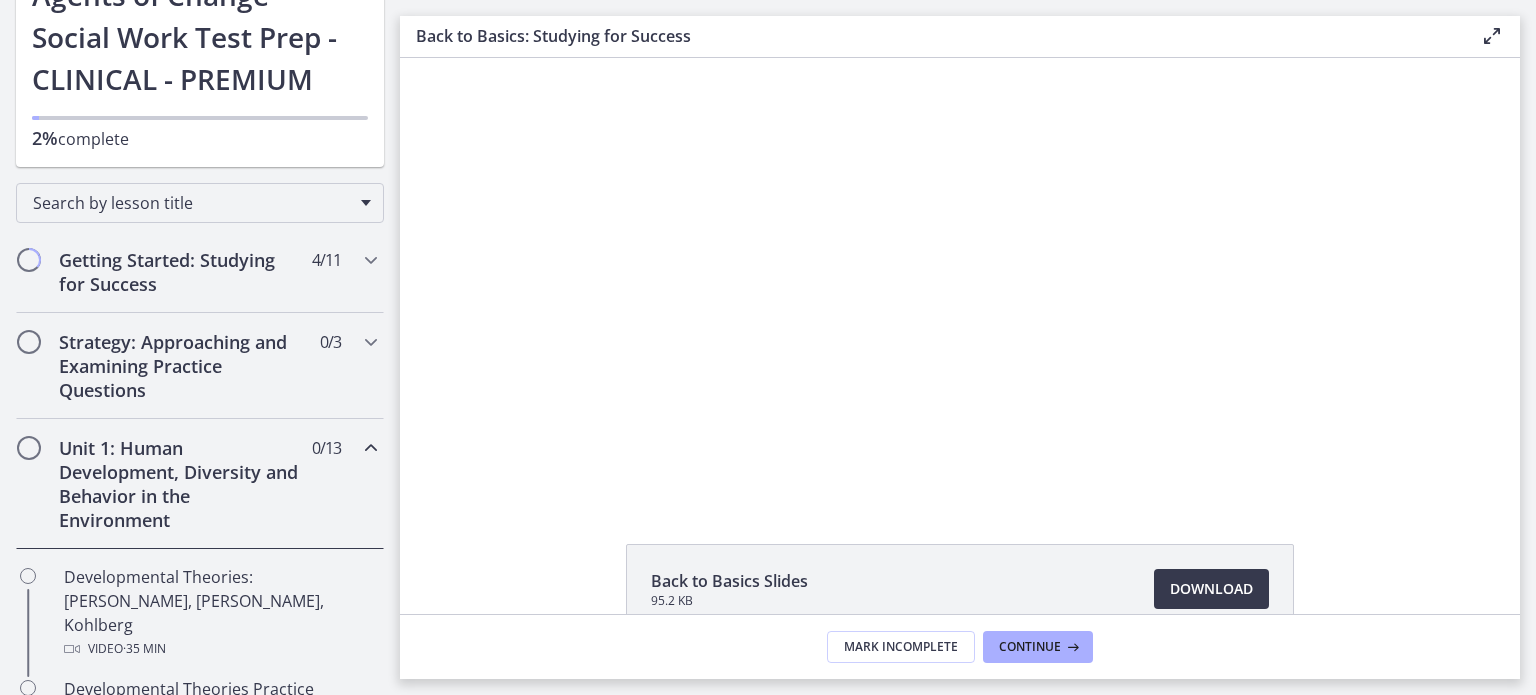 click at bounding box center (371, 448) 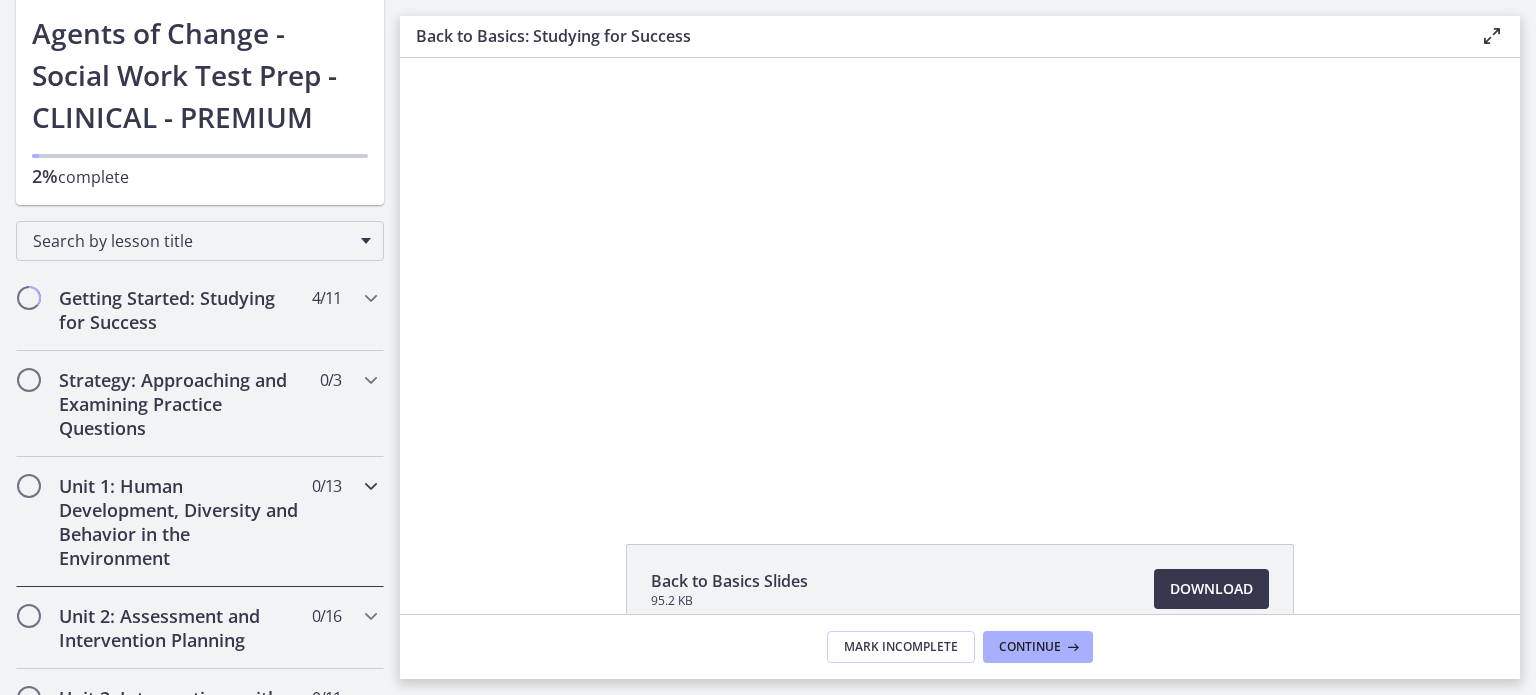 scroll, scrollTop: 0, scrollLeft: 0, axis: both 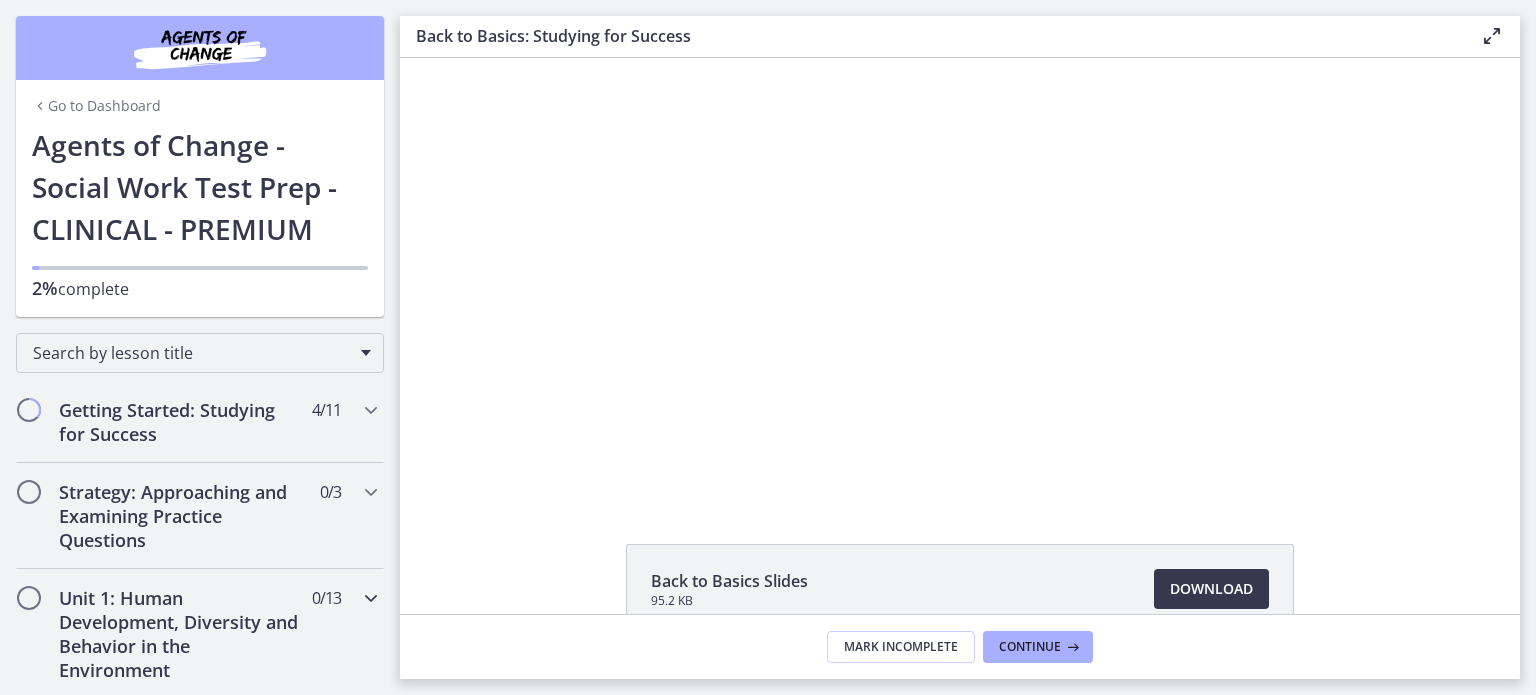 drag, startPoint x: 388, startPoint y: 233, endPoint x: 27, endPoint y: 117, distance: 379.17938 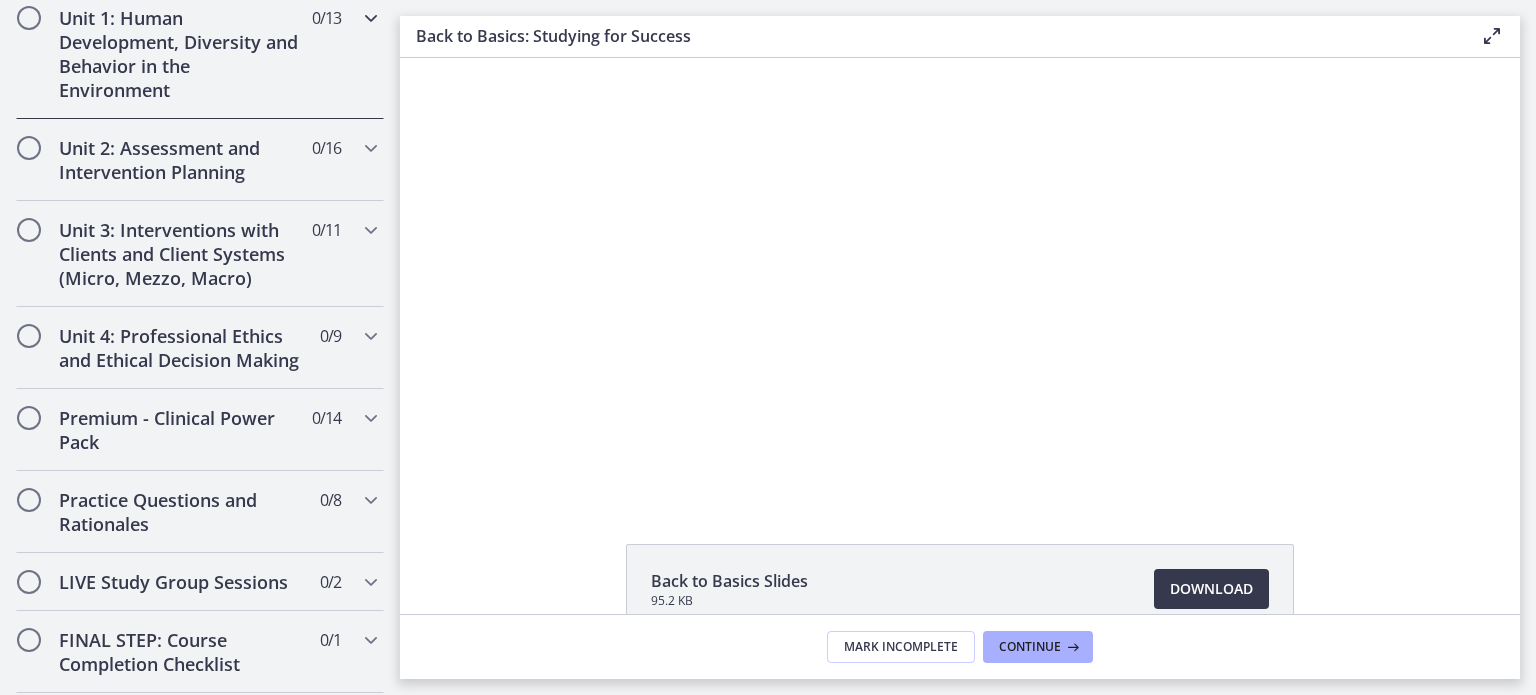 scroll, scrollTop: 604, scrollLeft: 0, axis: vertical 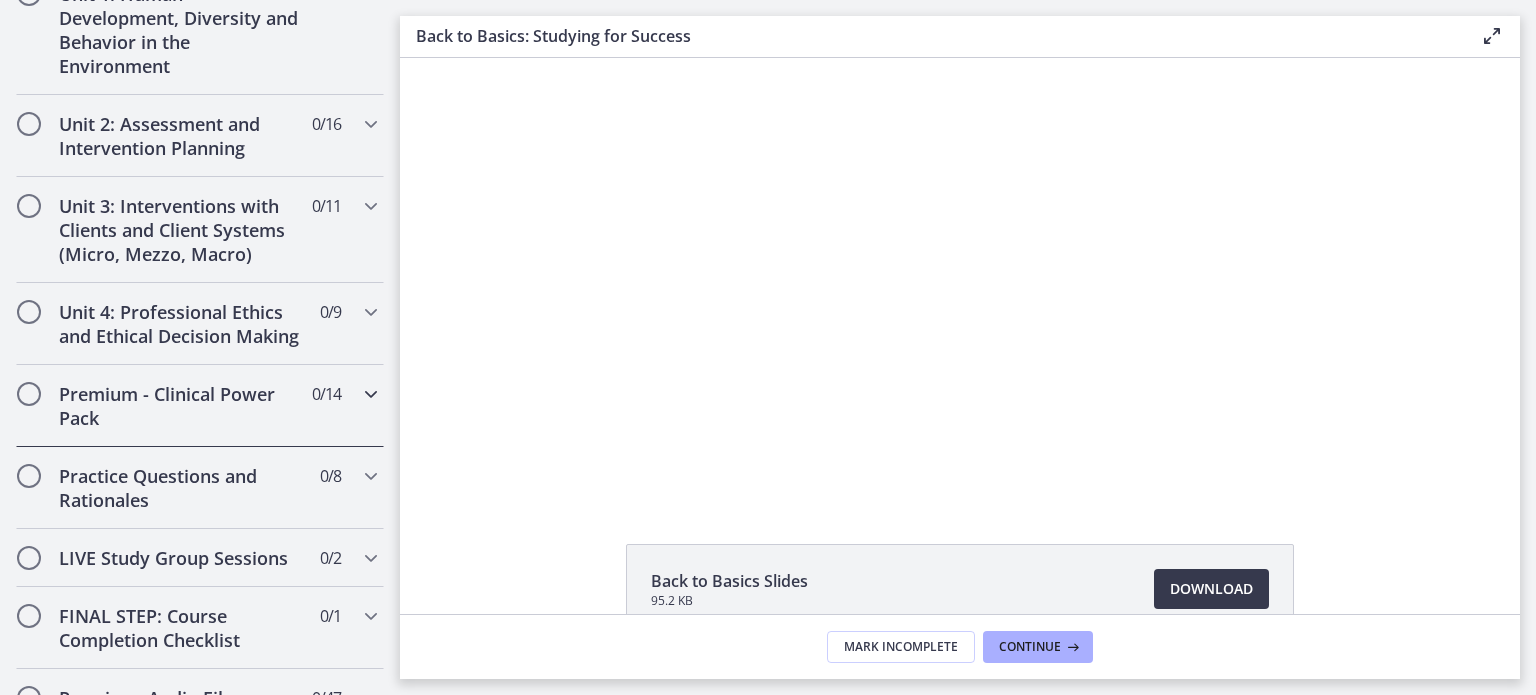 click at bounding box center (371, 394) 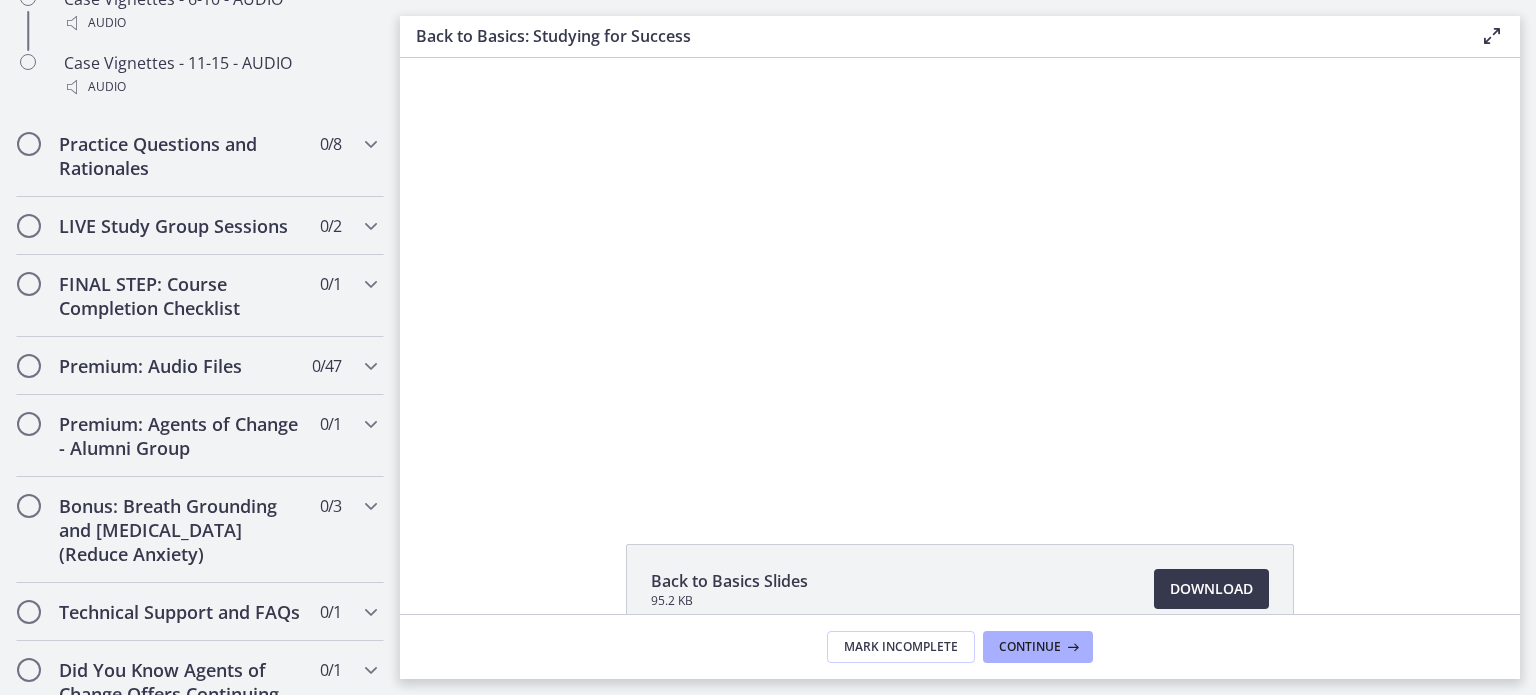 scroll, scrollTop: 1955, scrollLeft: 0, axis: vertical 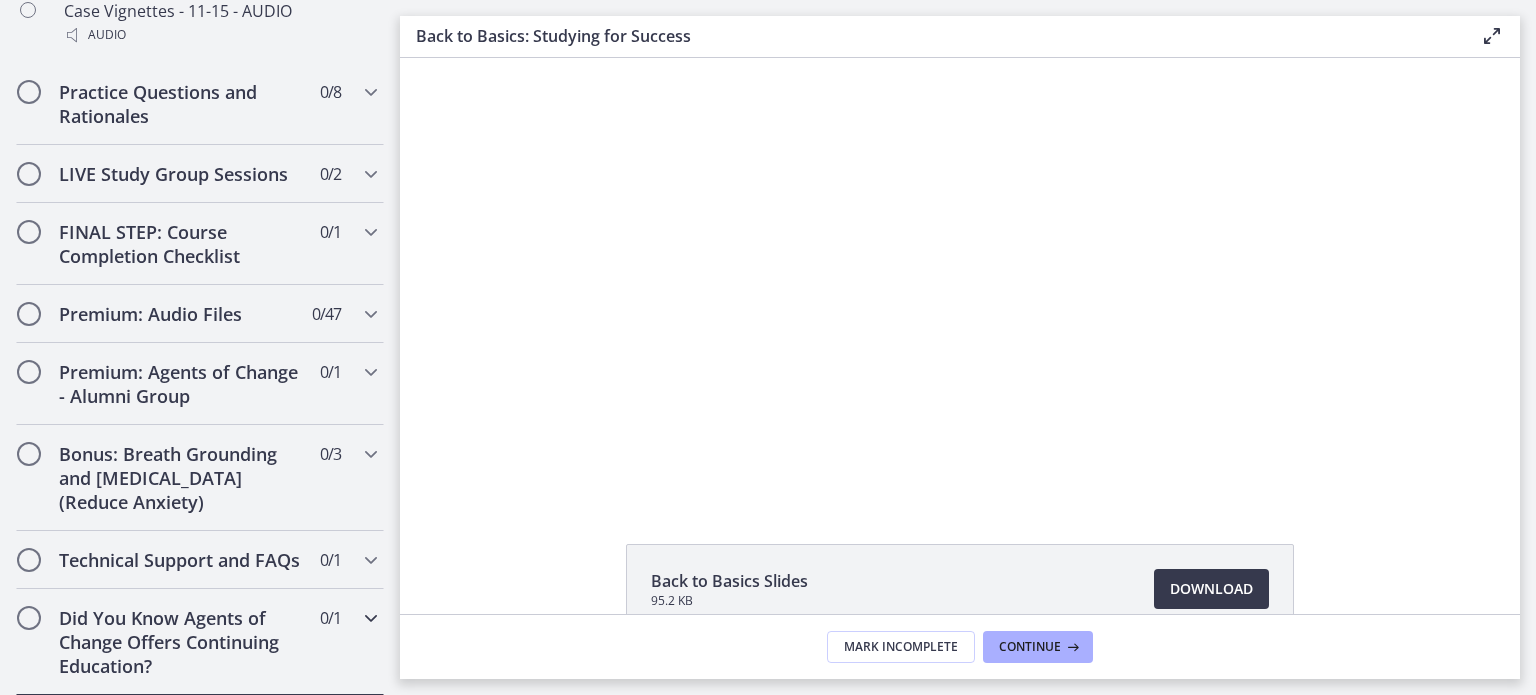 click at bounding box center [371, 618] 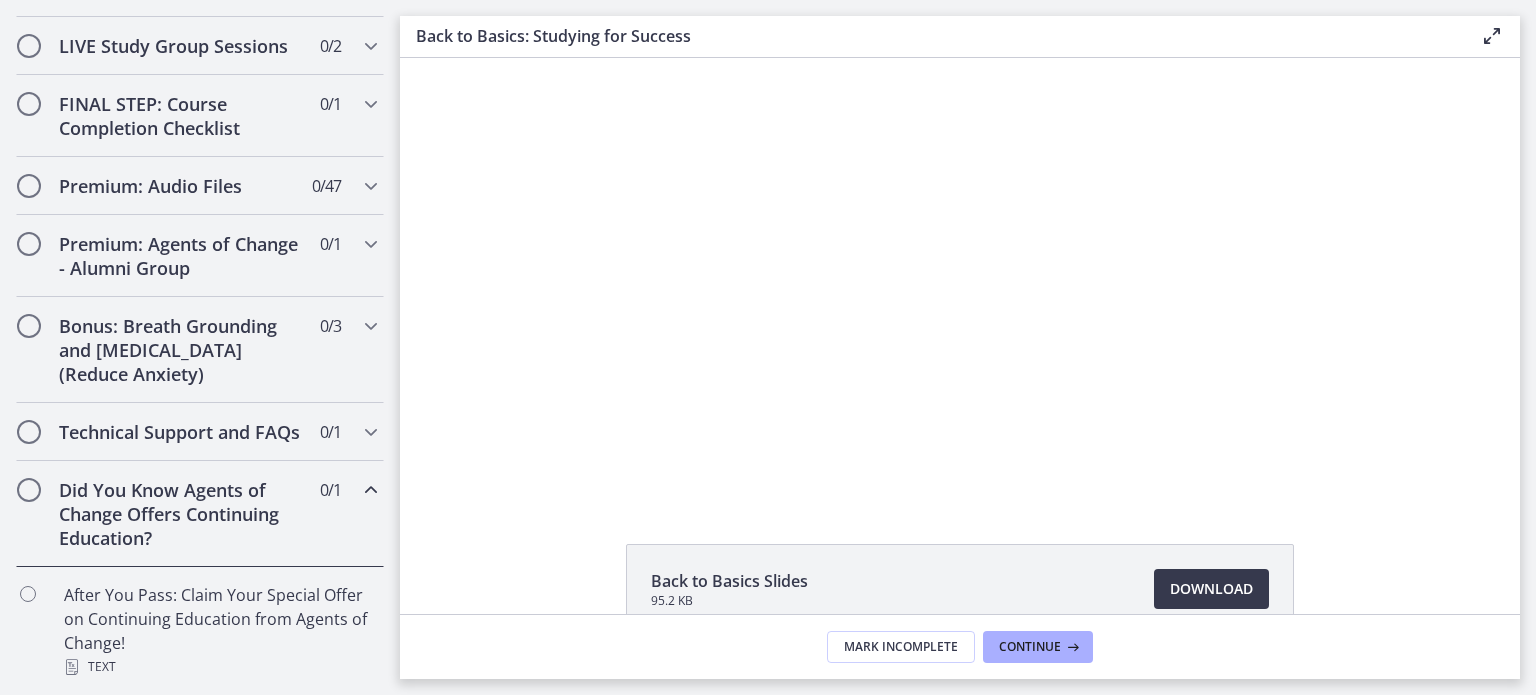 scroll, scrollTop: 1080, scrollLeft: 0, axis: vertical 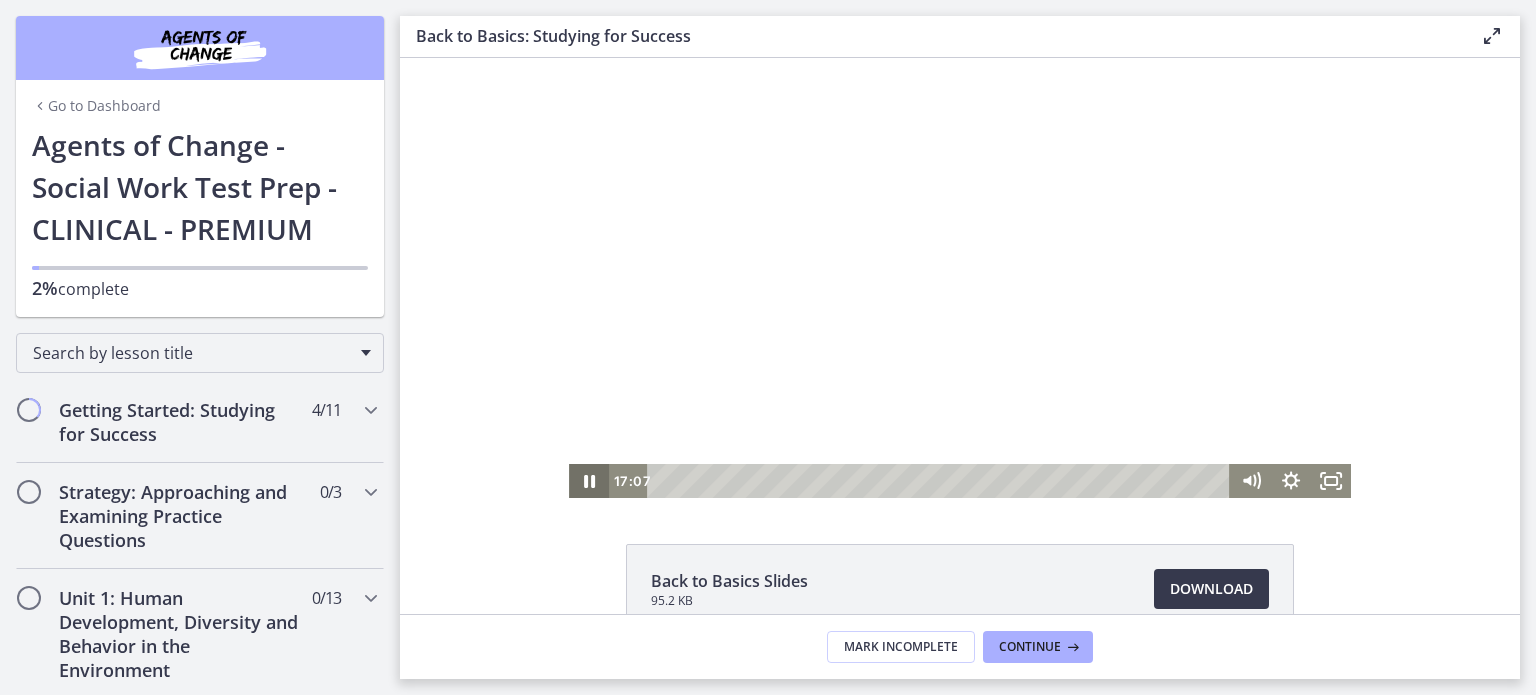 click 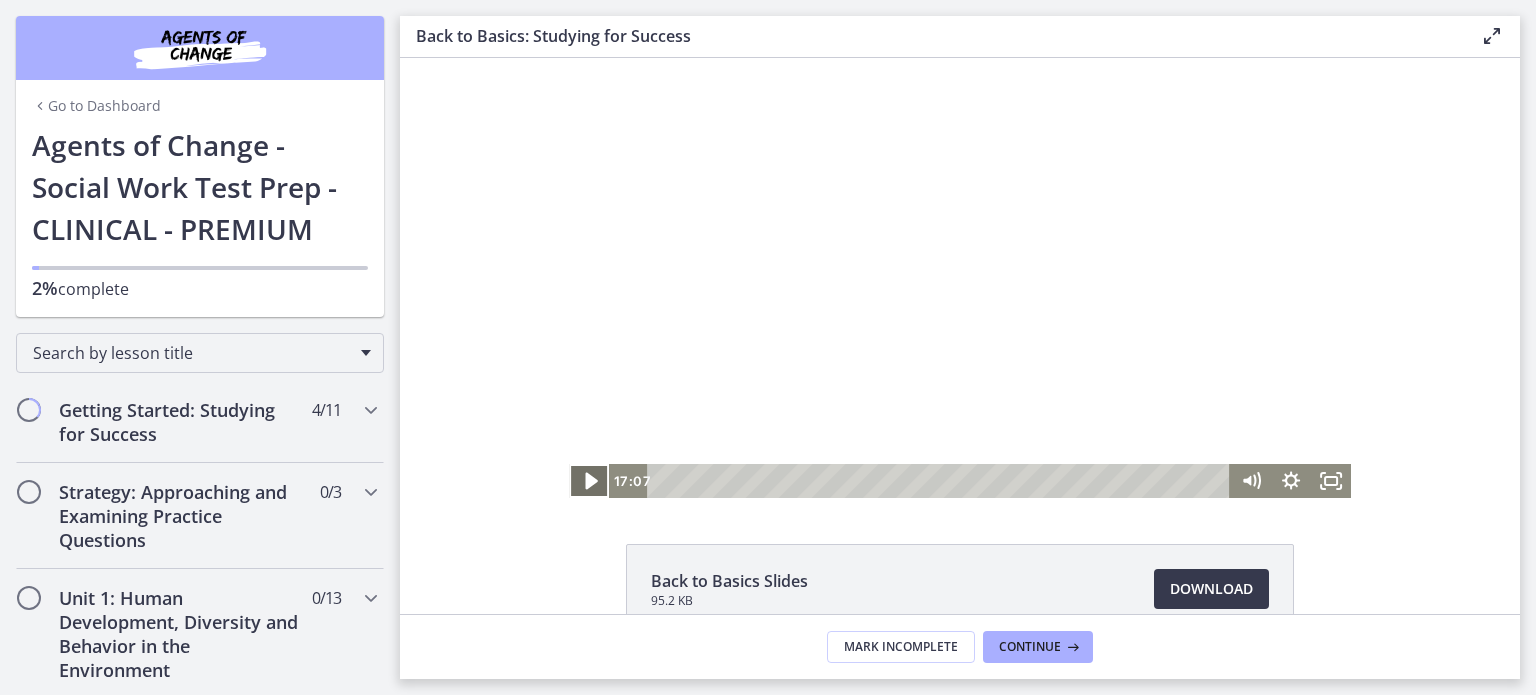 click 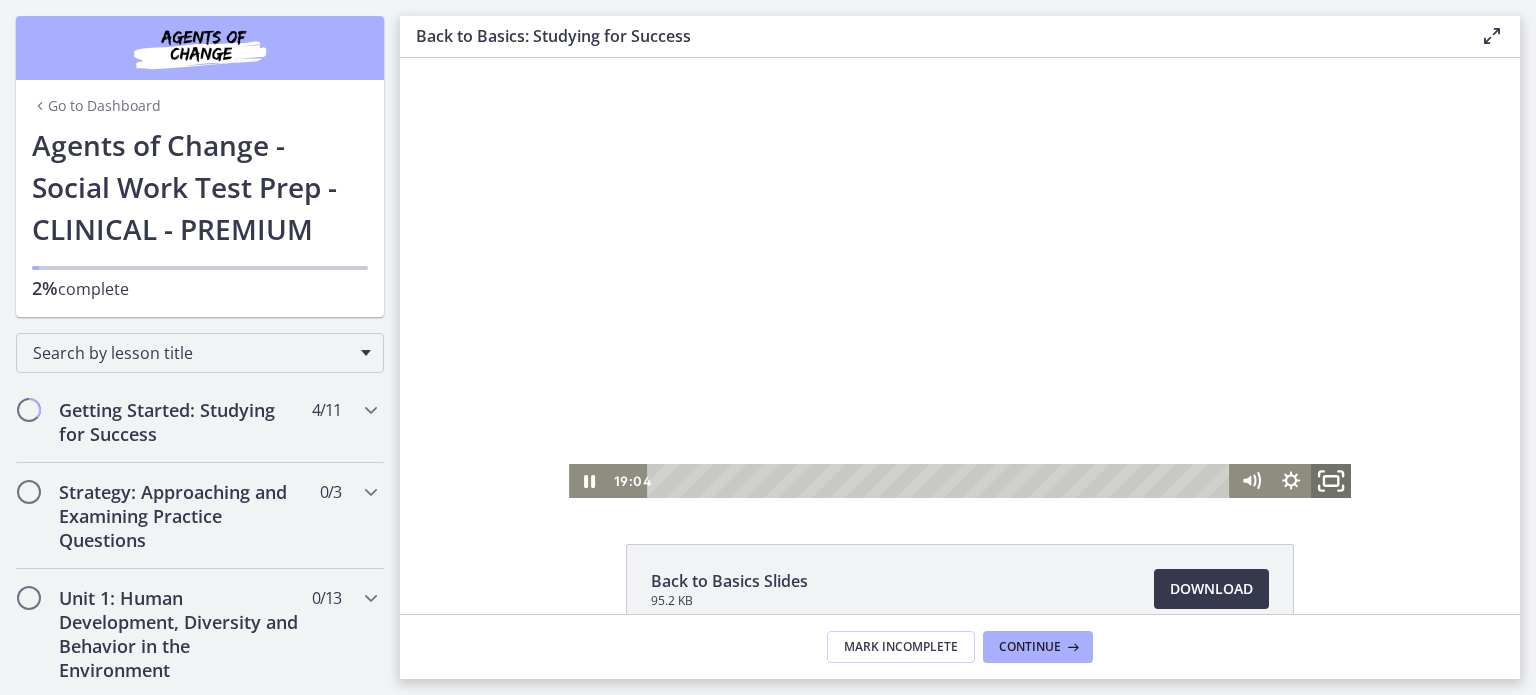 click 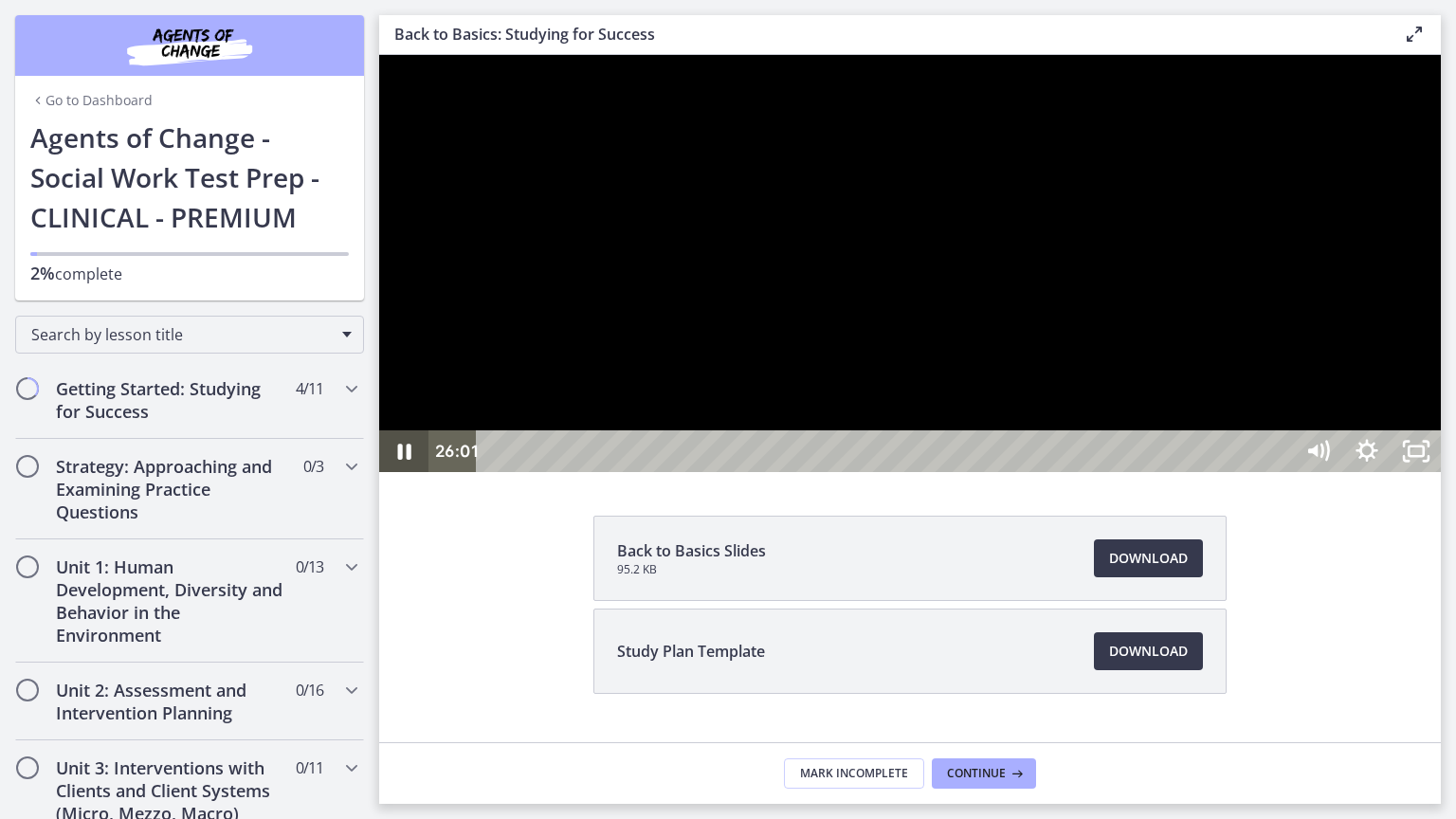 click 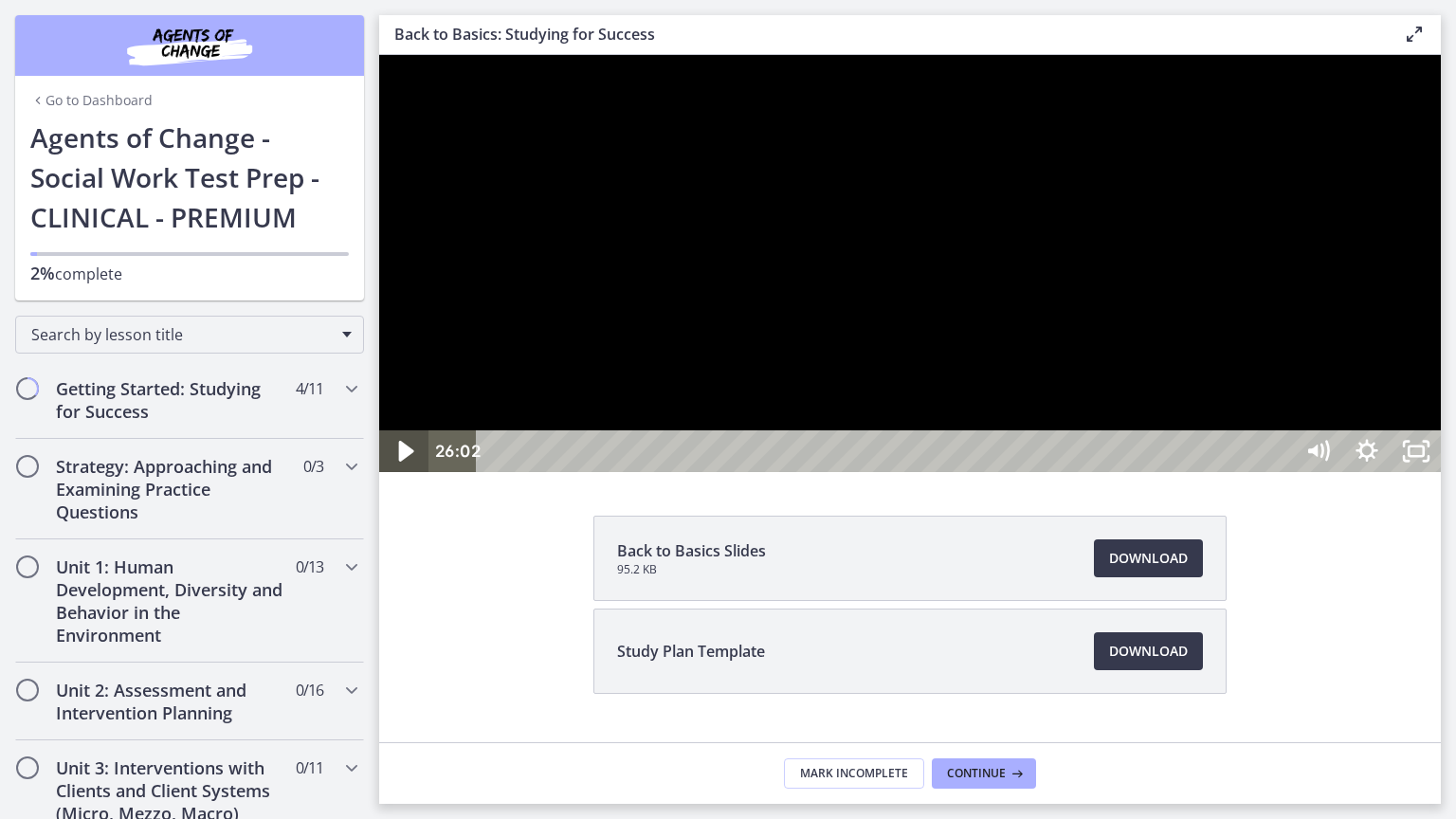 click 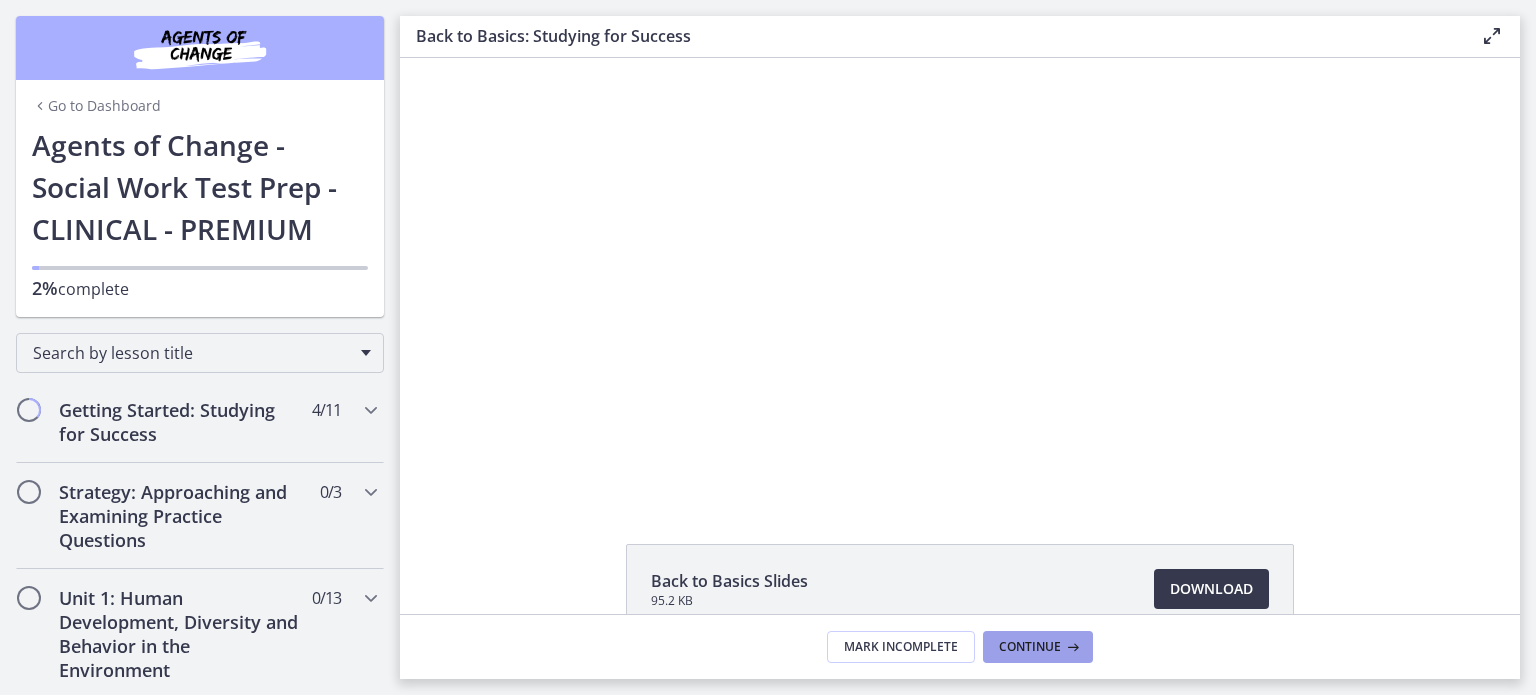 click on "Continue" at bounding box center (1030, 647) 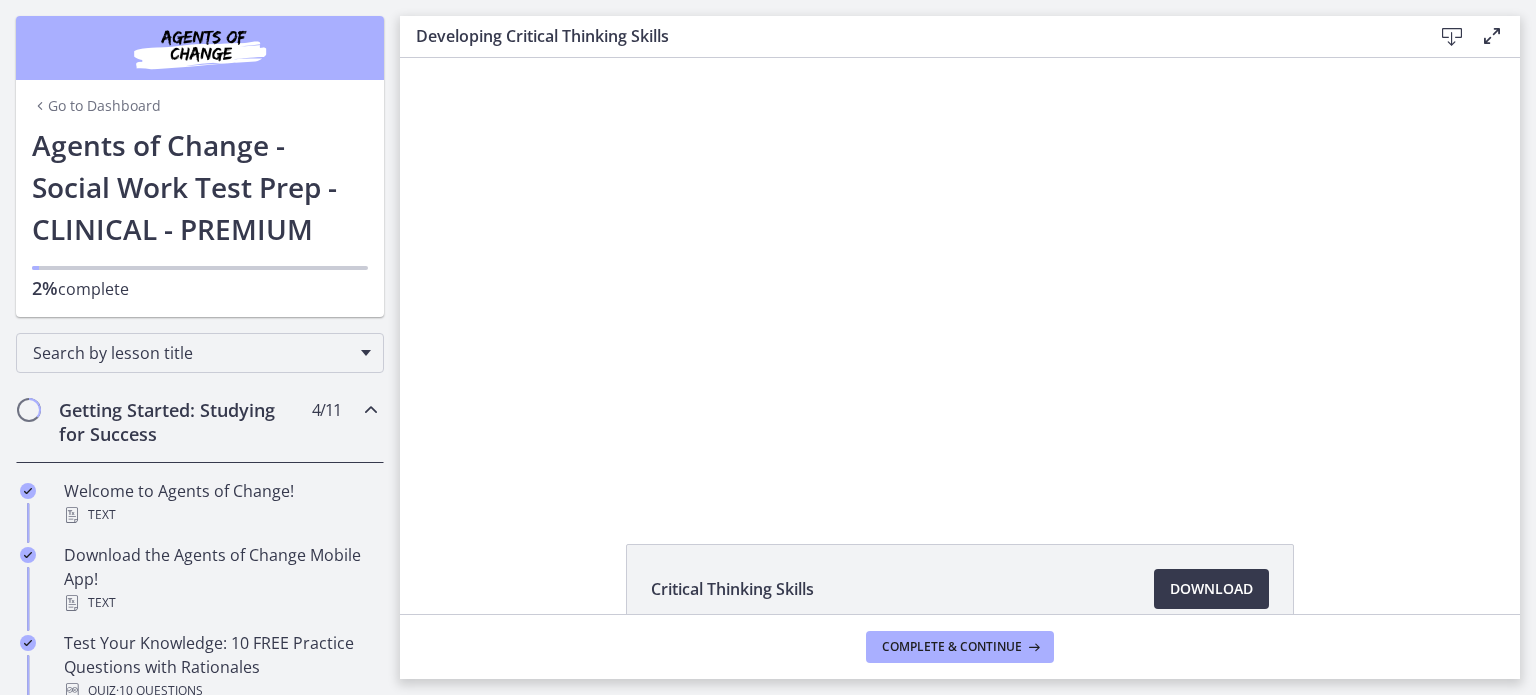 scroll, scrollTop: 0, scrollLeft: 0, axis: both 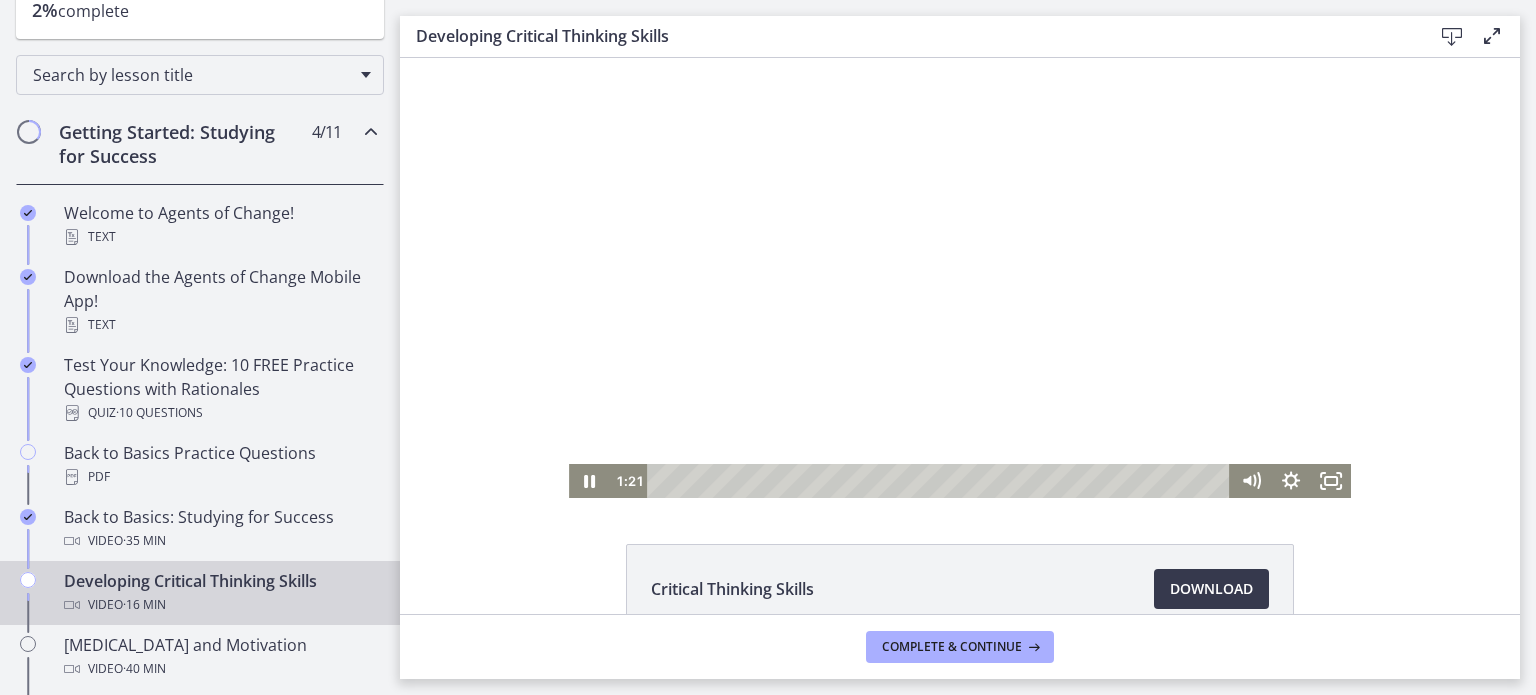 click on "1:21 9:43" at bounding box center (920, 481) 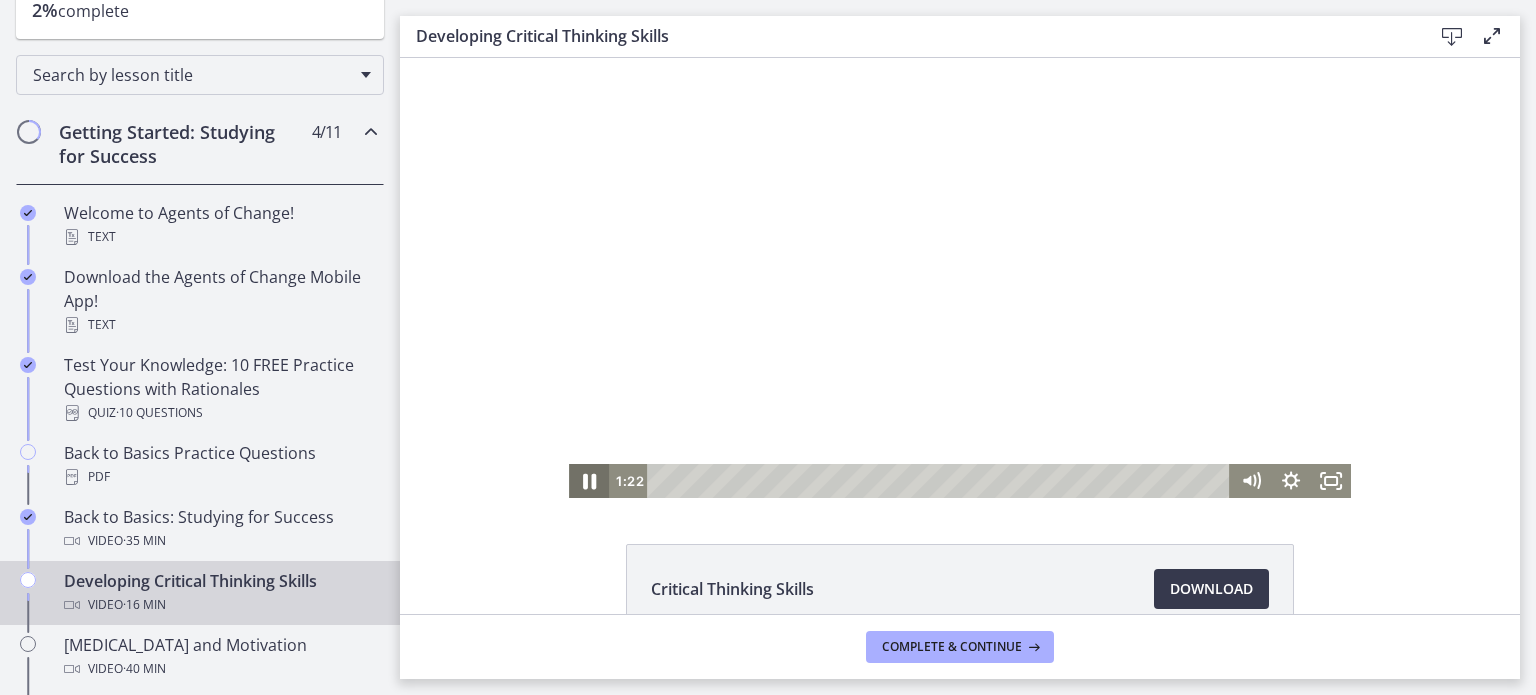 click 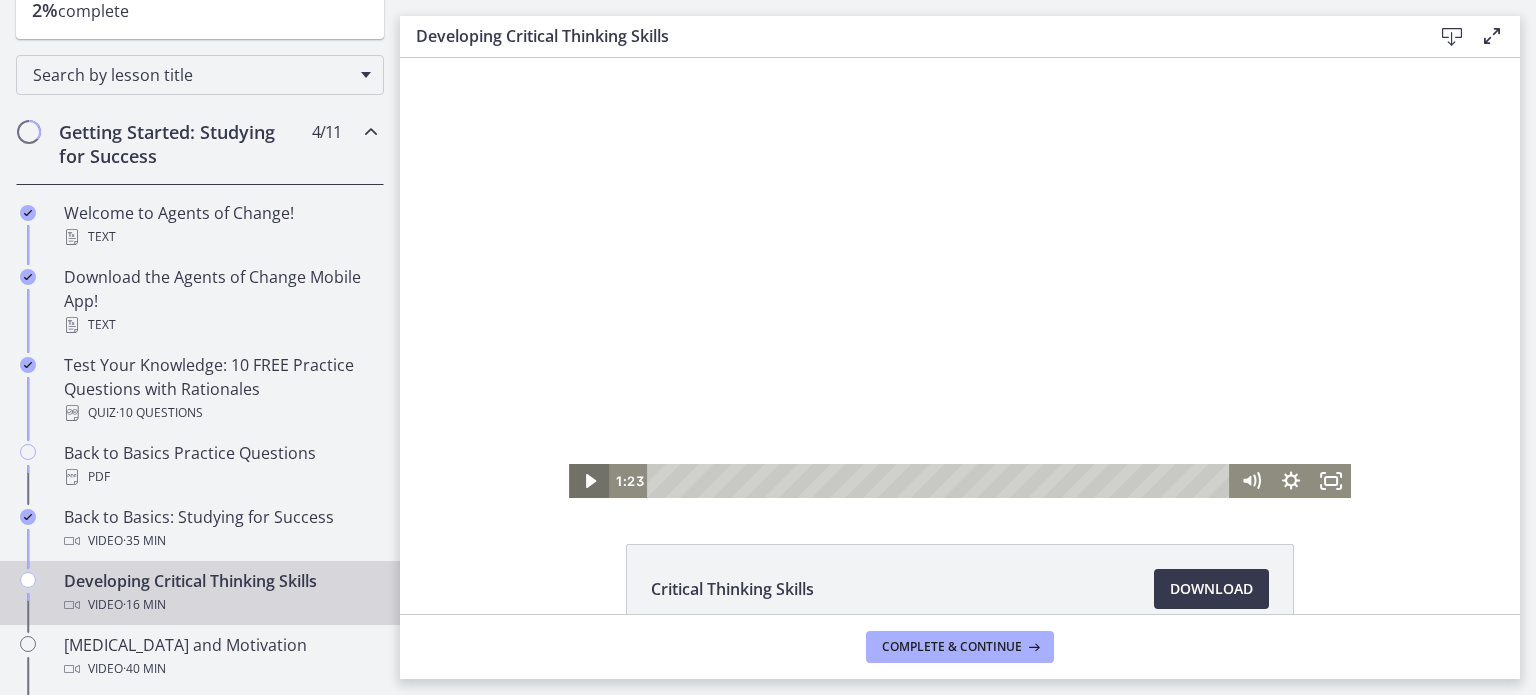 click 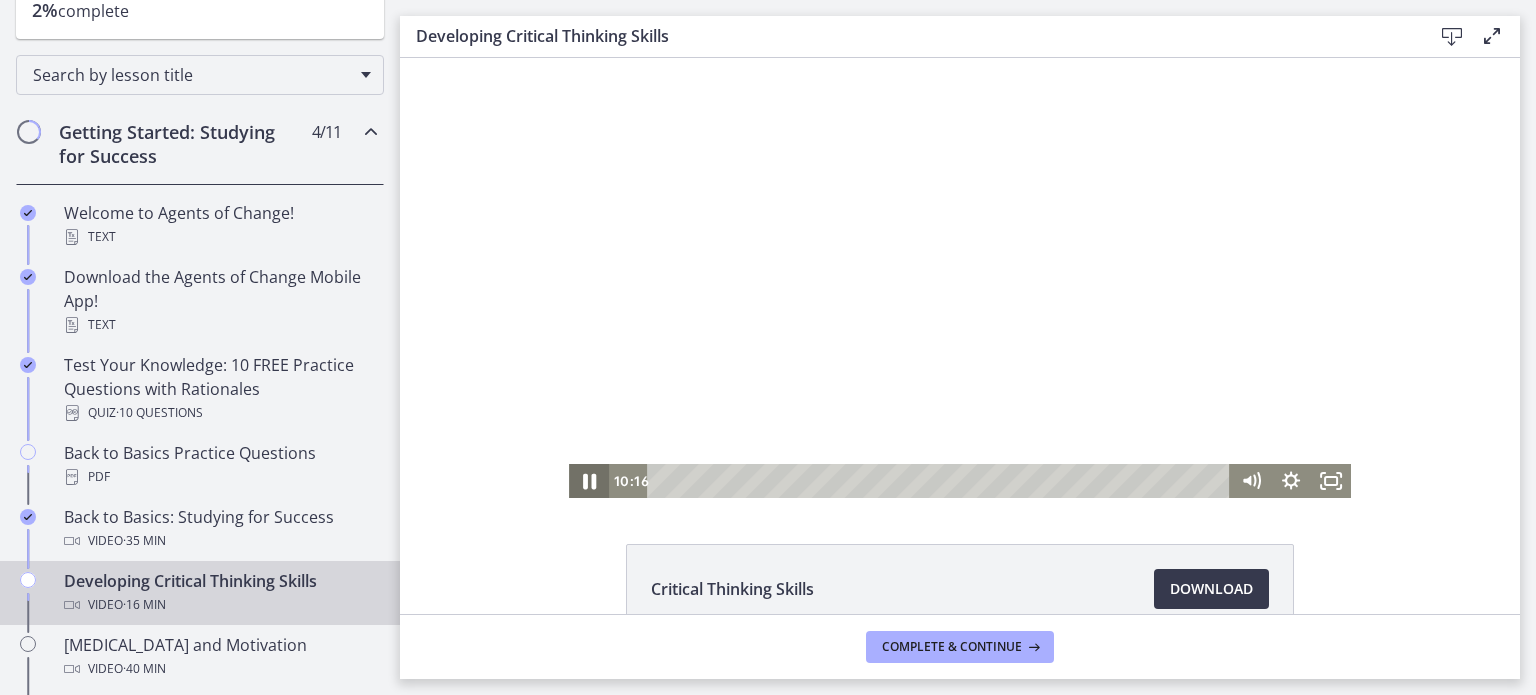 click 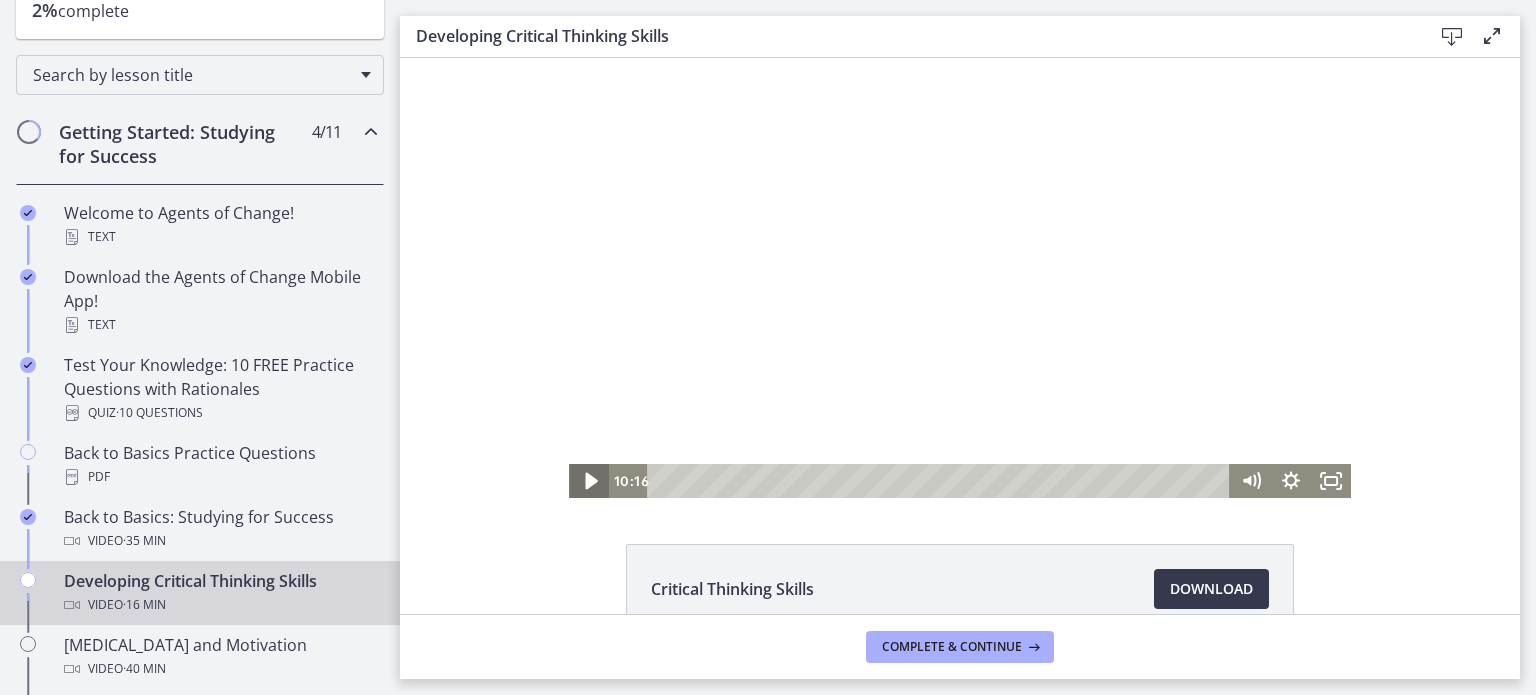 click 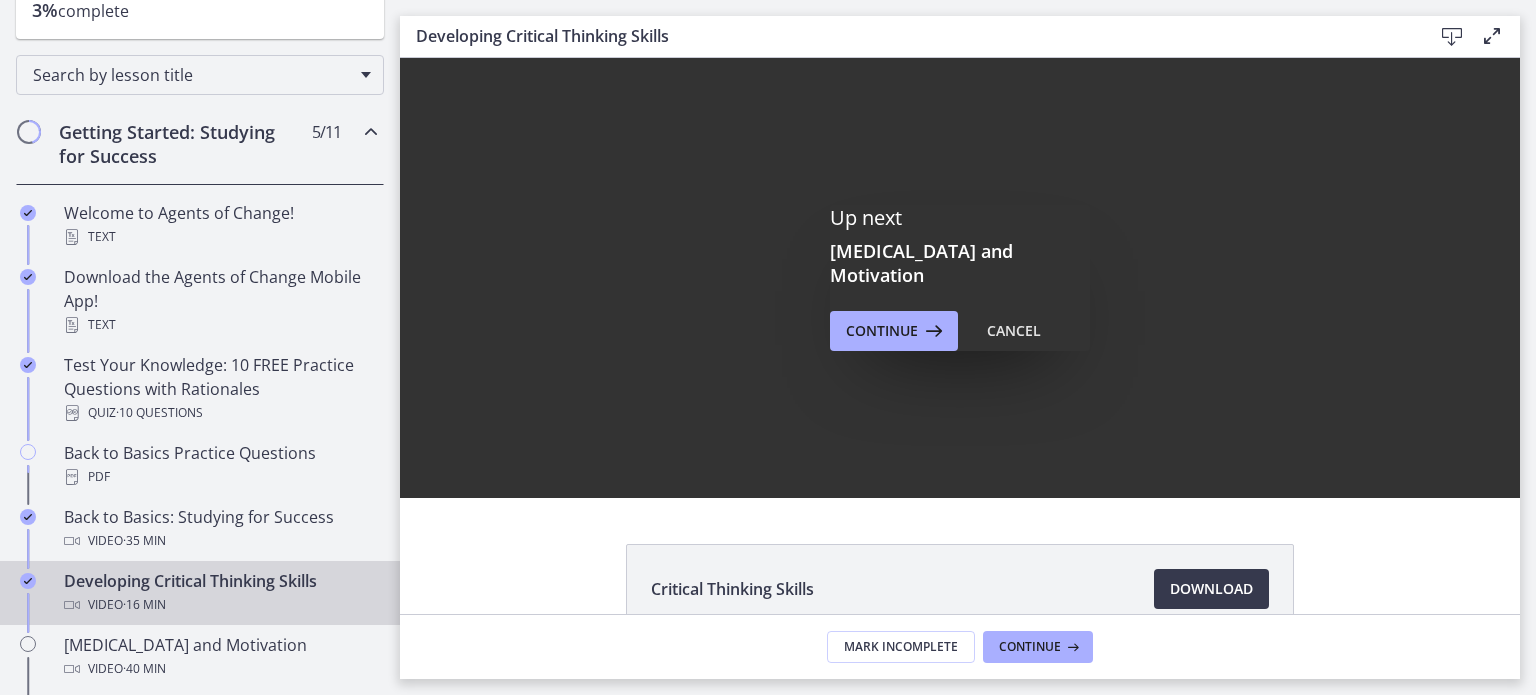 scroll, scrollTop: 0, scrollLeft: 0, axis: both 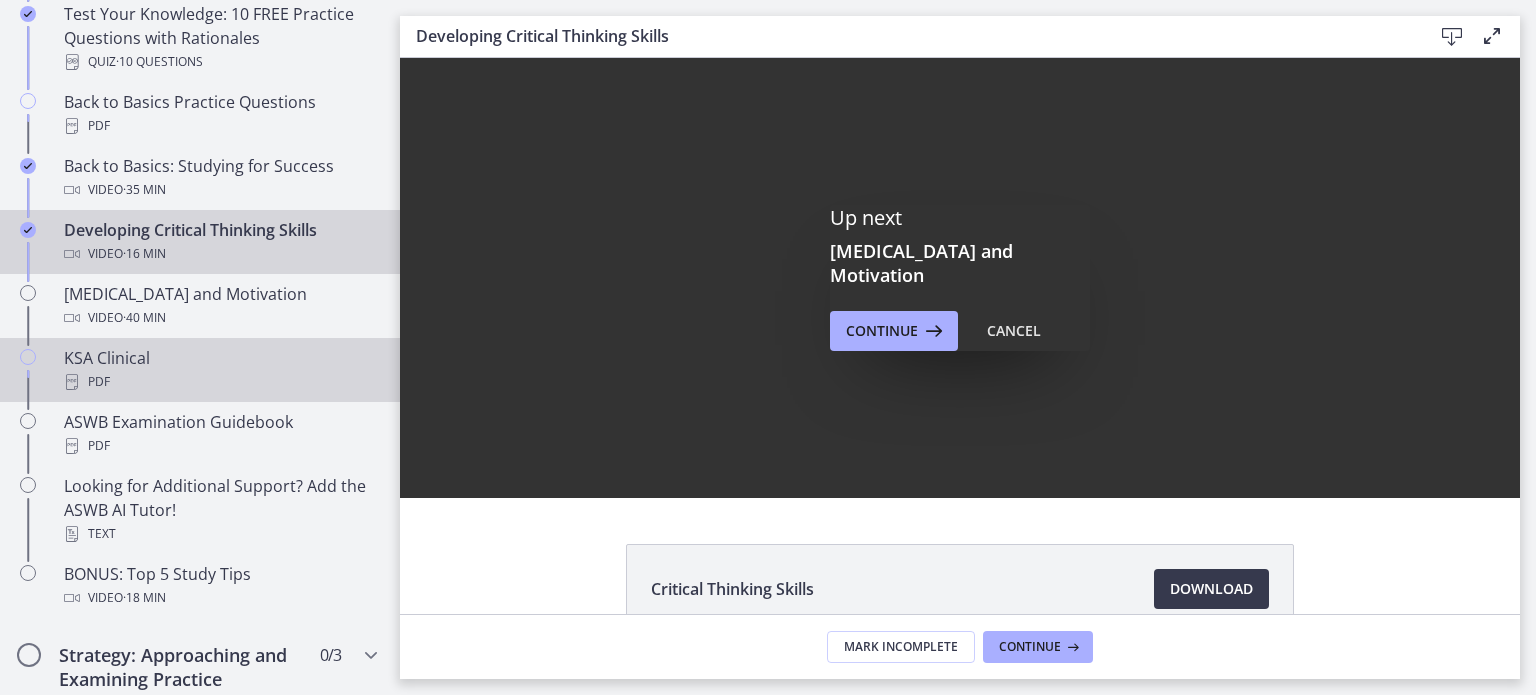 click on "KSA Clinical
PDF" at bounding box center (220, 370) 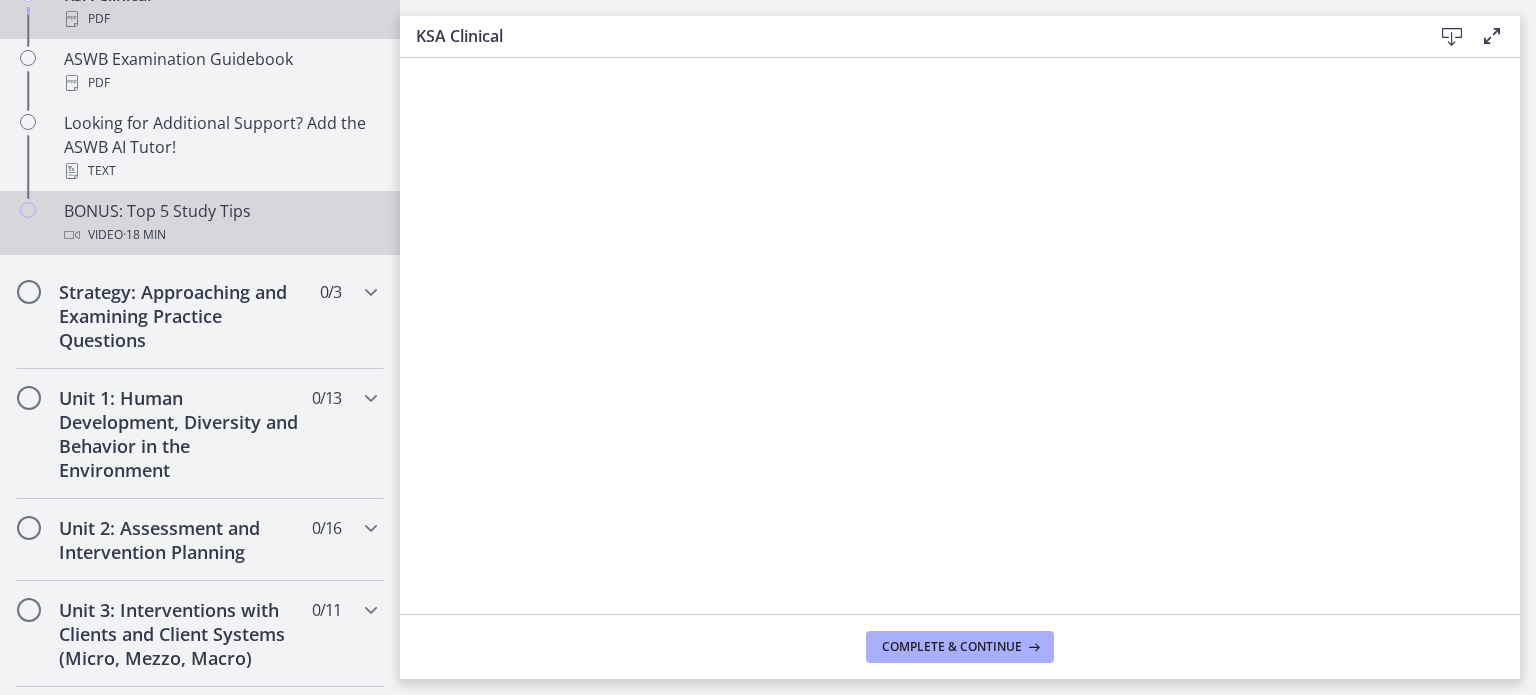 scroll, scrollTop: 994, scrollLeft: 0, axis: vertical 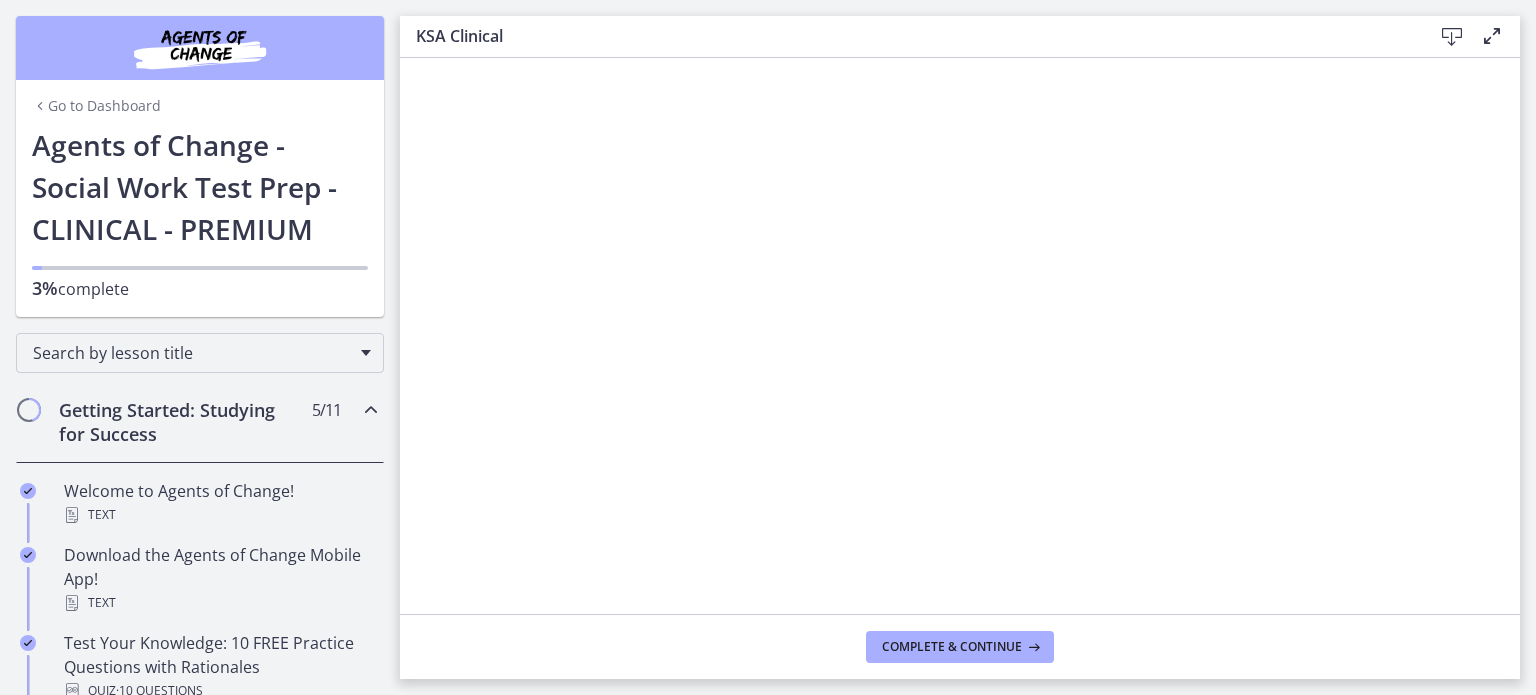 click on "Go to Dashboard" at bounding box center [96, 106] 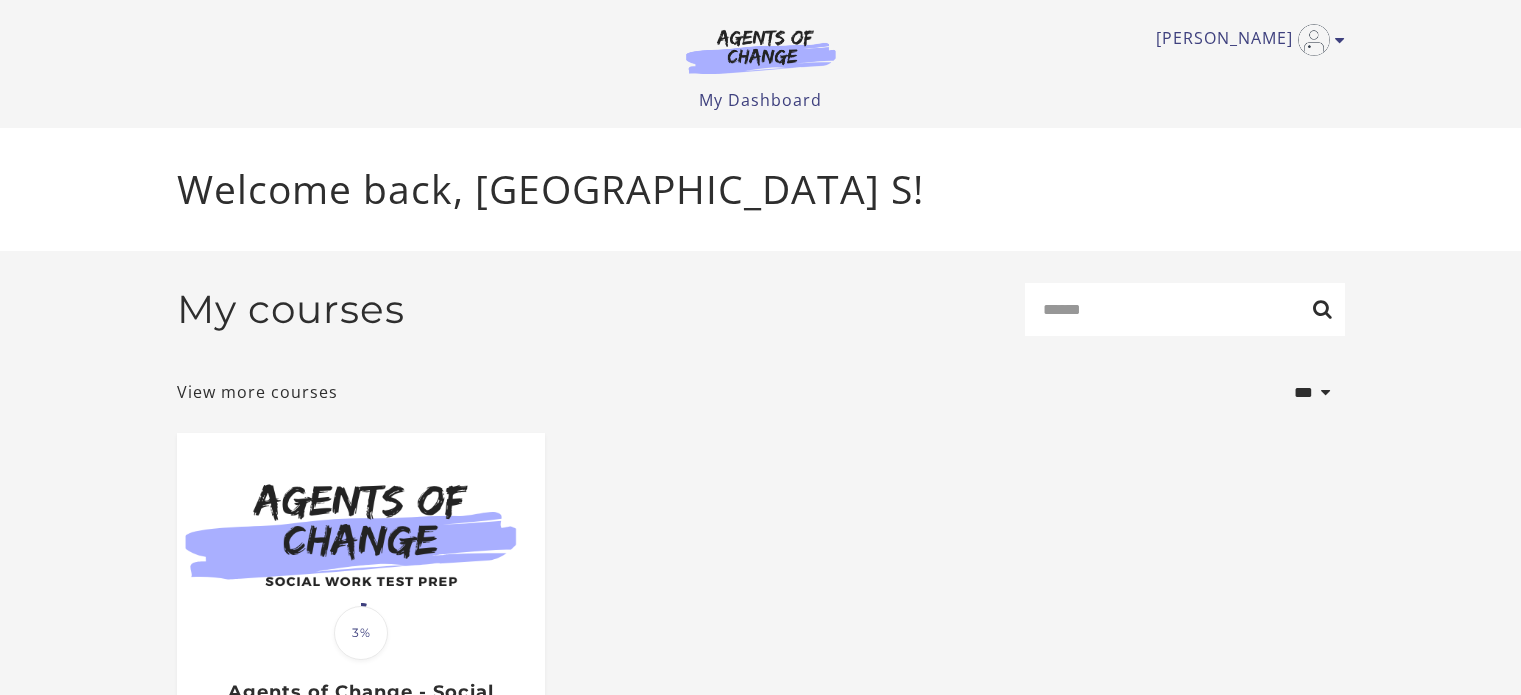 scroll, scrollTop: 0, scrollLeft: 0, axis: both 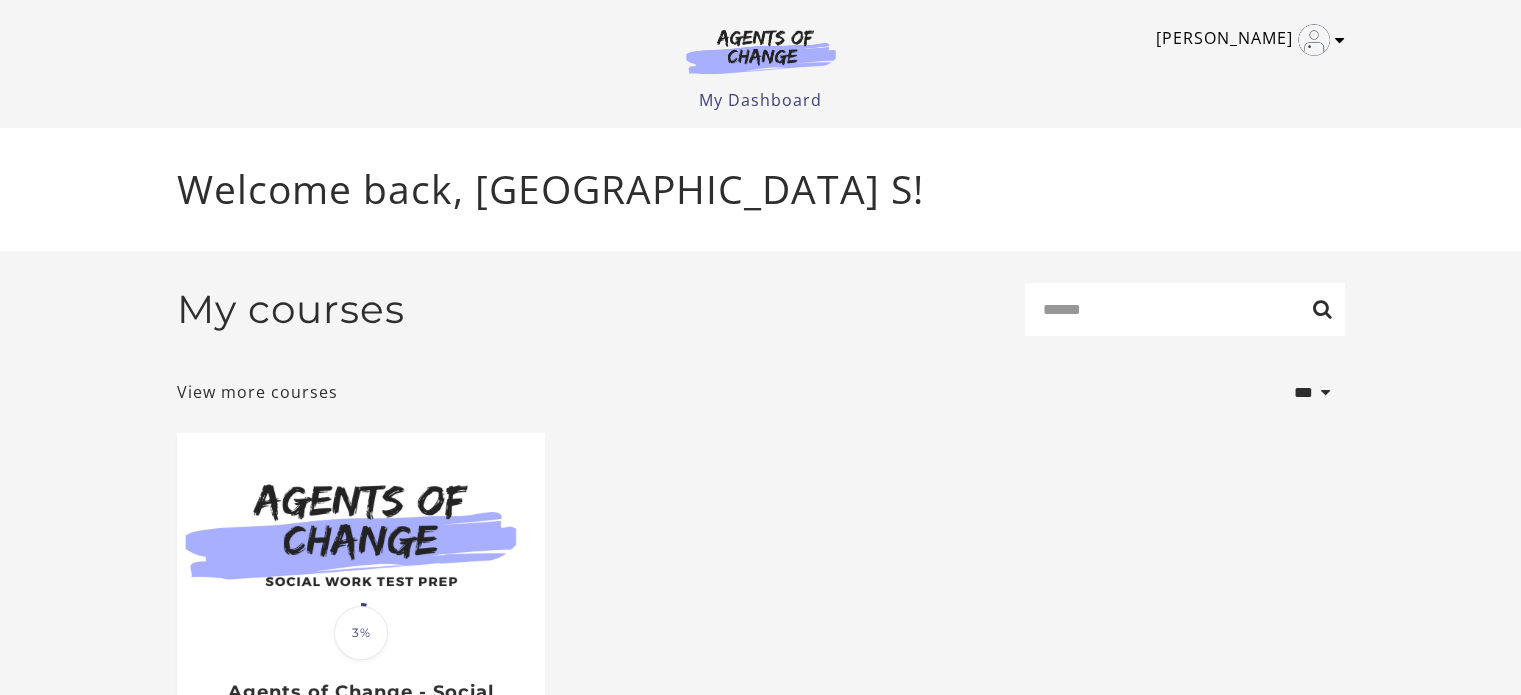 click at bounding box center [1340, 40] 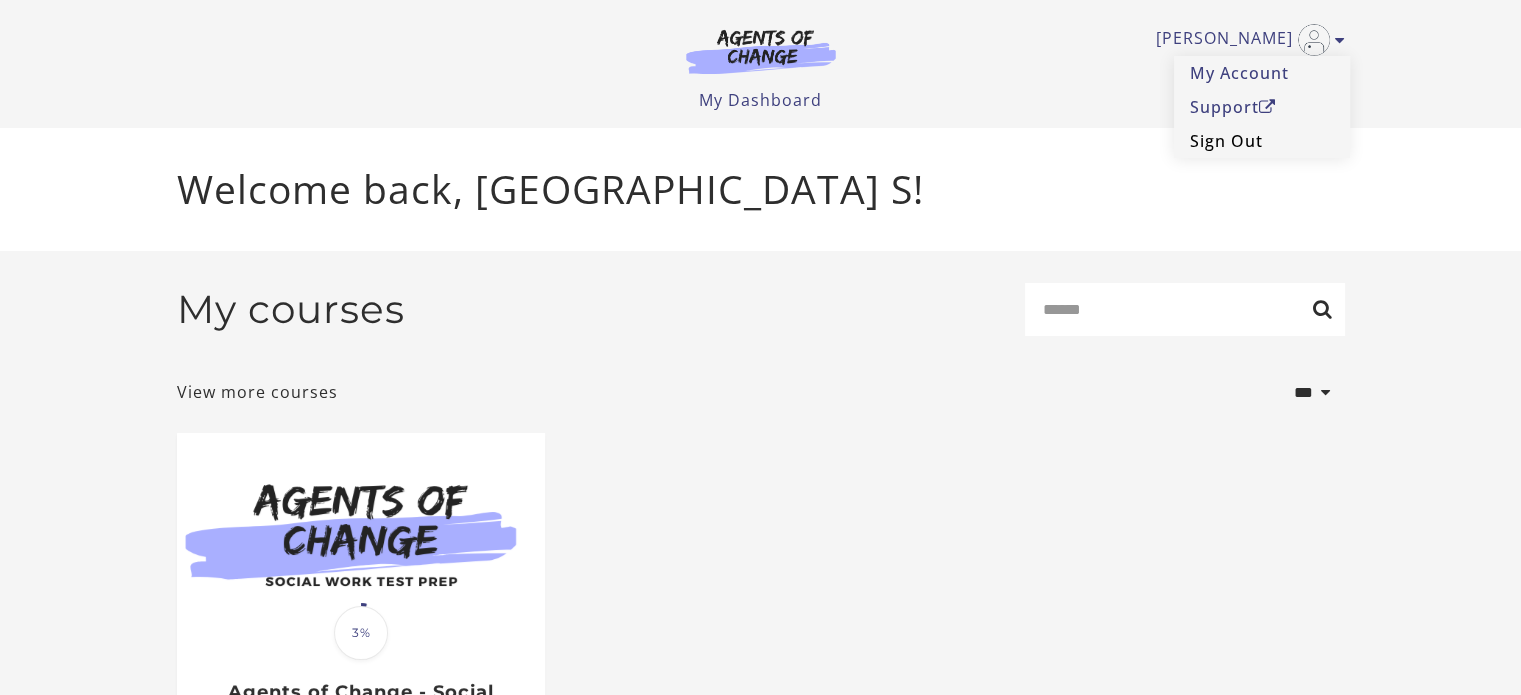 click on "Sign Out" at bounding box center (1262, 141) 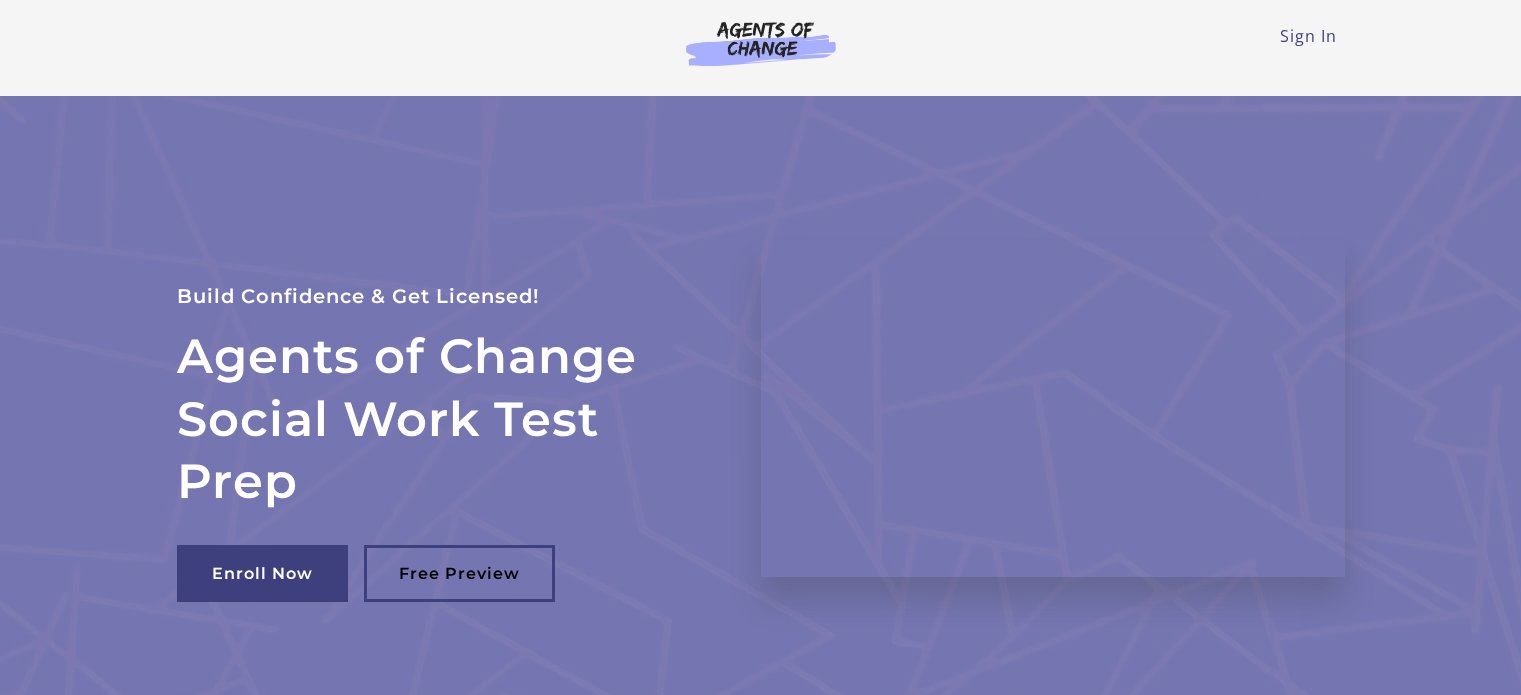 scroll, scrollTop: 0, scrollLeft: 0, axis: both 